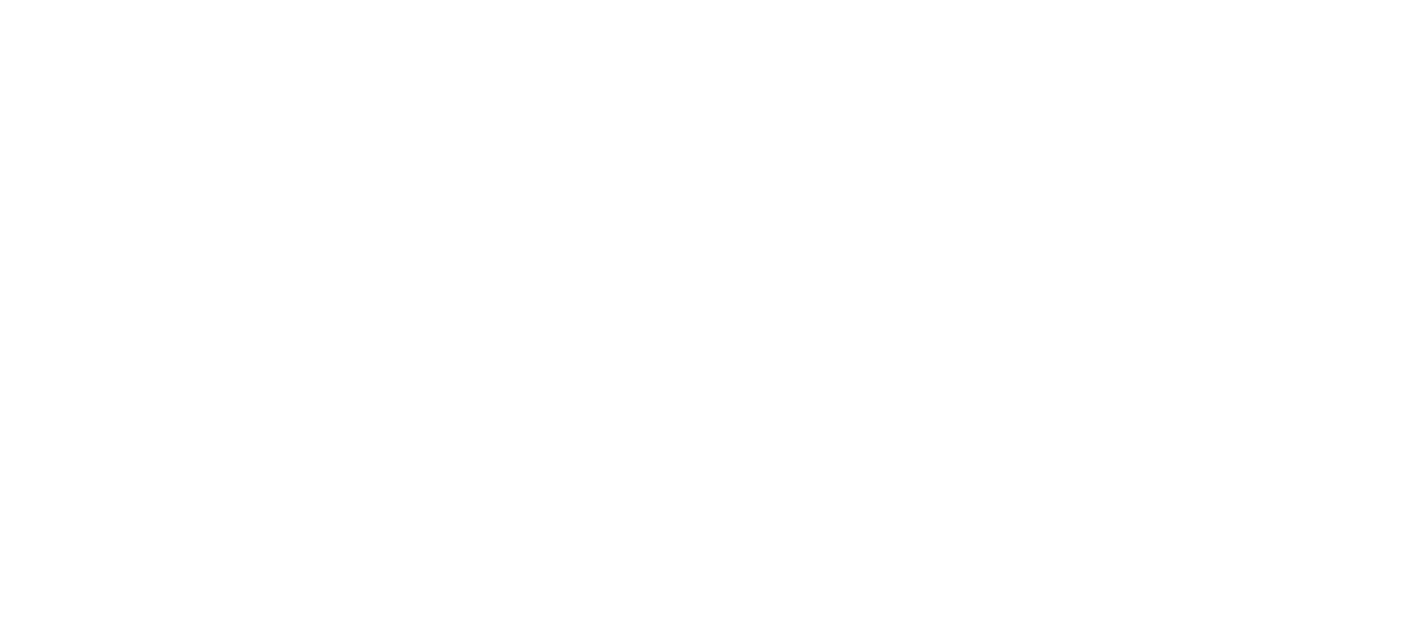 scroll, scrollTop: 0, scrollLeft: 0, axis: both 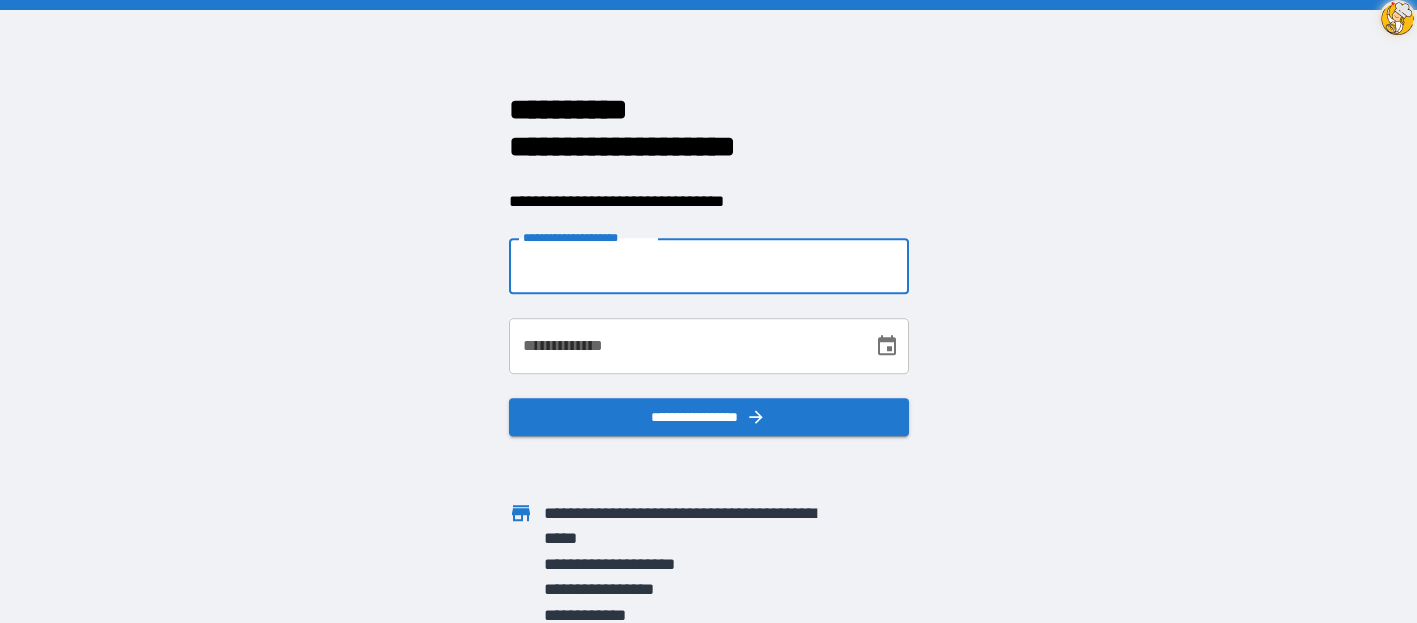 click on "**********" at bounding box center (709, 266) 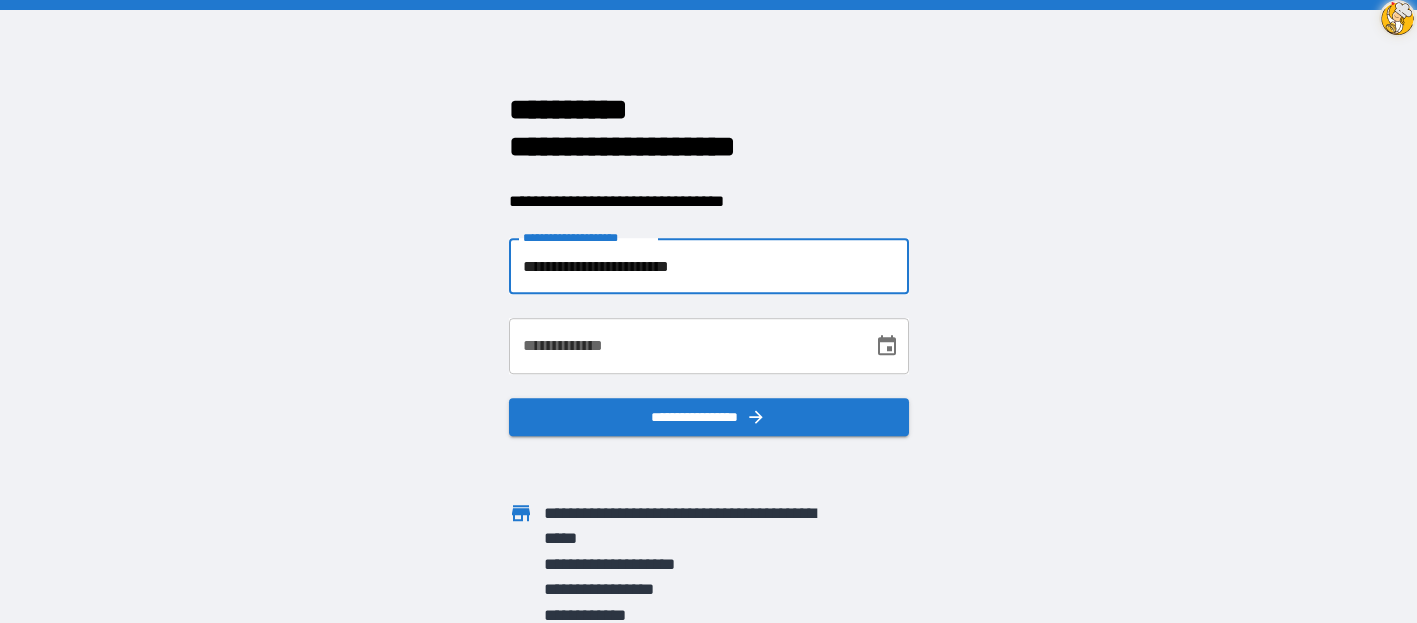 type on "**********" 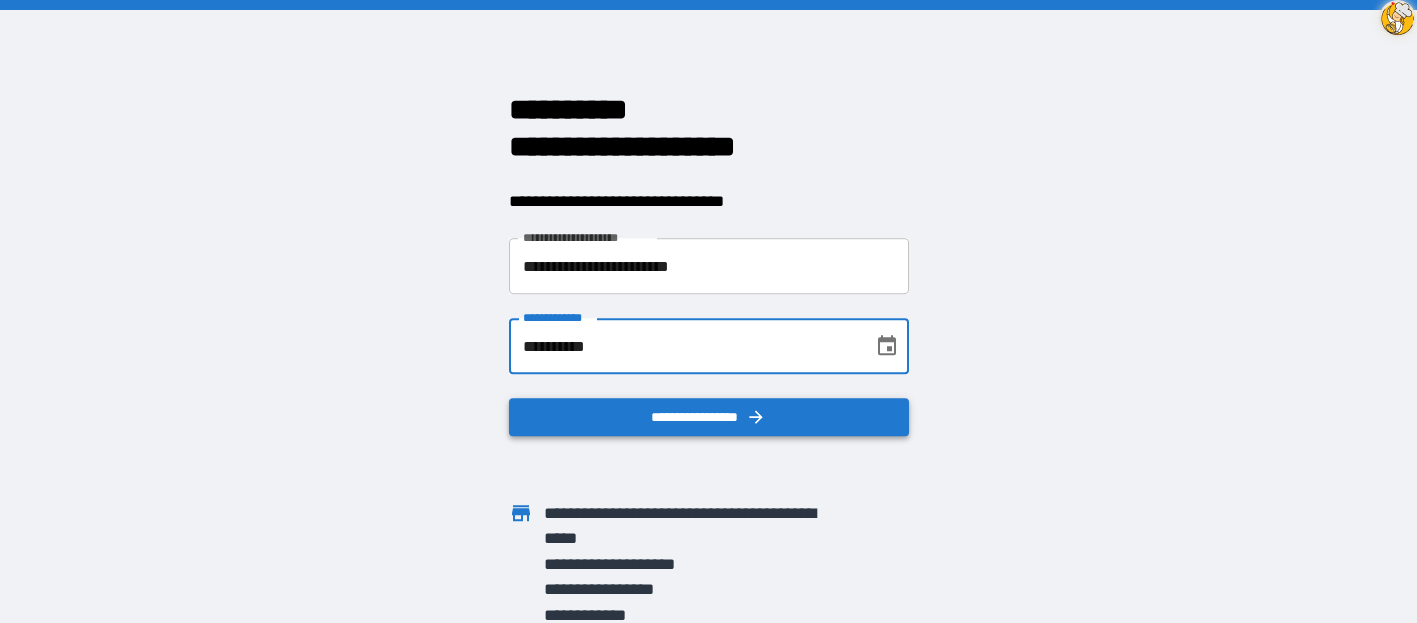 type on "**********" 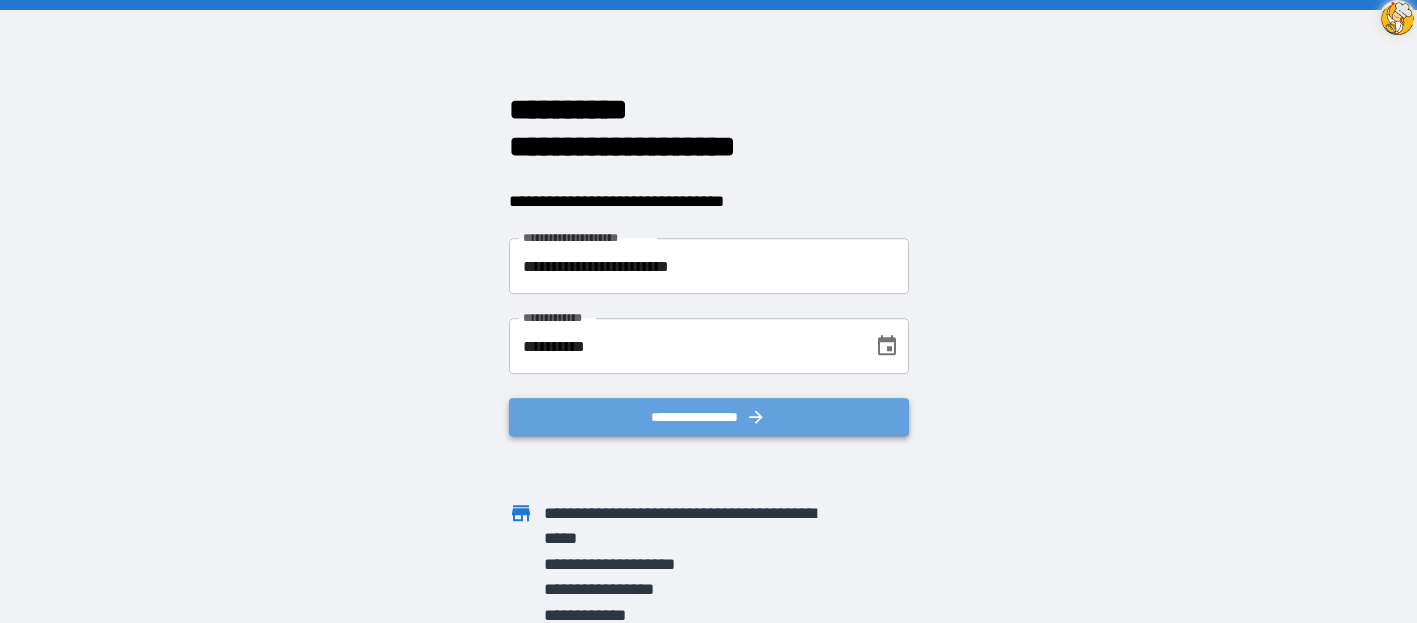 click on "**********" at bounding box center (709, 417) 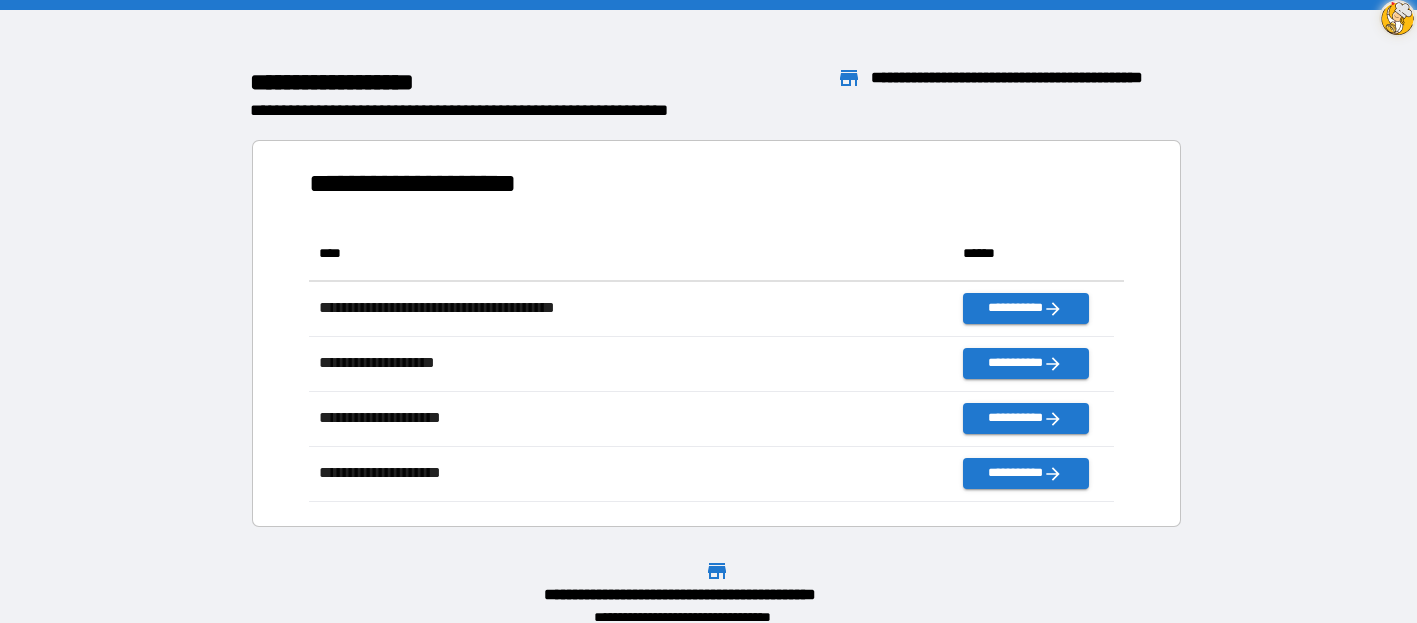 scroll, scrollTop: 16, scrollLeft: 16, axis: both 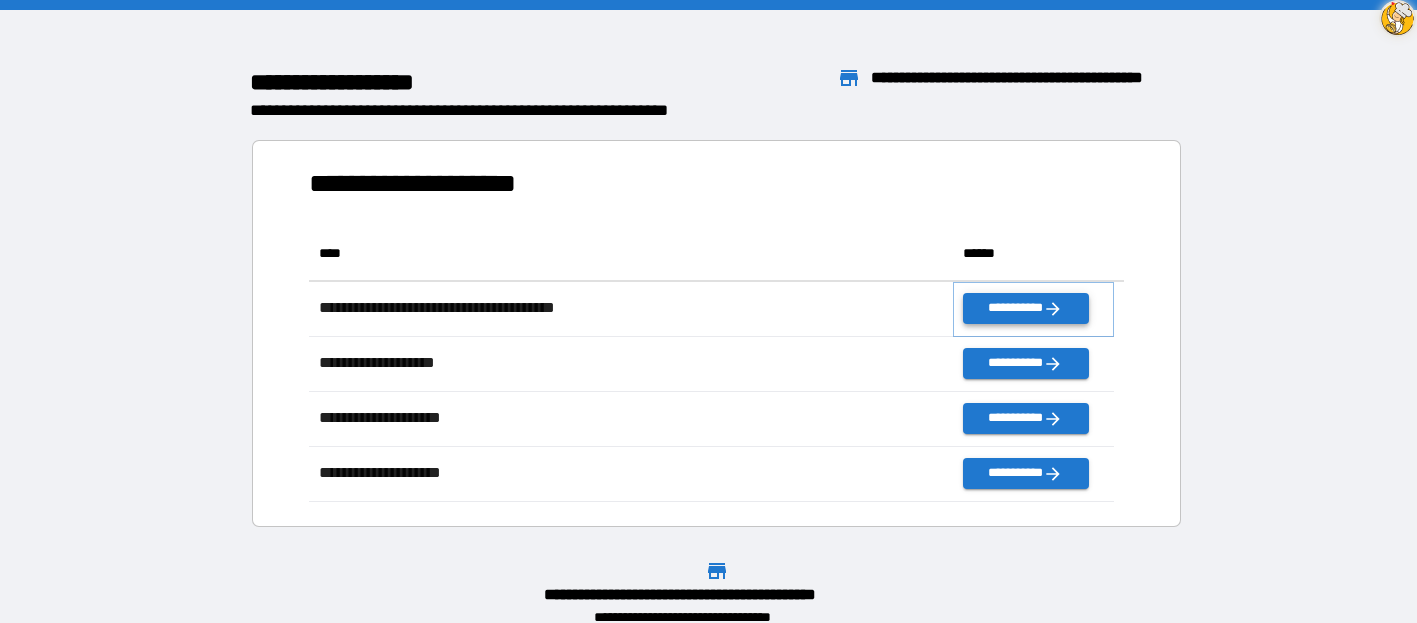 click 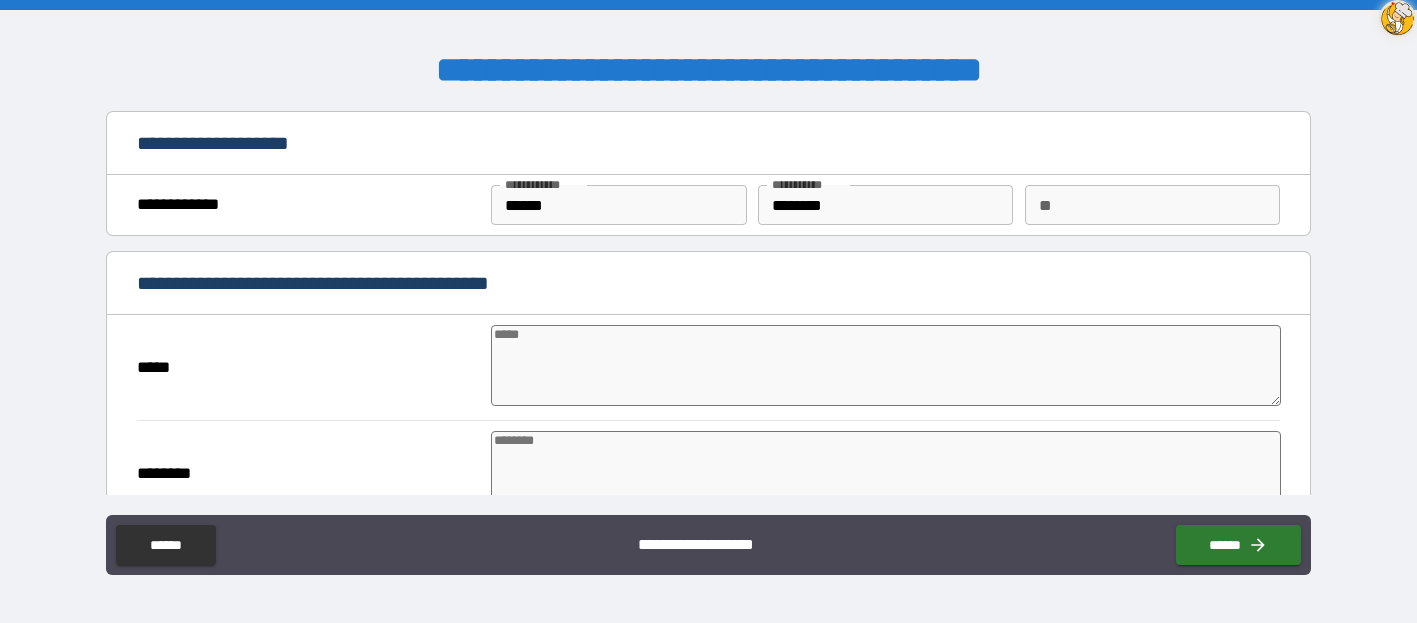 type on "*" 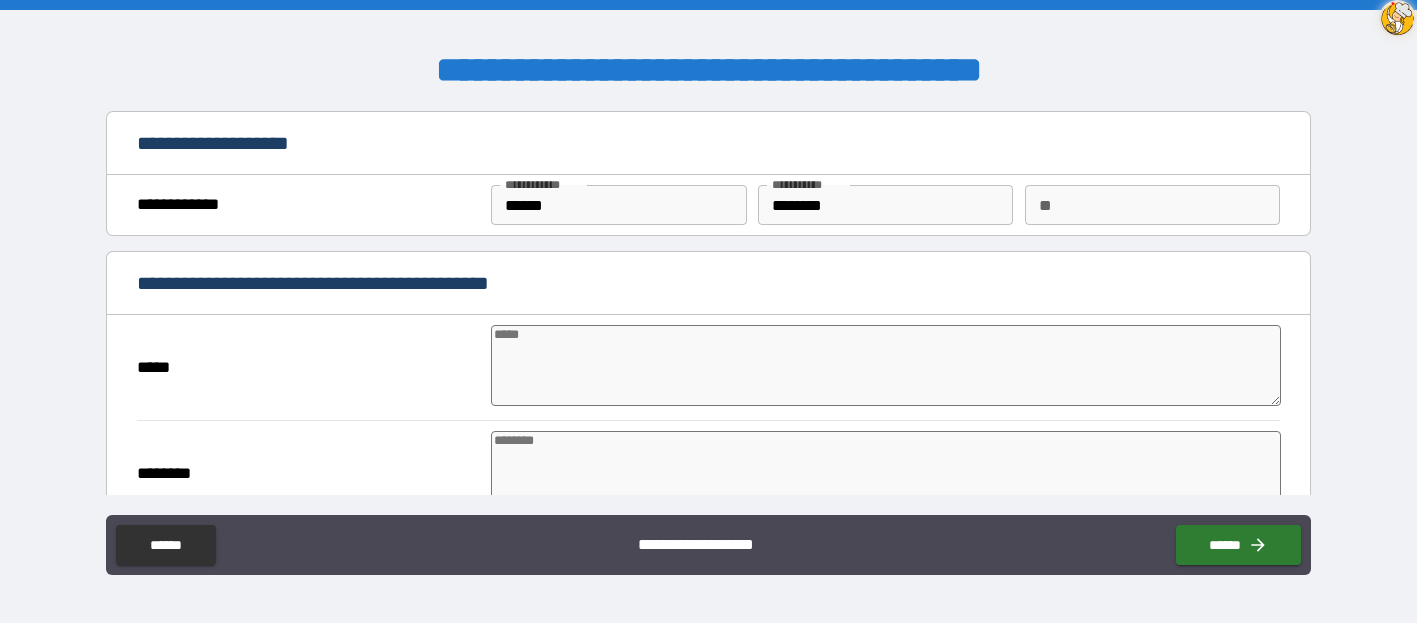 type on "*" 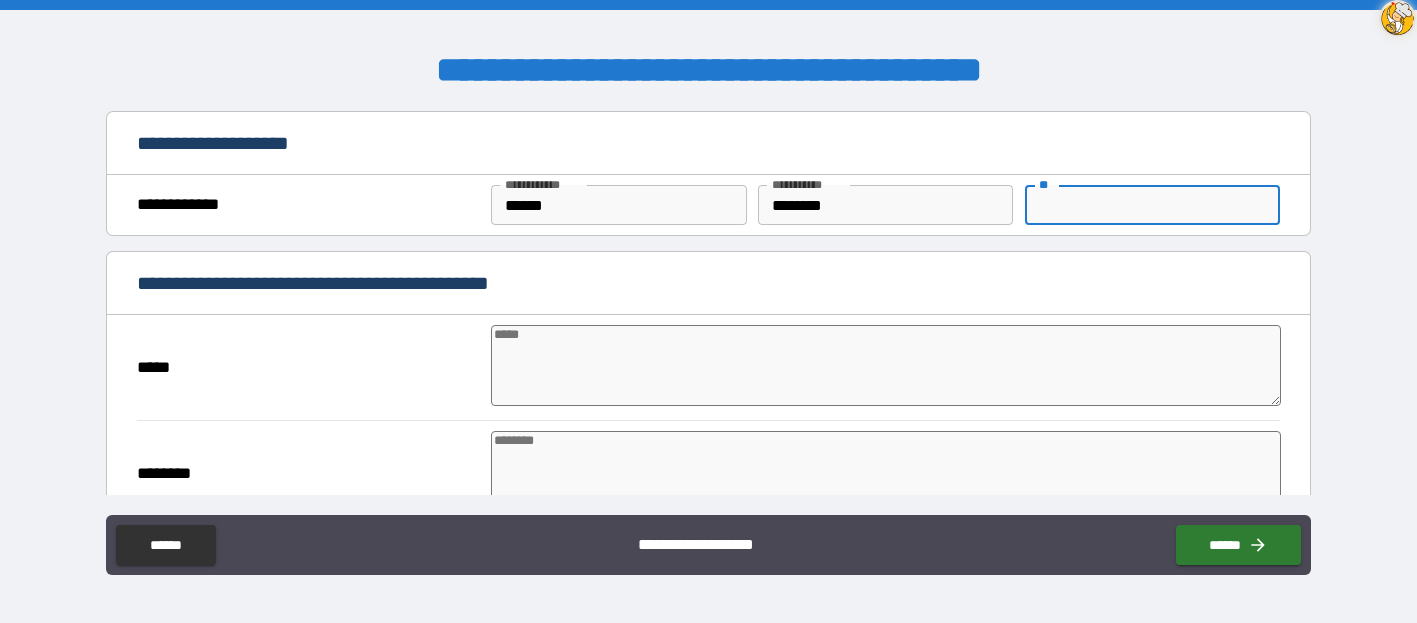 click on "**" at bounding box center (1152, 205) 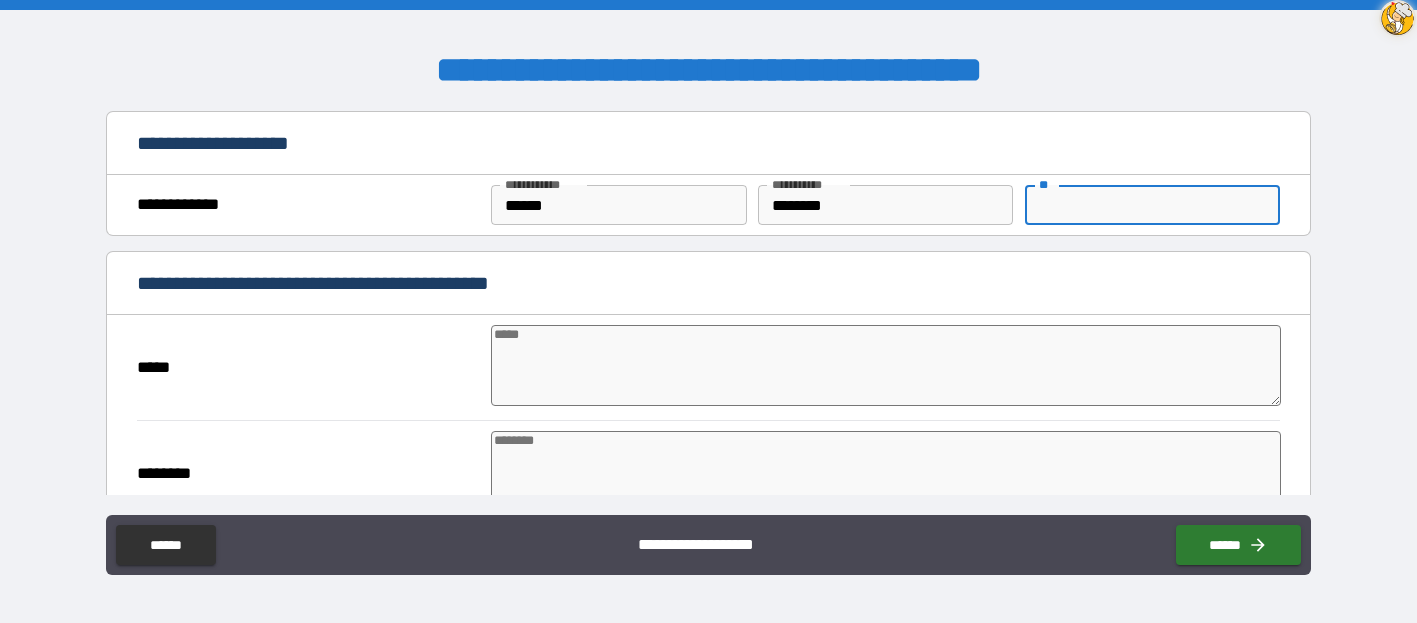 click on "**" at bounding box center [1152, 205] 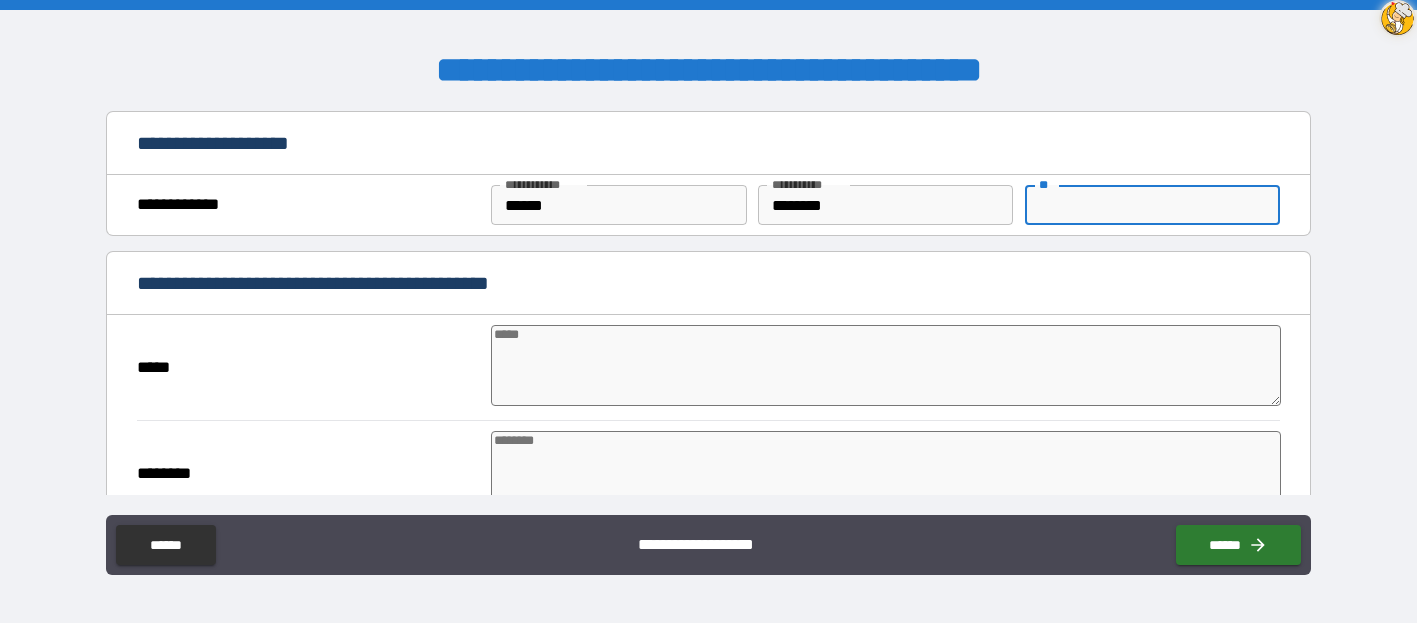 type on "*" 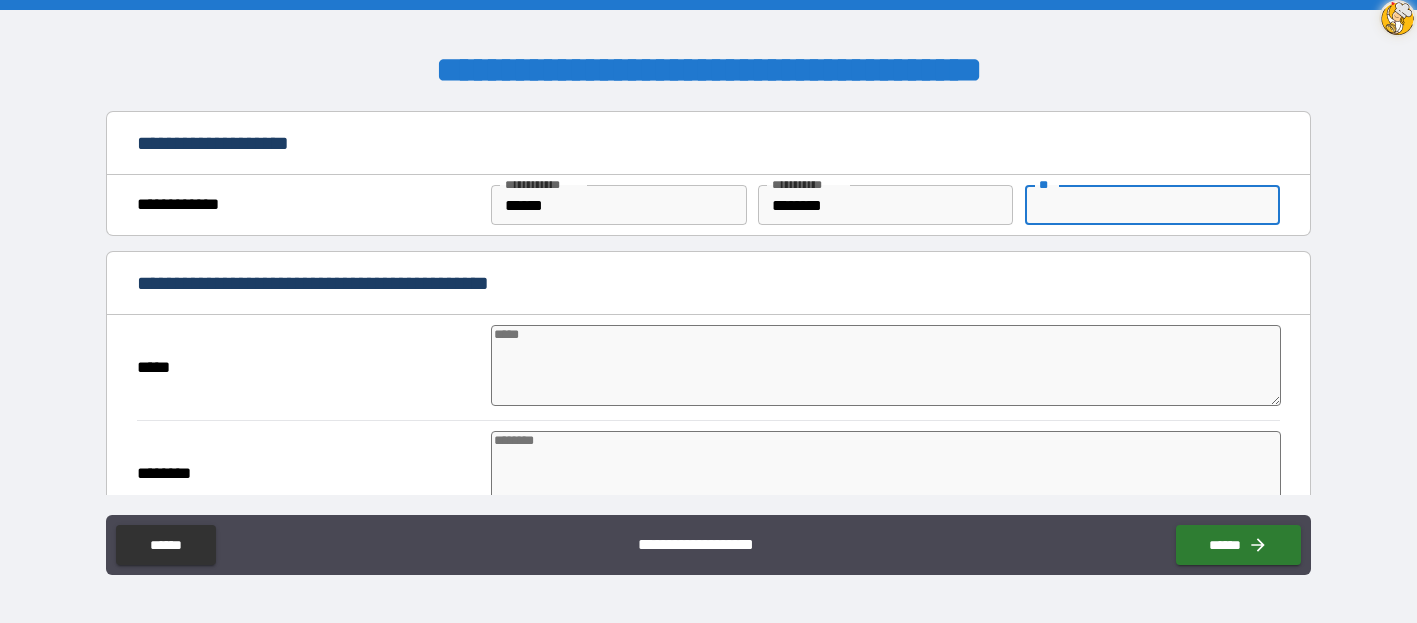 type on "*" 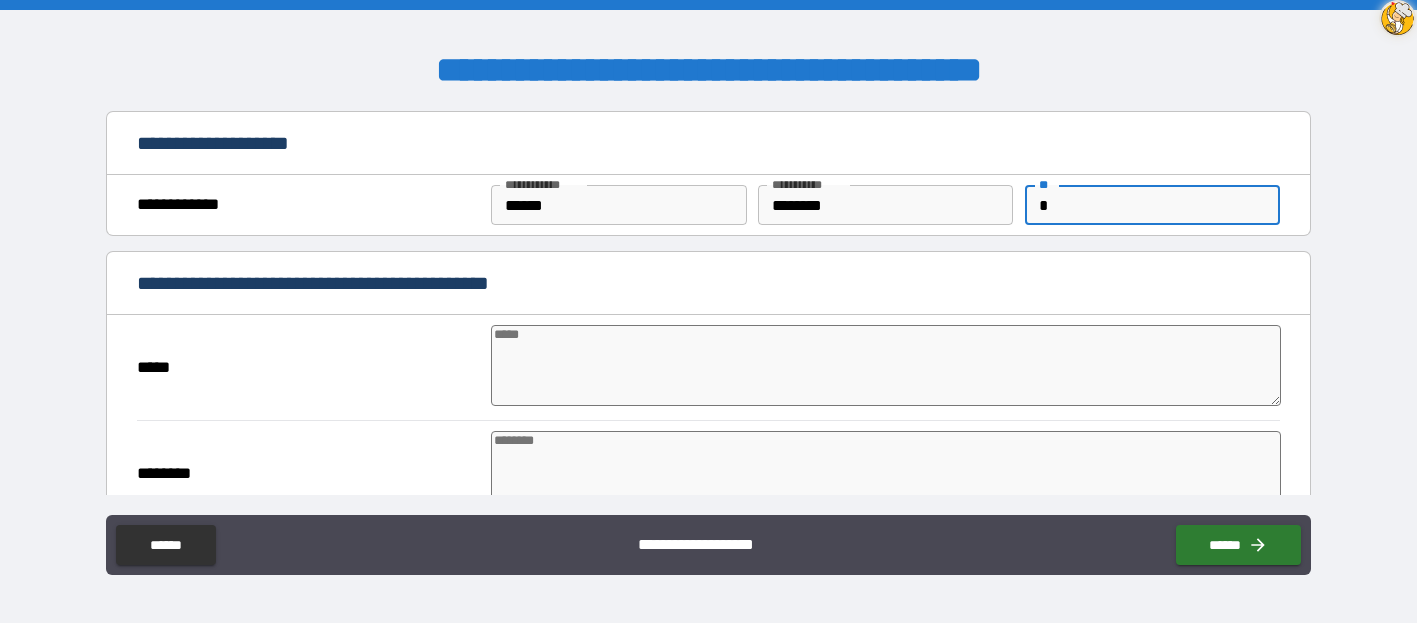 type on "*" 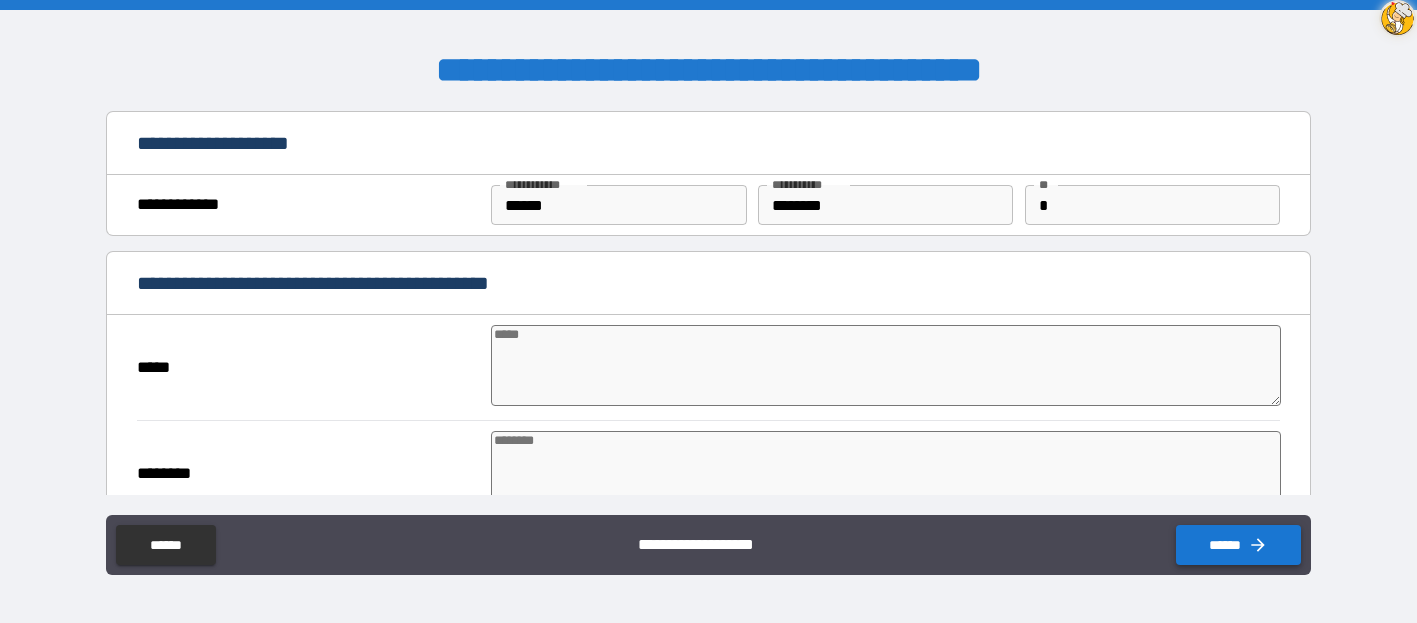 click on "******" at bounding box center (1238, 545) 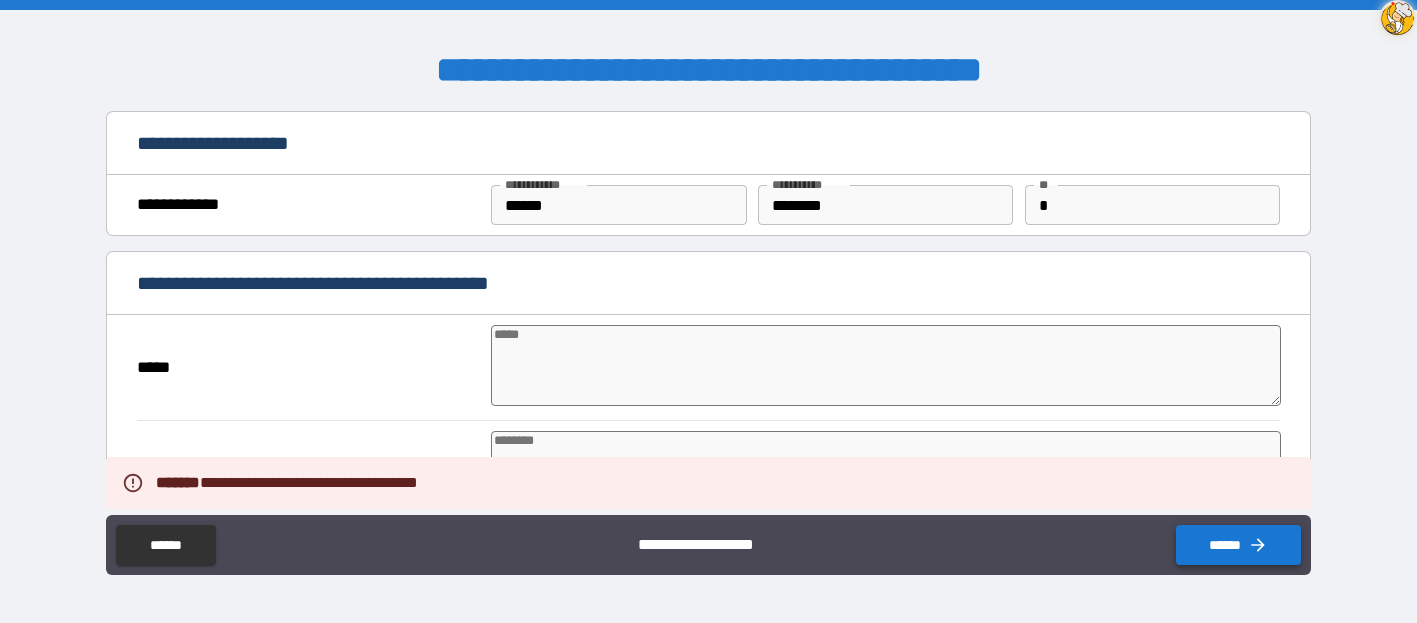 type on "*" 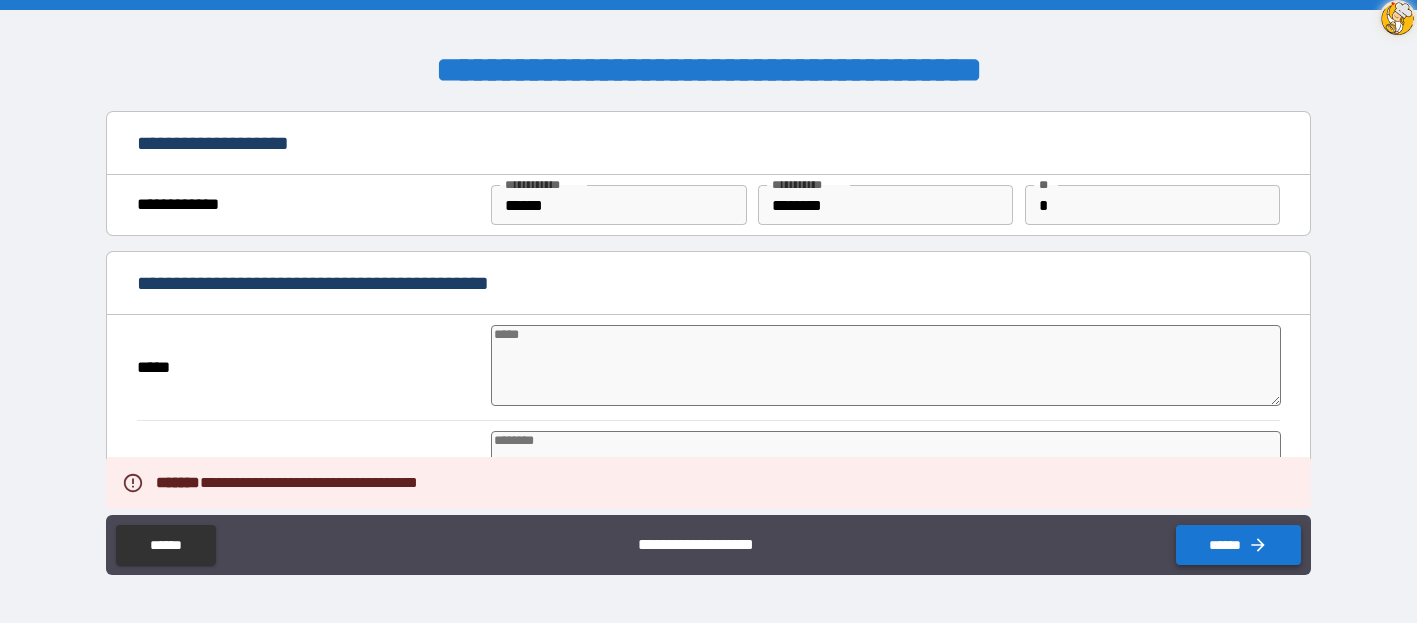 type on "*" 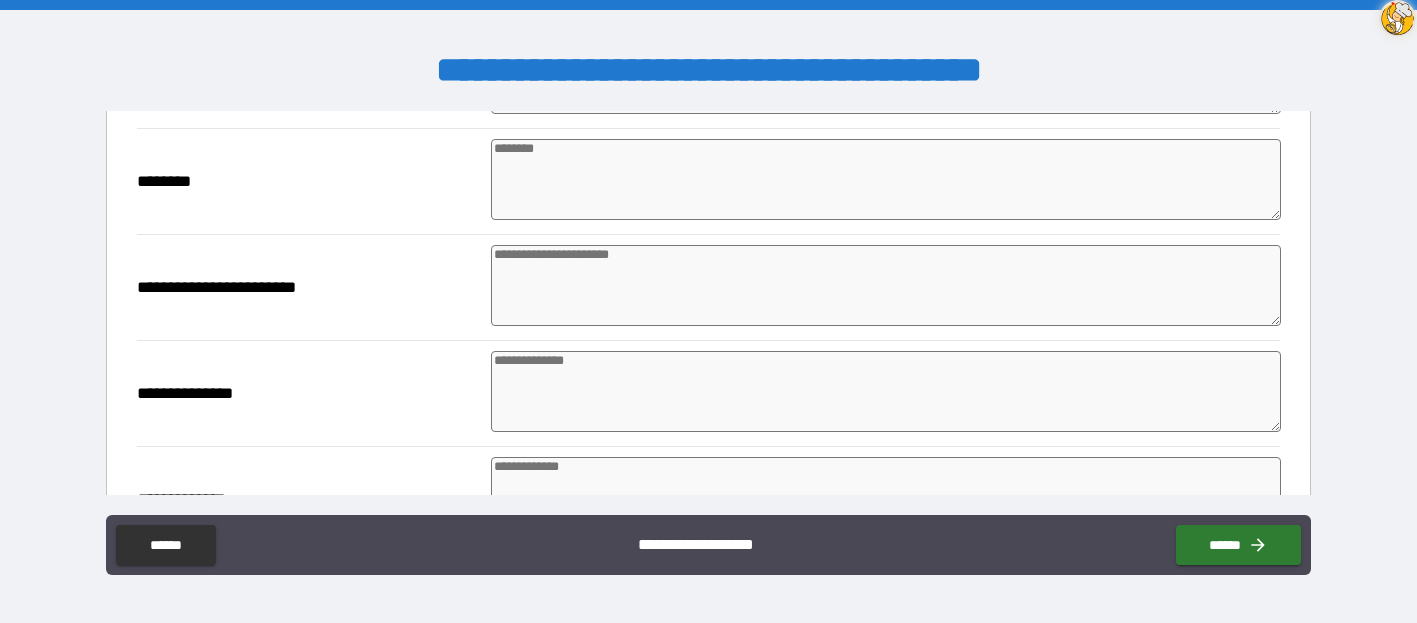 scroll, scrollTop: 670, scrollLeft: 0, axis: vertical 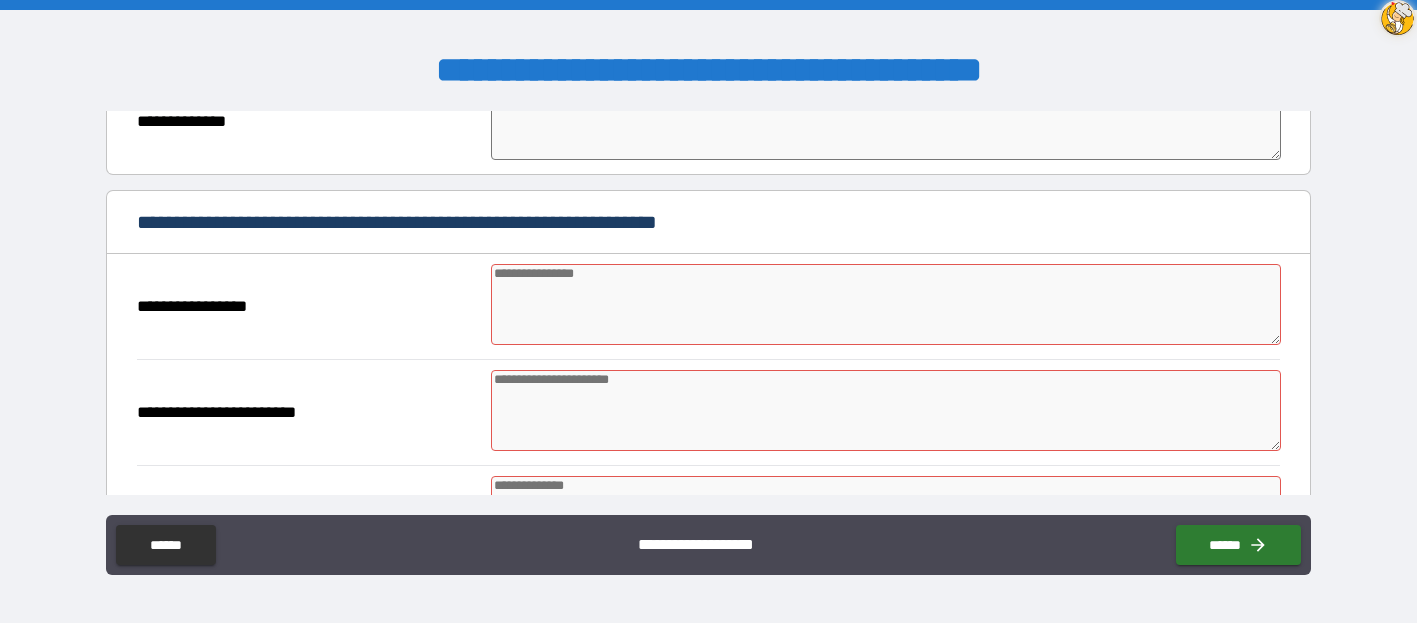 click at bounding box center (885, 304) 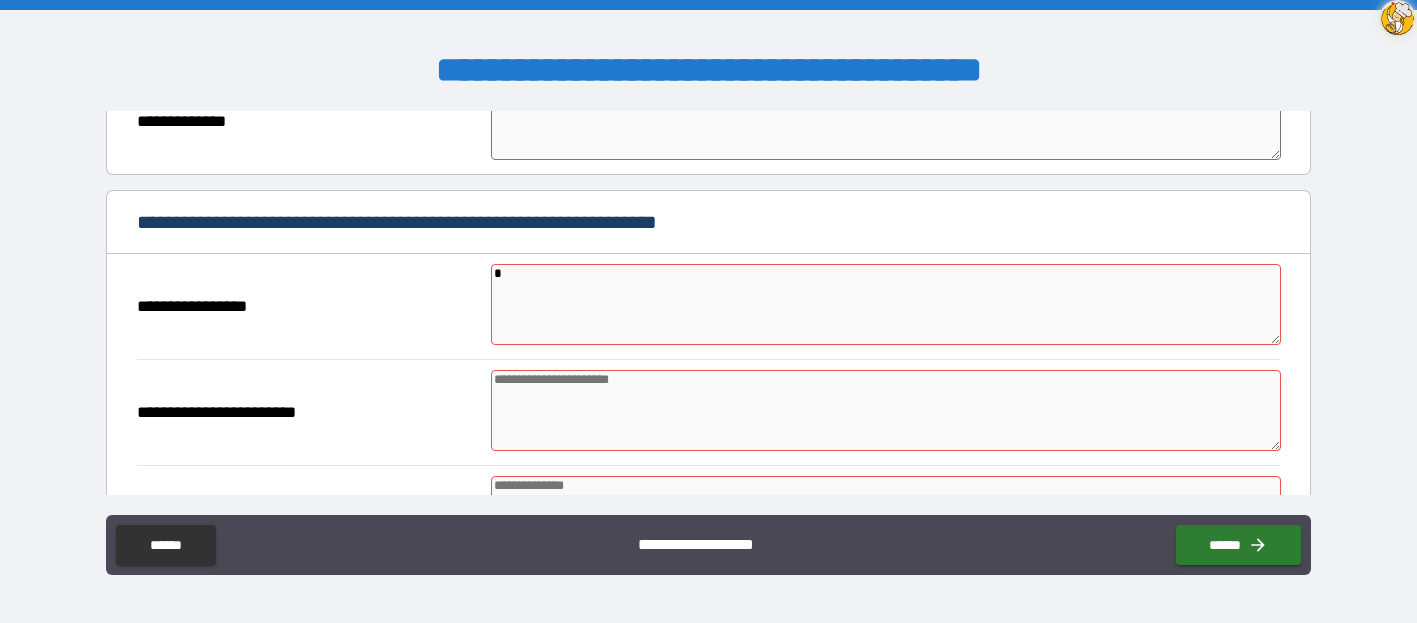 type on "*" 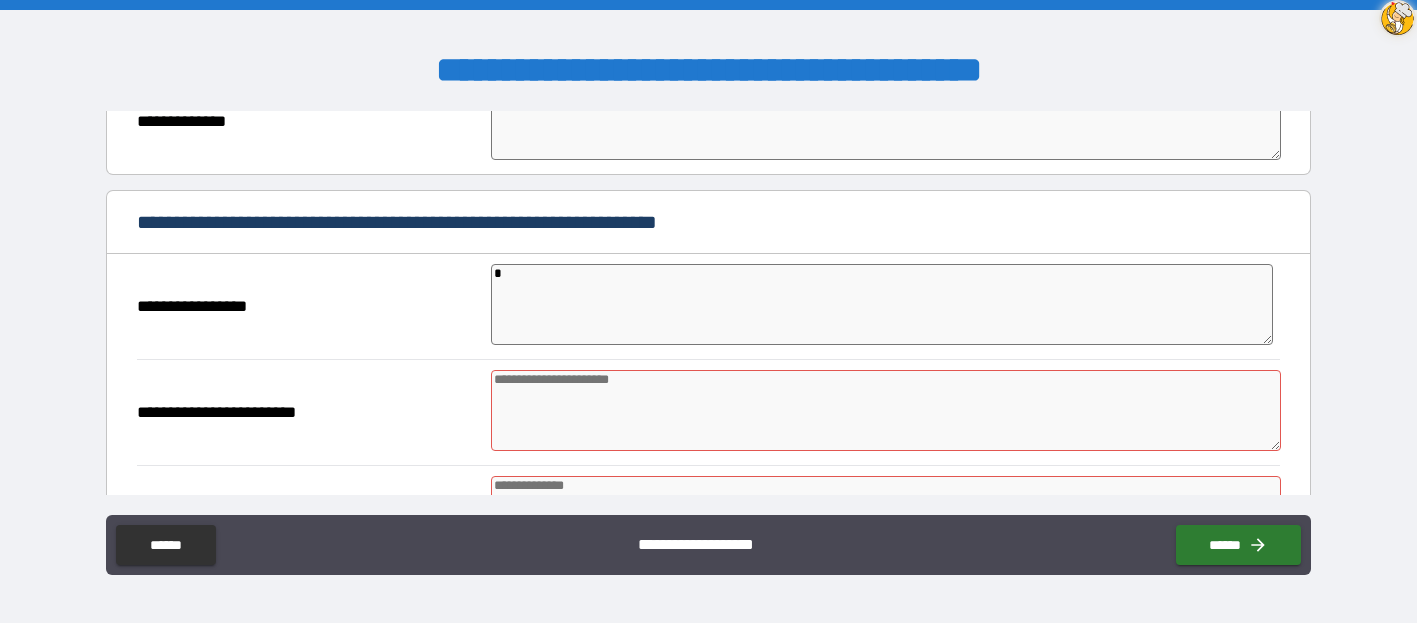 type on "*" 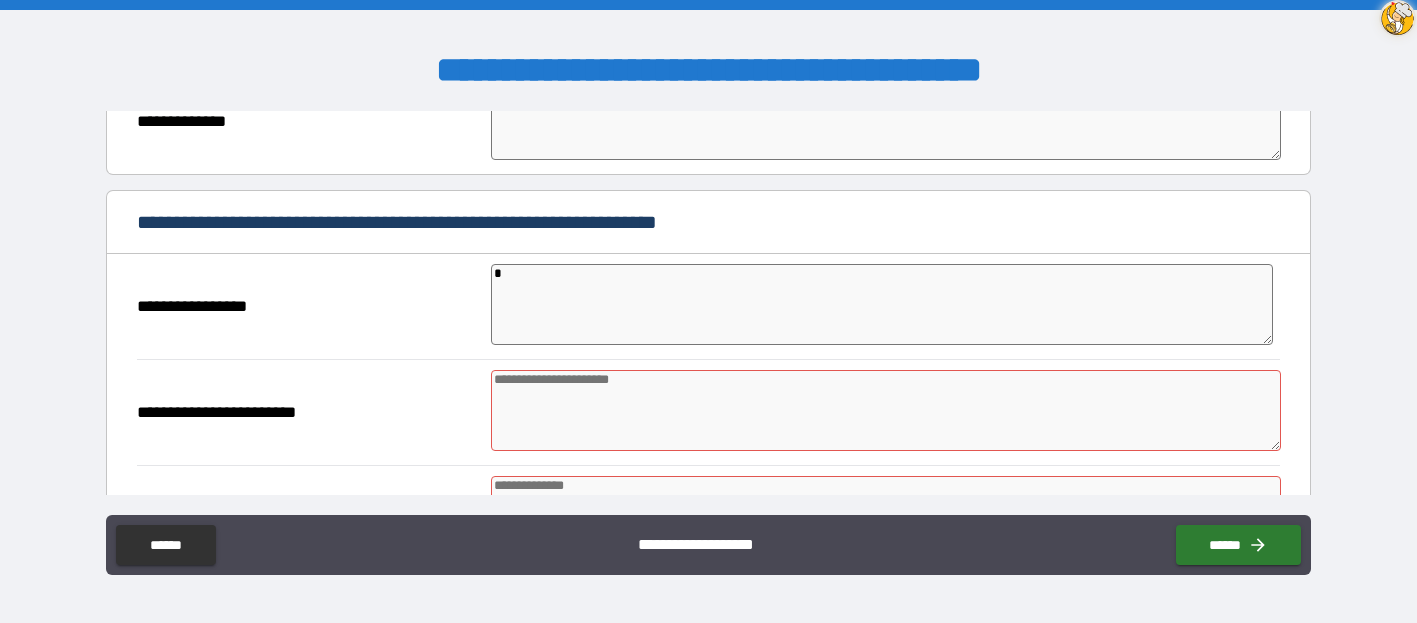 type on "*" 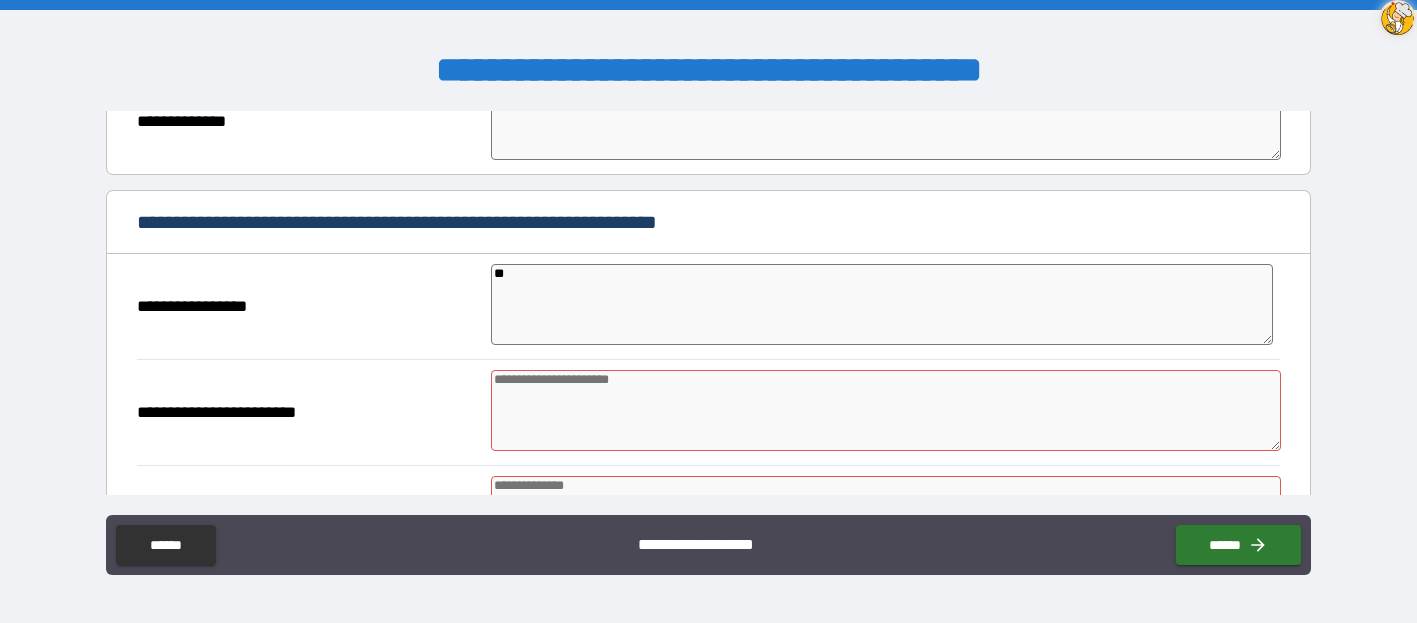 type on "*" 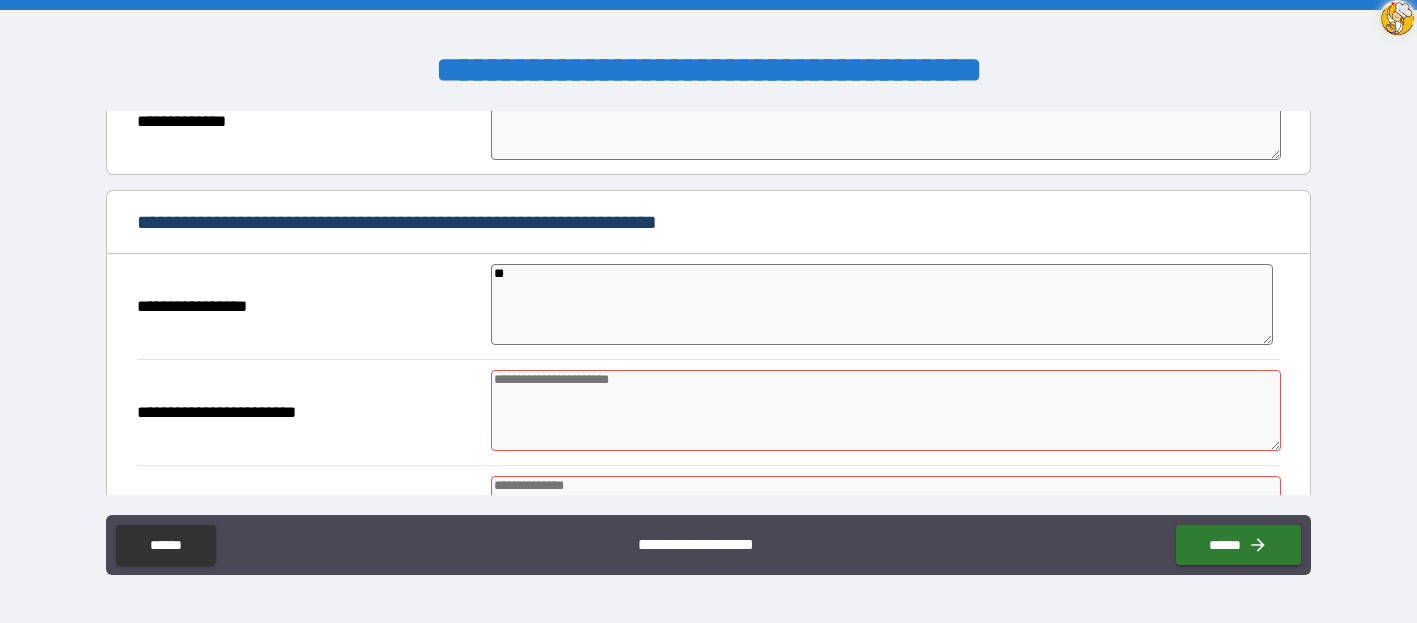 type on "*" 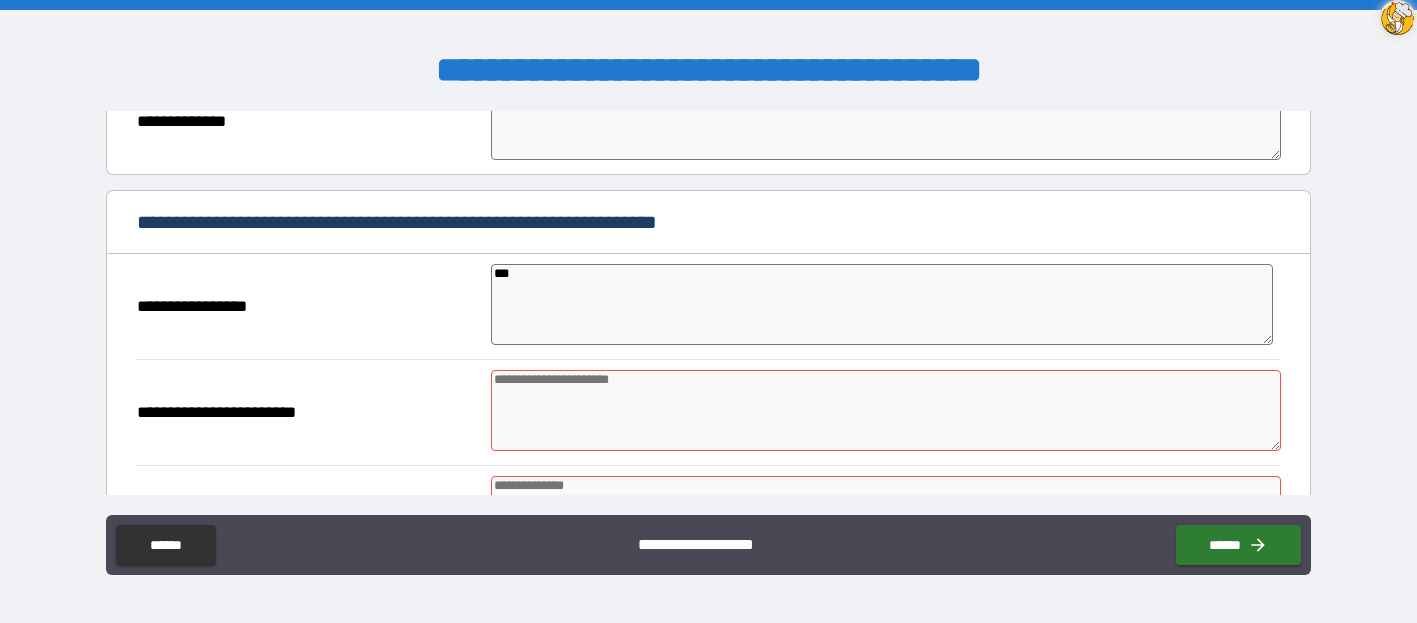 type on "*" 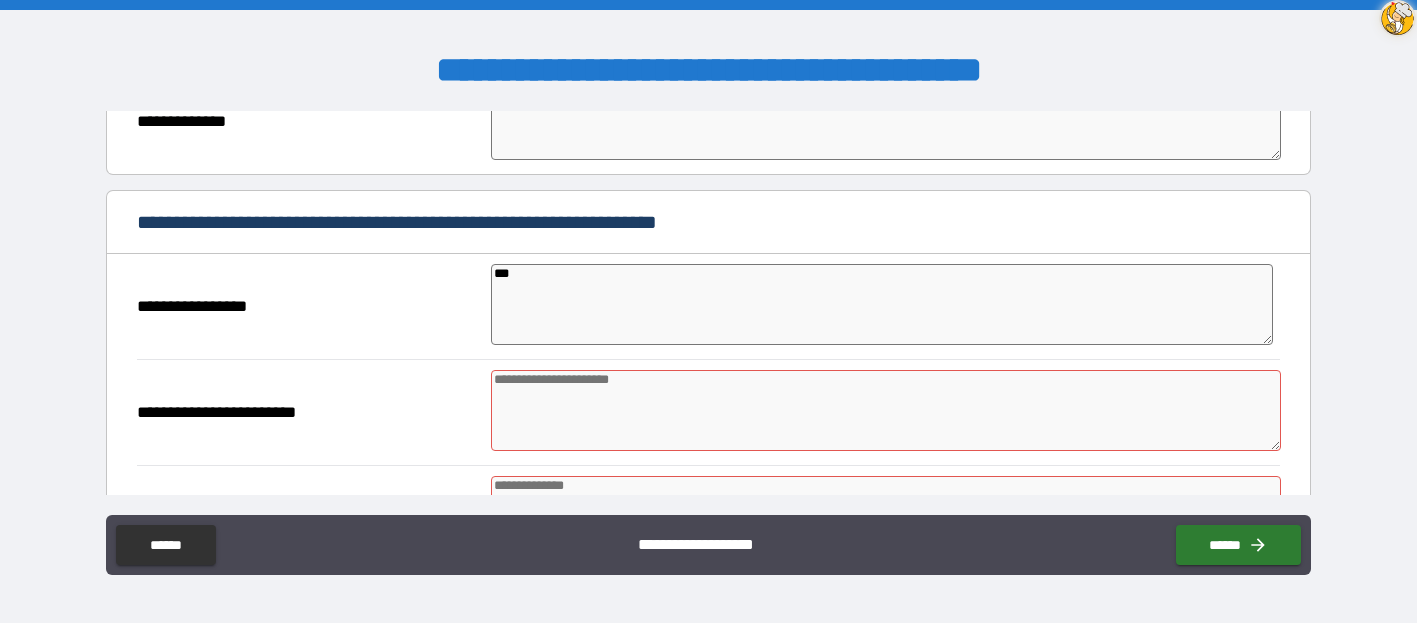 type on "*" 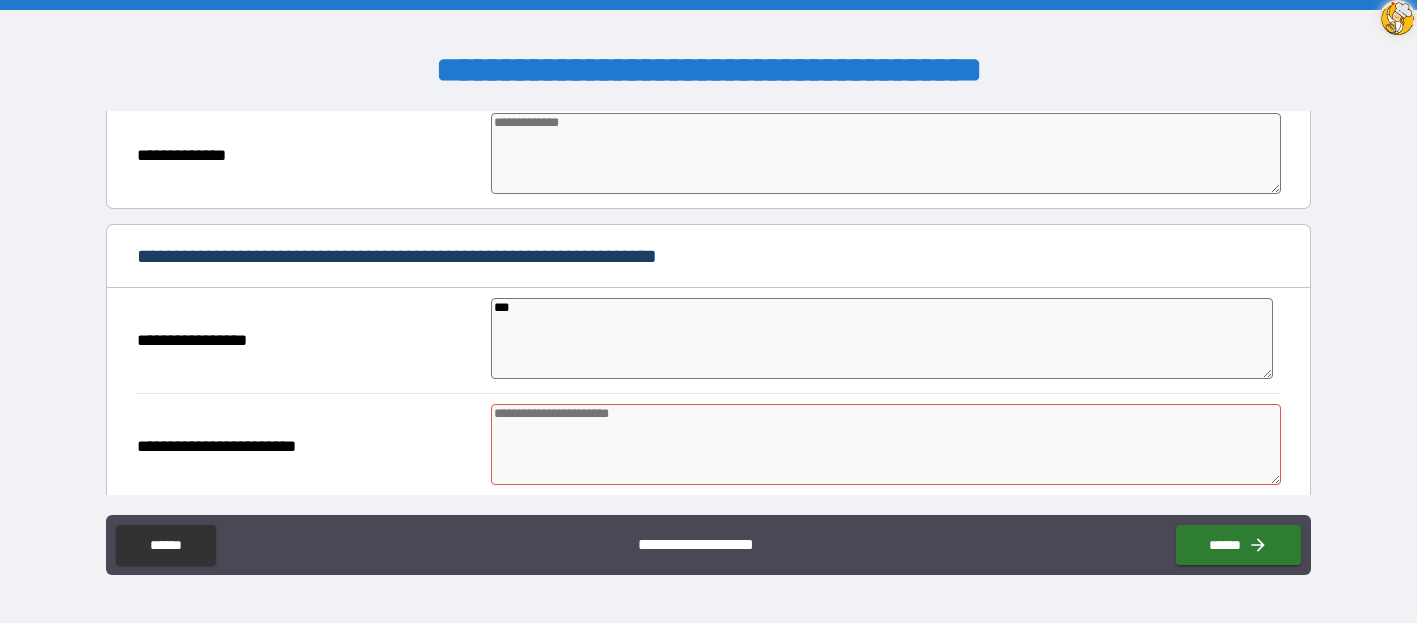 scroll, scrollTop: 841, scrollLeft: 0, axis: vertical 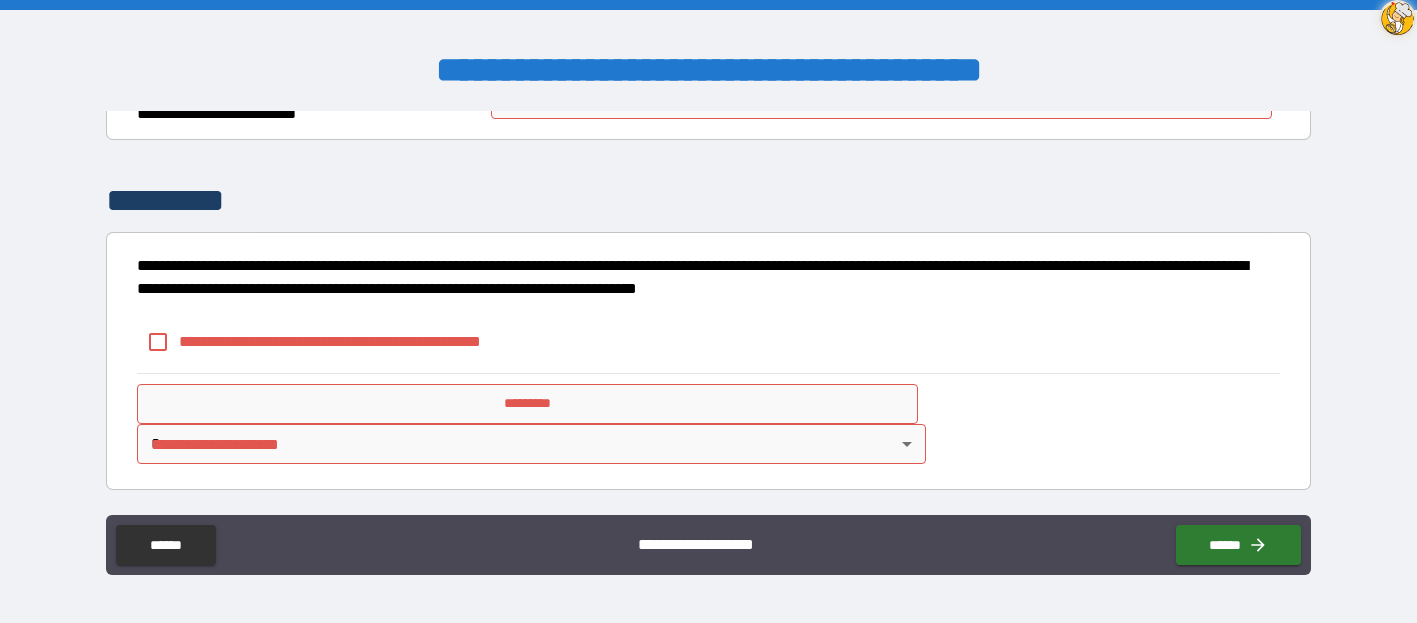 drag, startPoint x: 1296, startPoint y: 474, endPoint x: 1293, endPoint y: 496, distance: 22.203604 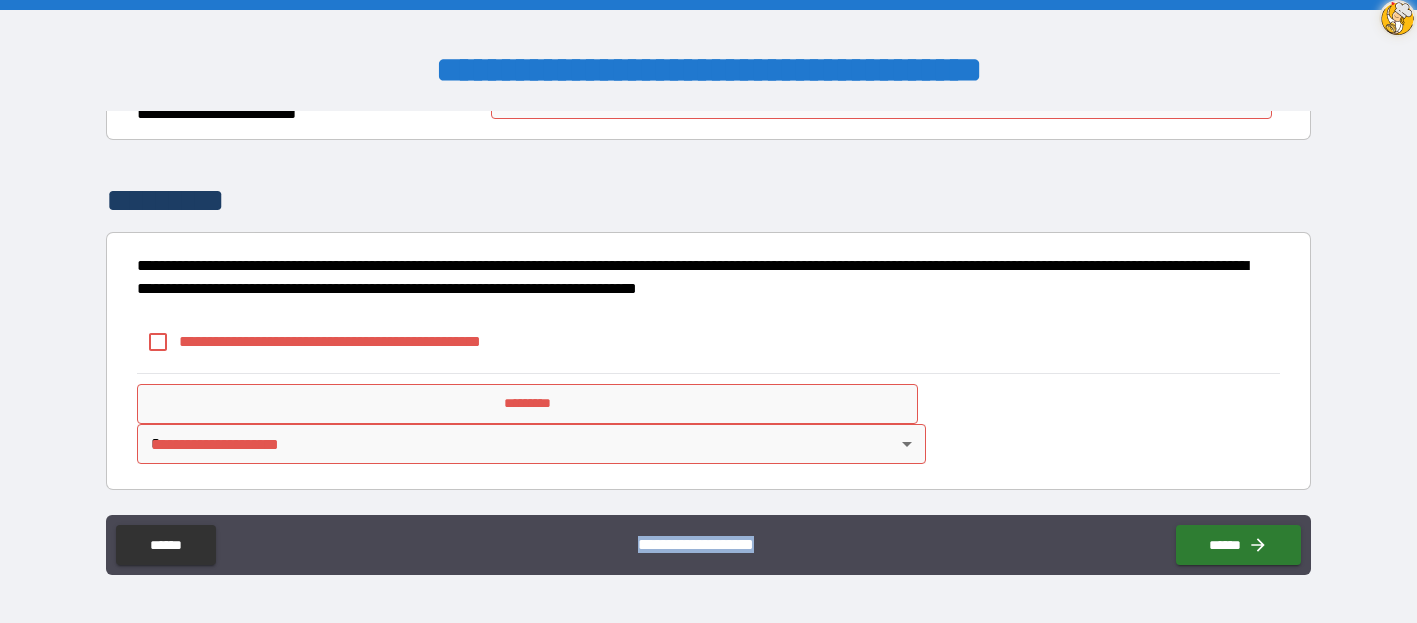 scroll, scrollTop: 6164, scrollLeft: 0, axis: vertical 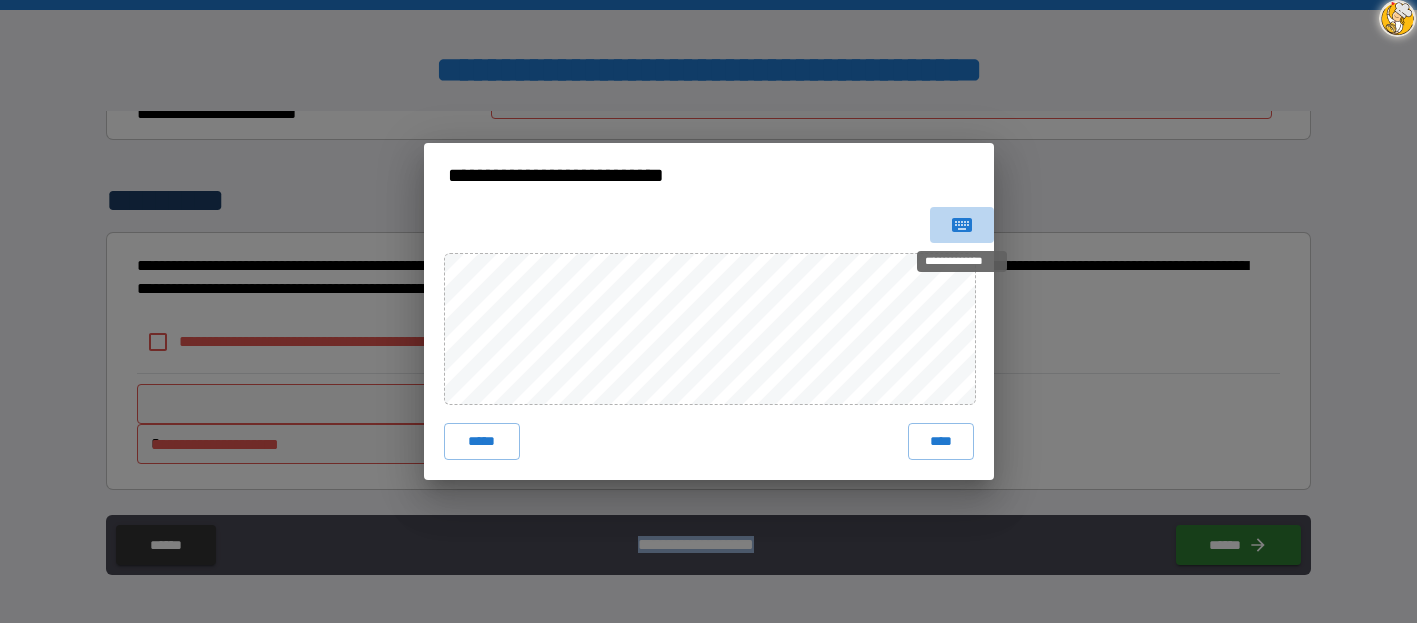 click 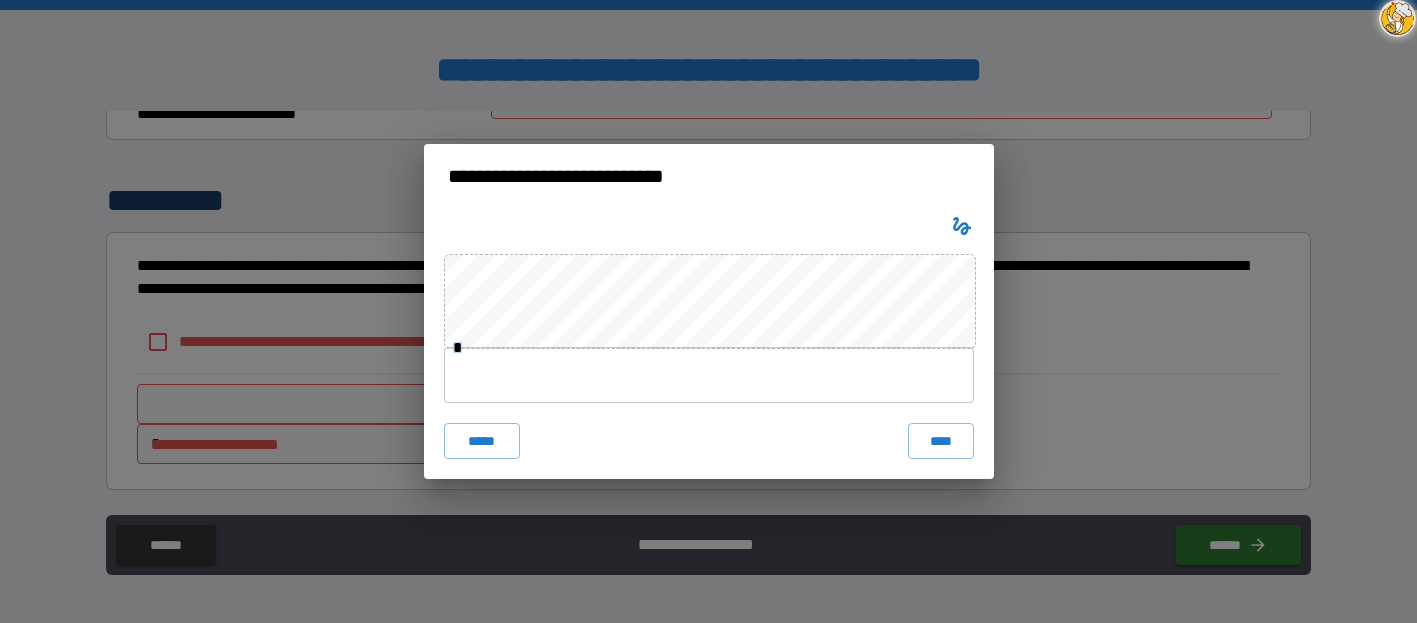 drag, startPoint x: 1303, startPoint y: 478, endPoint x: 1218, endPoint y: 303, distance: 194.55077 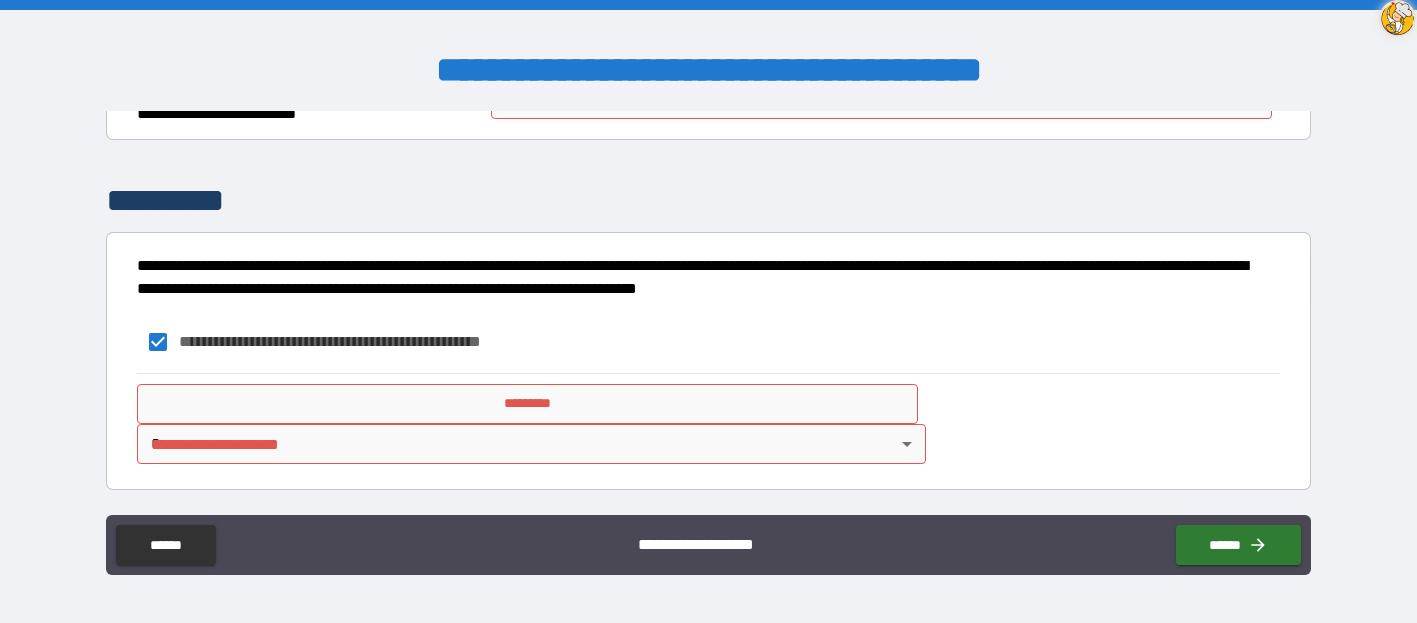 scroll, scrollTop: 6215, scrollLeft: 0, axis: vertical 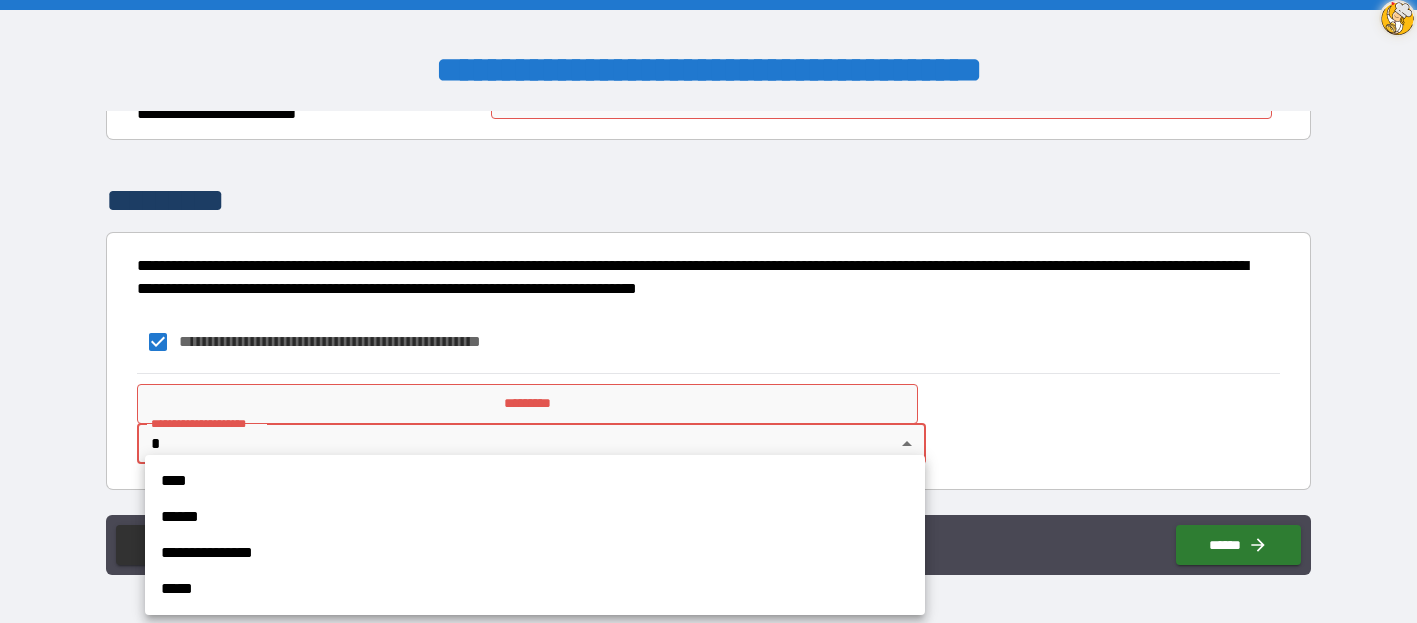 click on "[FIRST] [LAST] [STREET] [CITY], [STATE] [ZIP]" at bounding box center (708, 311) 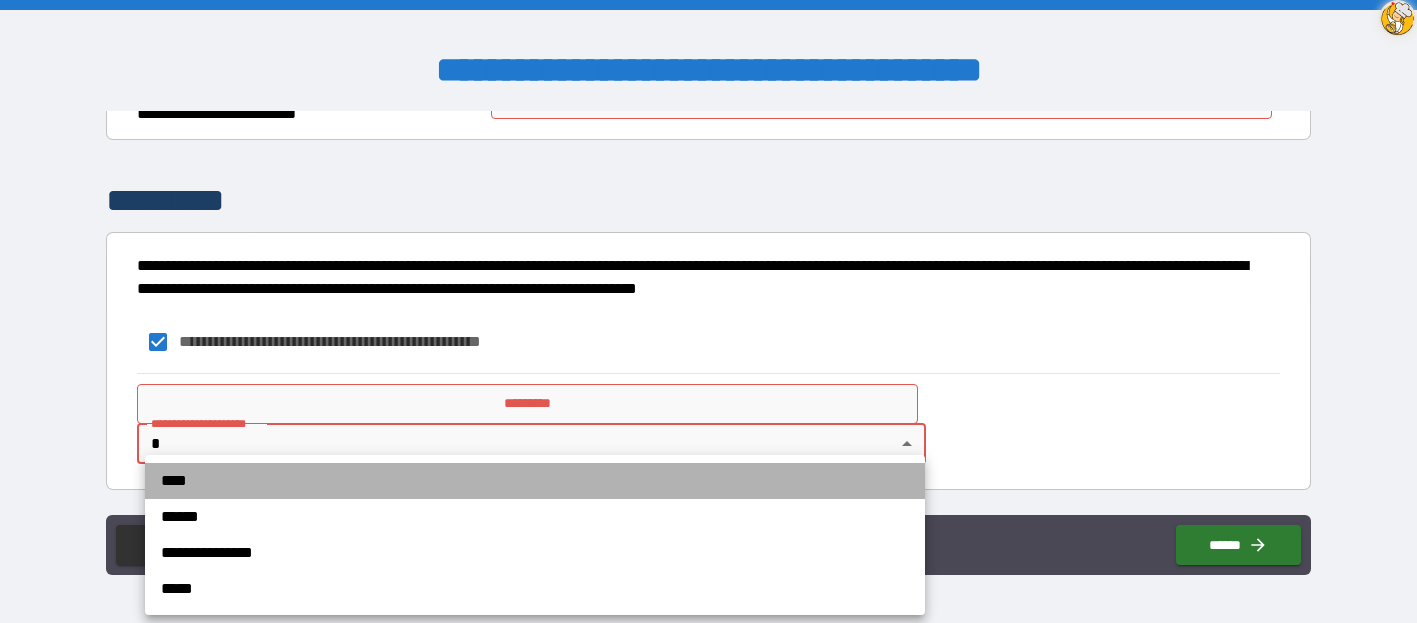 click on "****" at bounding box center [535, 481] 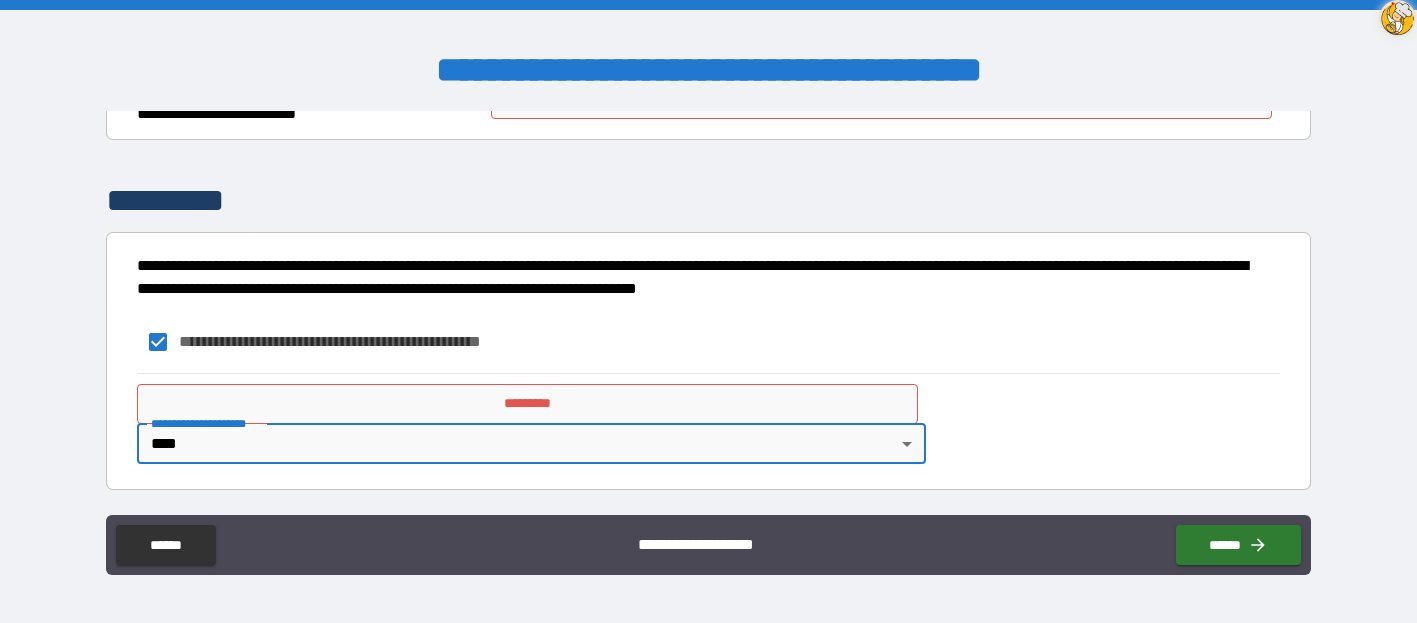 drag, startPoint x: 410, startPoint y: 369, endPoint x: 427, endPoint y: 389, distance: 26.24881 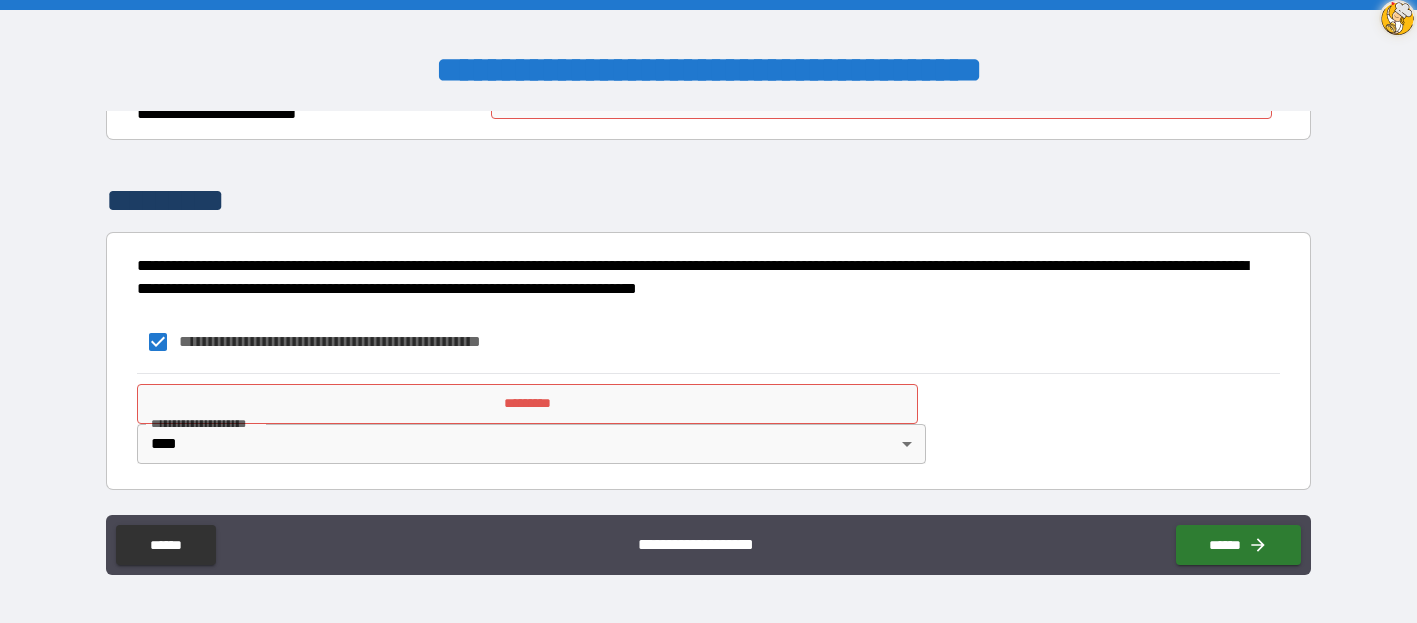 click on "*********" at bounding box center [527, 404] 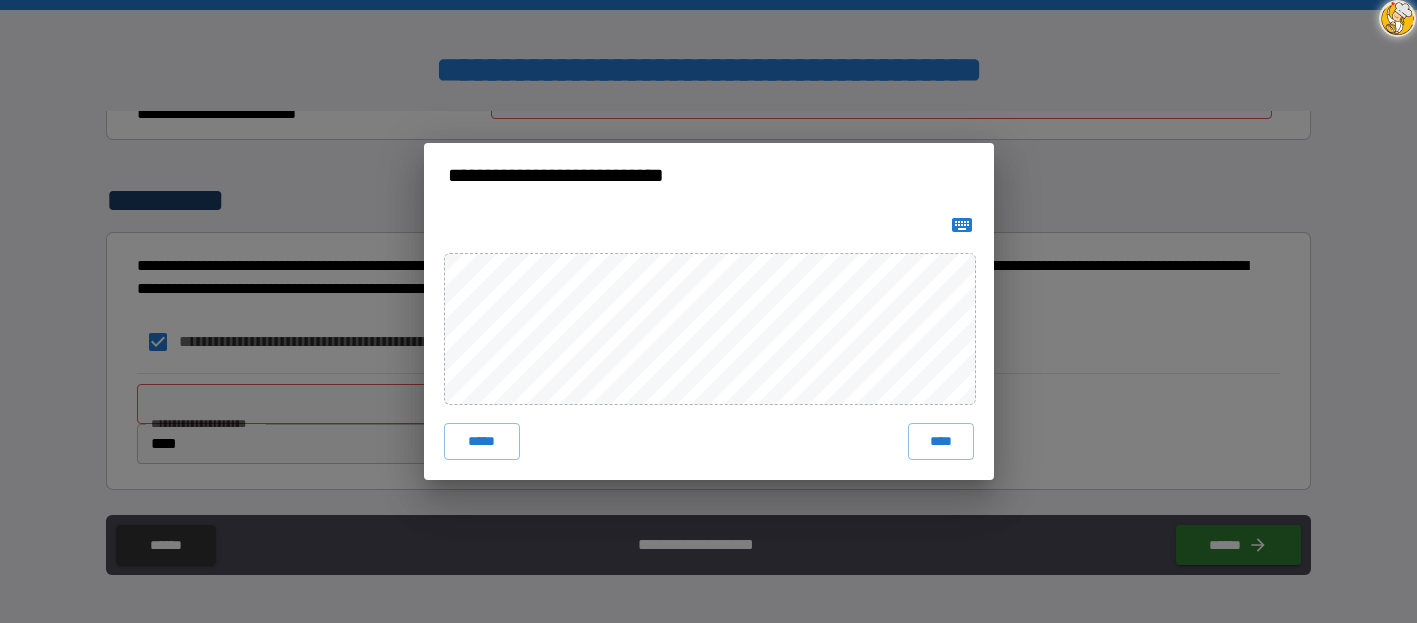 click on "***** ****" at bounding box center [709, 343] 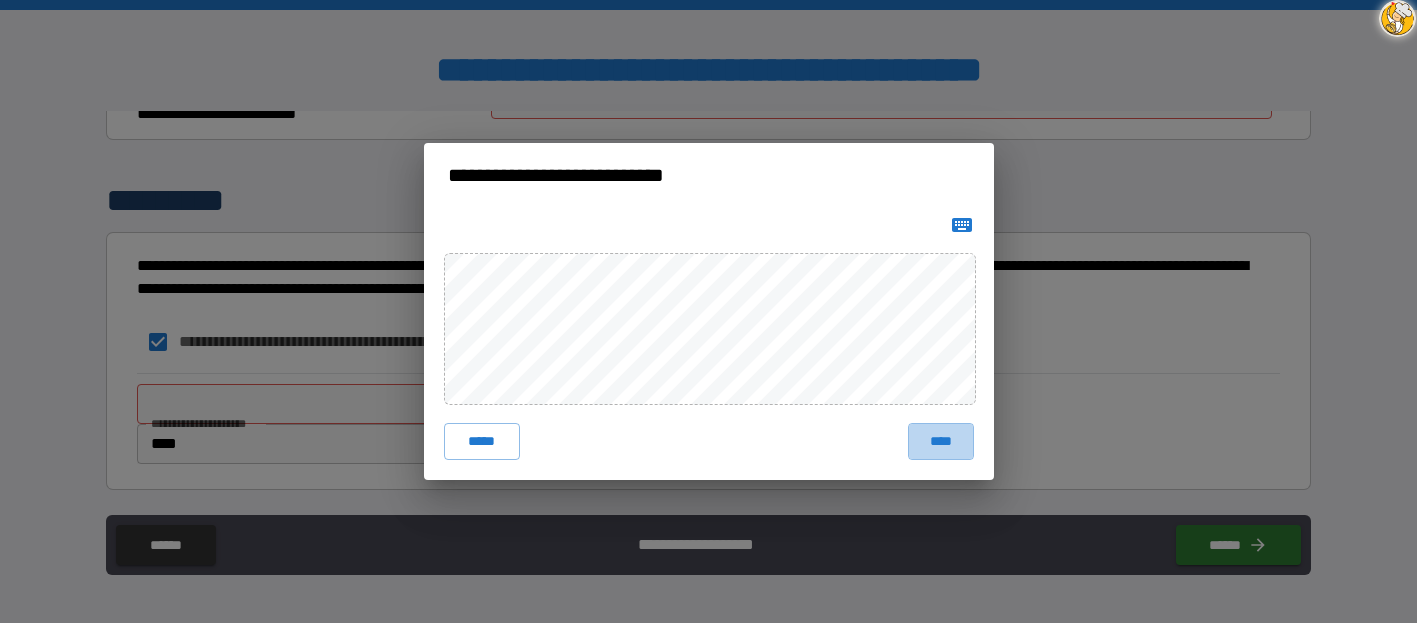 click on "****" at bounding box center [941, 441] 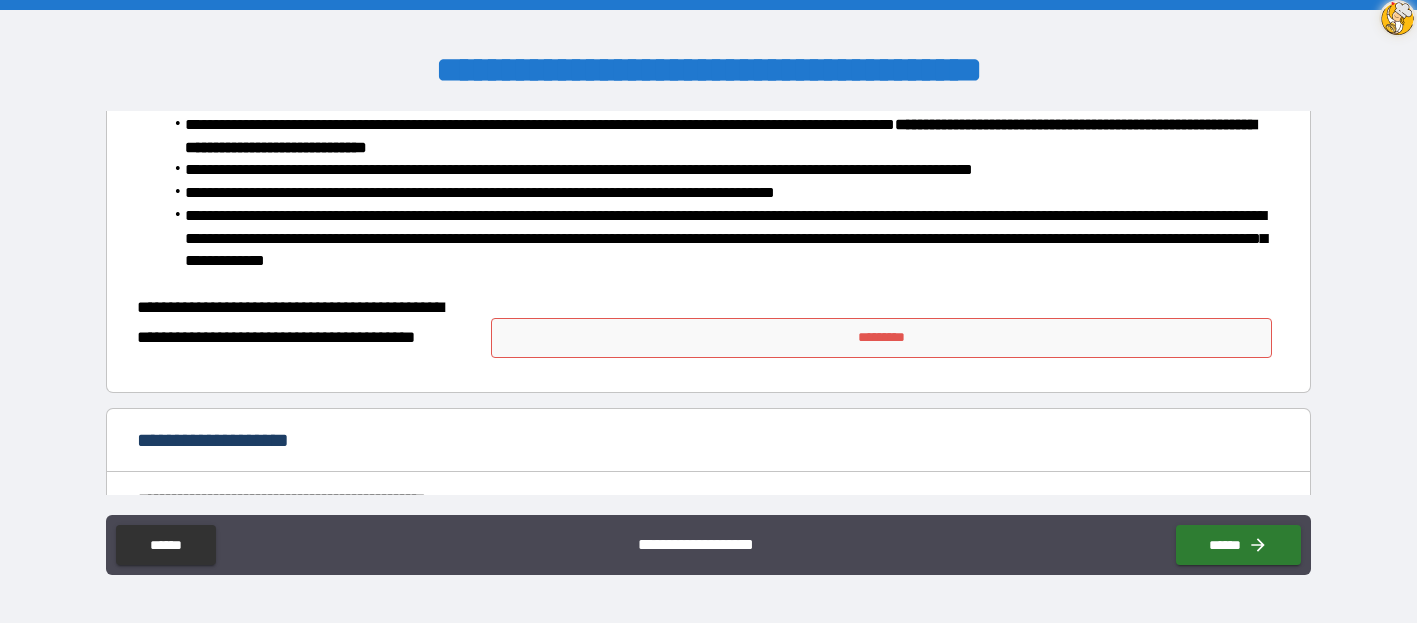 scroll, scrollTop: 2669, scrollLeft: 0, axis: vertical 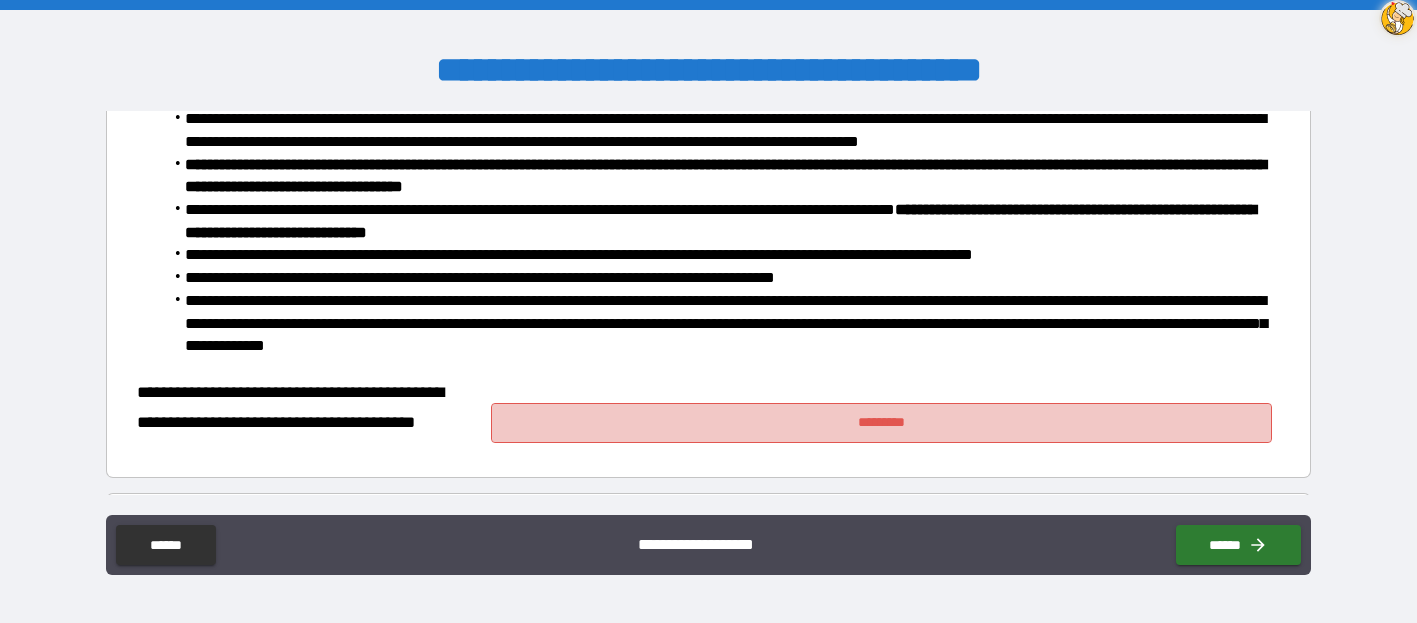 click on "*********" at bounding box center [881, 423] 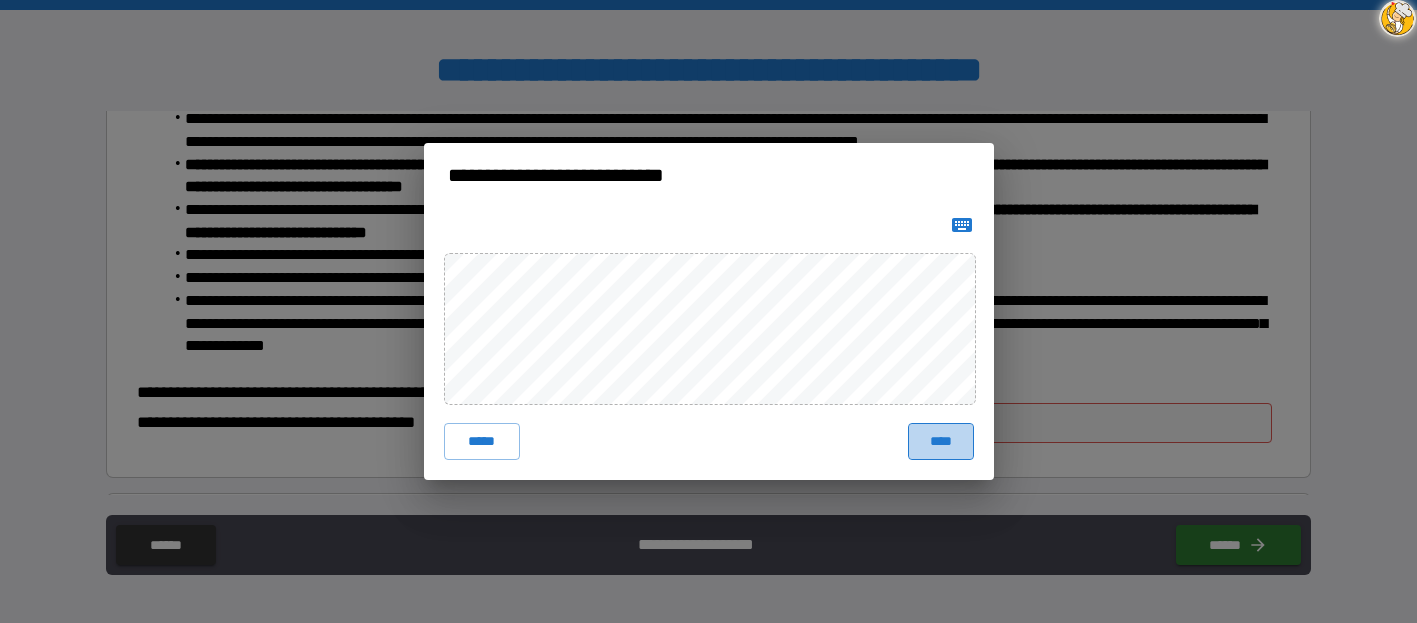drag, startPoint x: 935, startPoint y: 444, endPoint x: 888, endPoint y: 328, distance: 125.1599 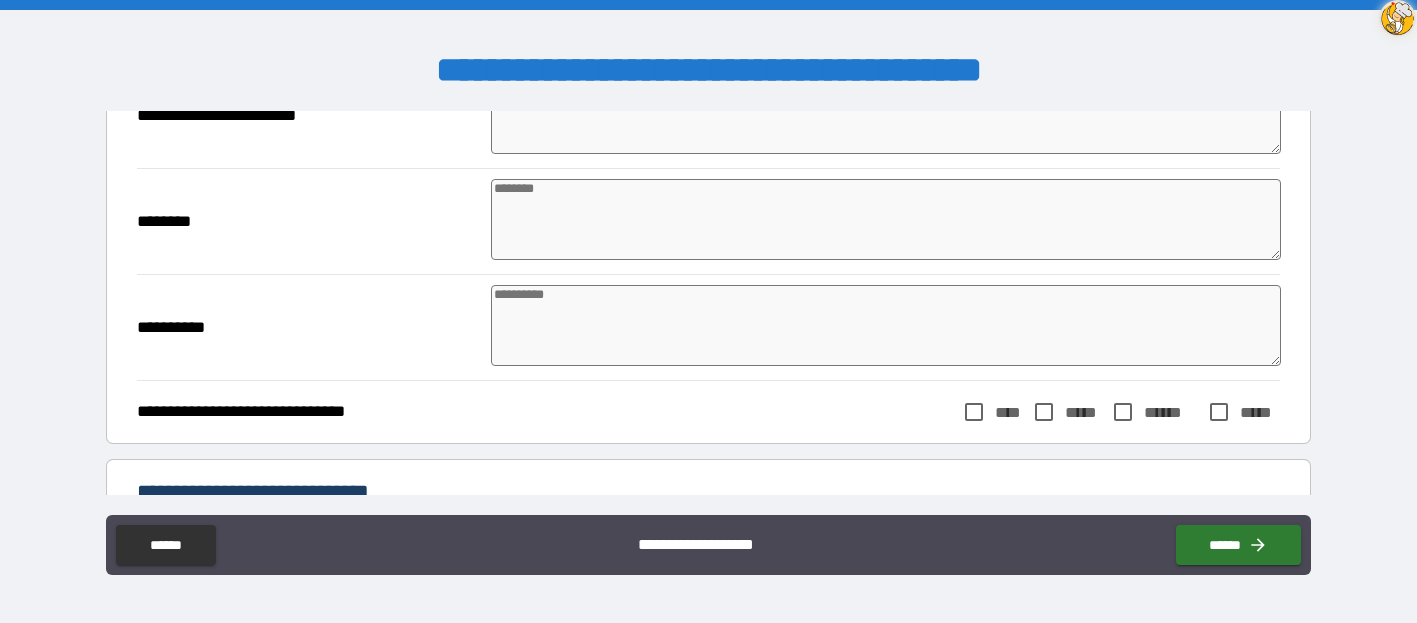 scroll, scrollTop: 1842, scrollLeft: 0, axis: vertical 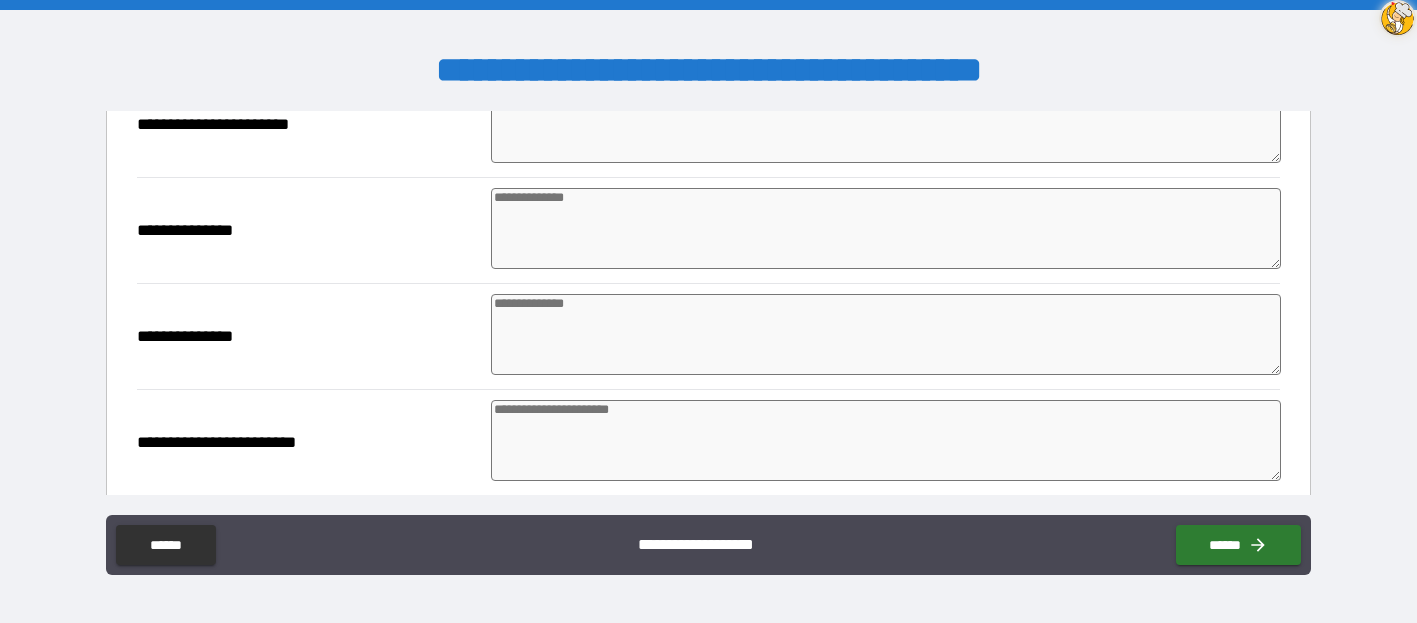 click at bounding box center [885, 334] 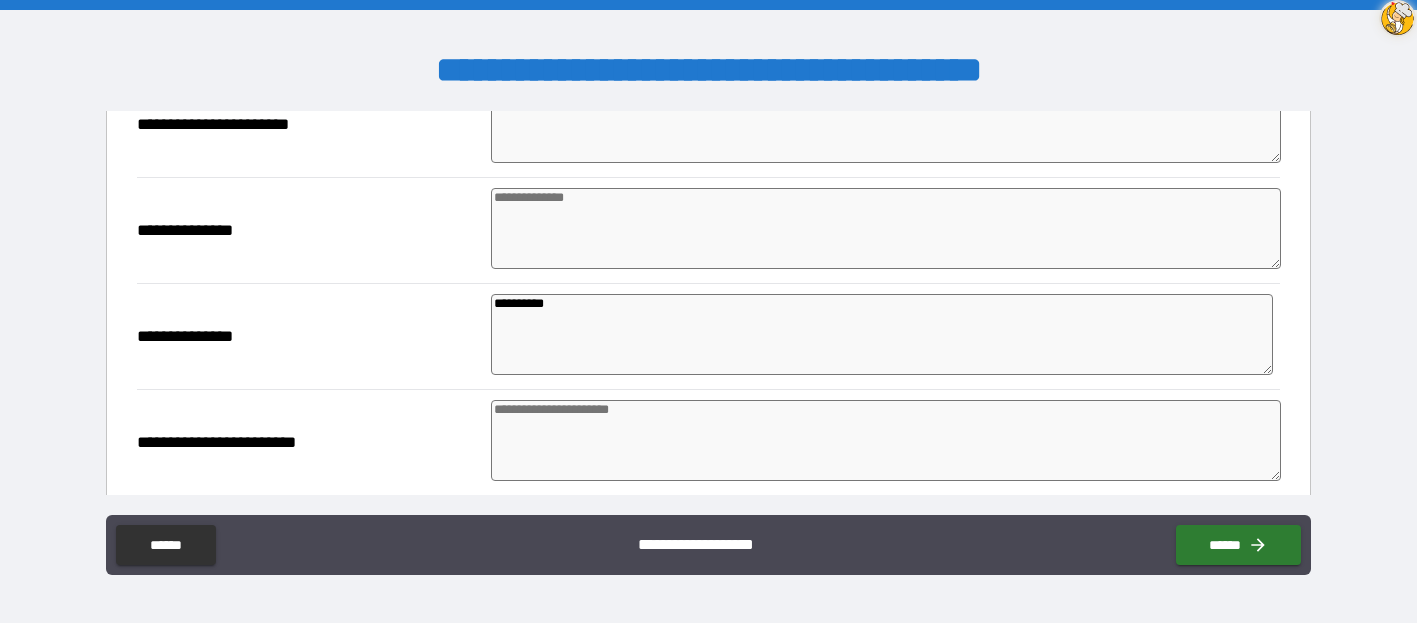 click at bounding box center (885, 440) 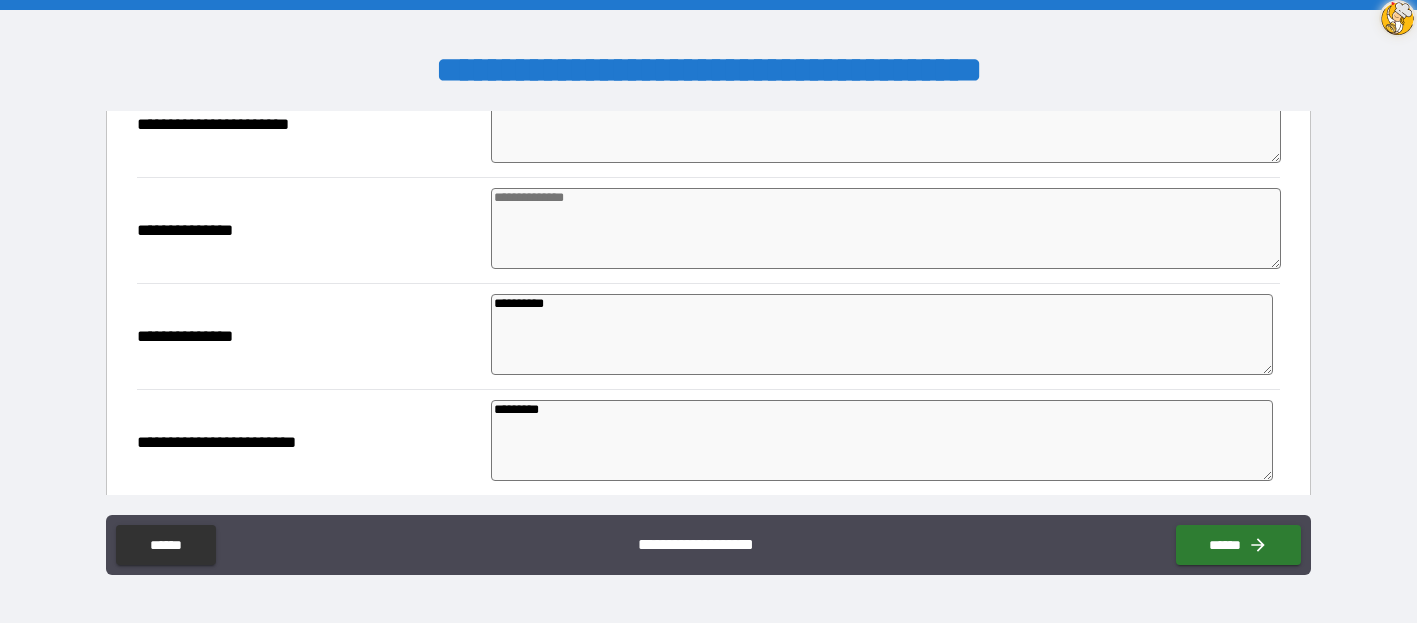 drag, startPoint x: 568, startPoint y: 409, endPoint x: 494, endPoint y: 413, distance: 74.10803 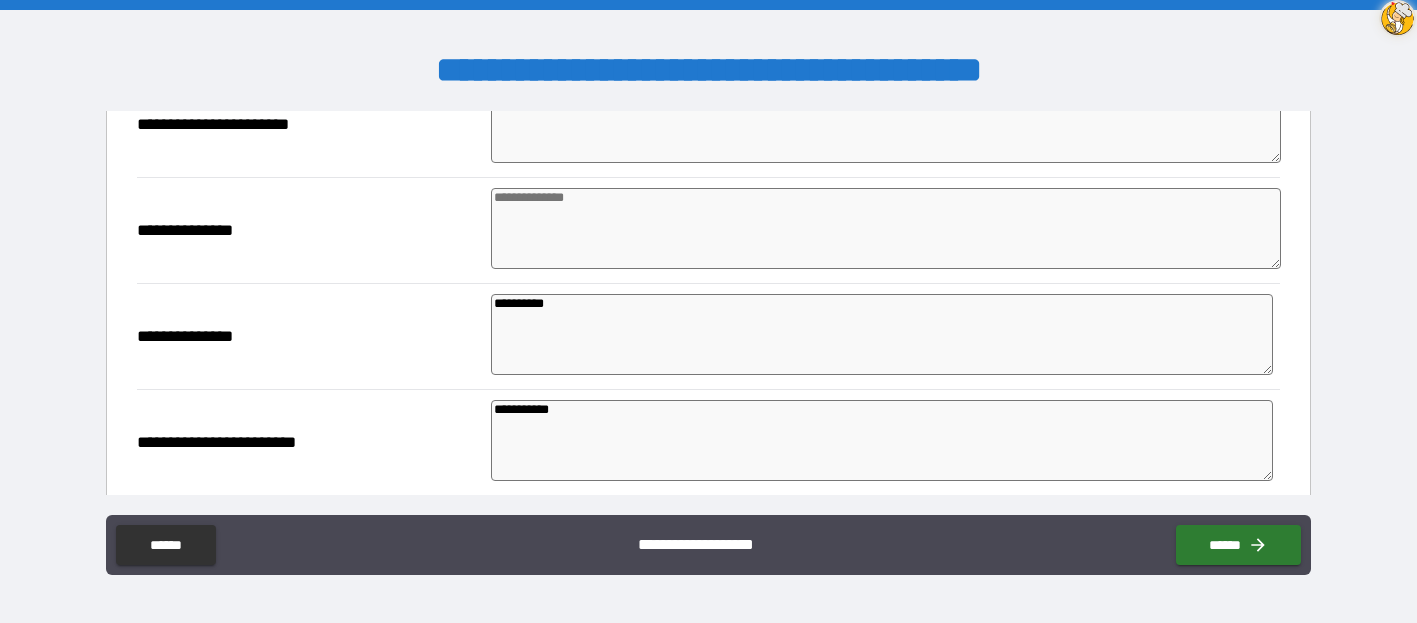 click on "**********" at bounding box center (708, 230) 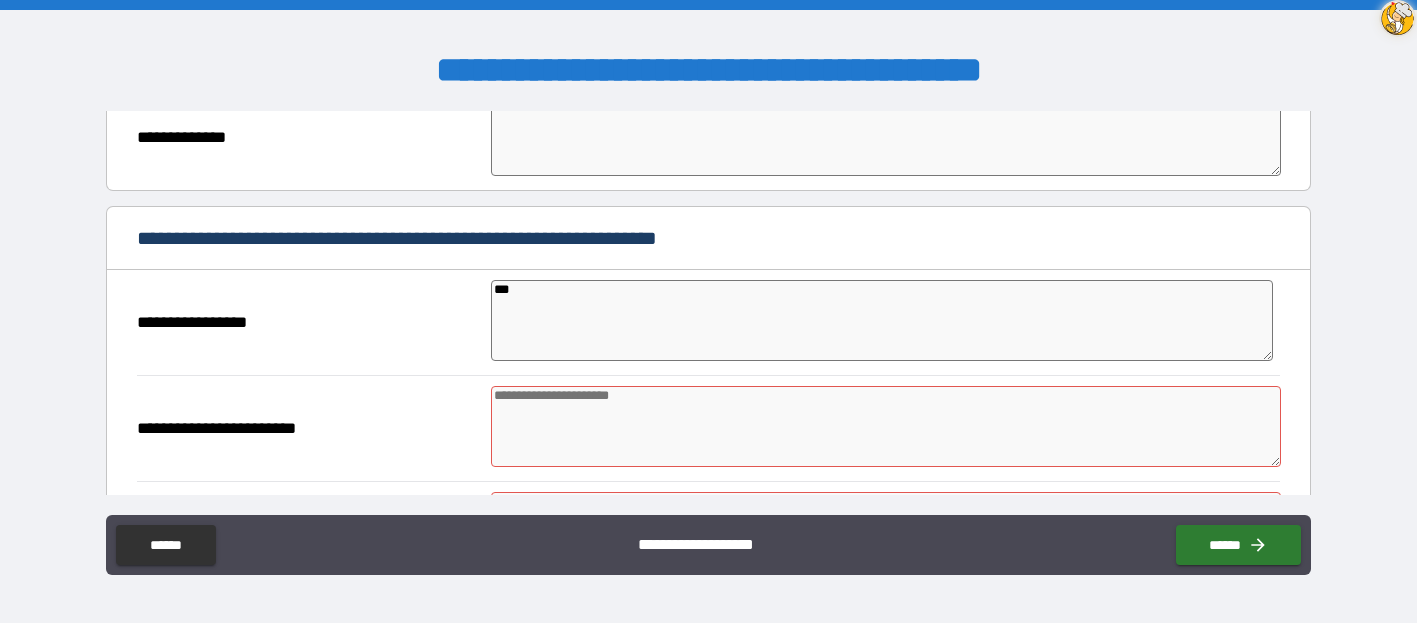scroll, scrollTop: 465, scrollLeft: 0, axis: vertical 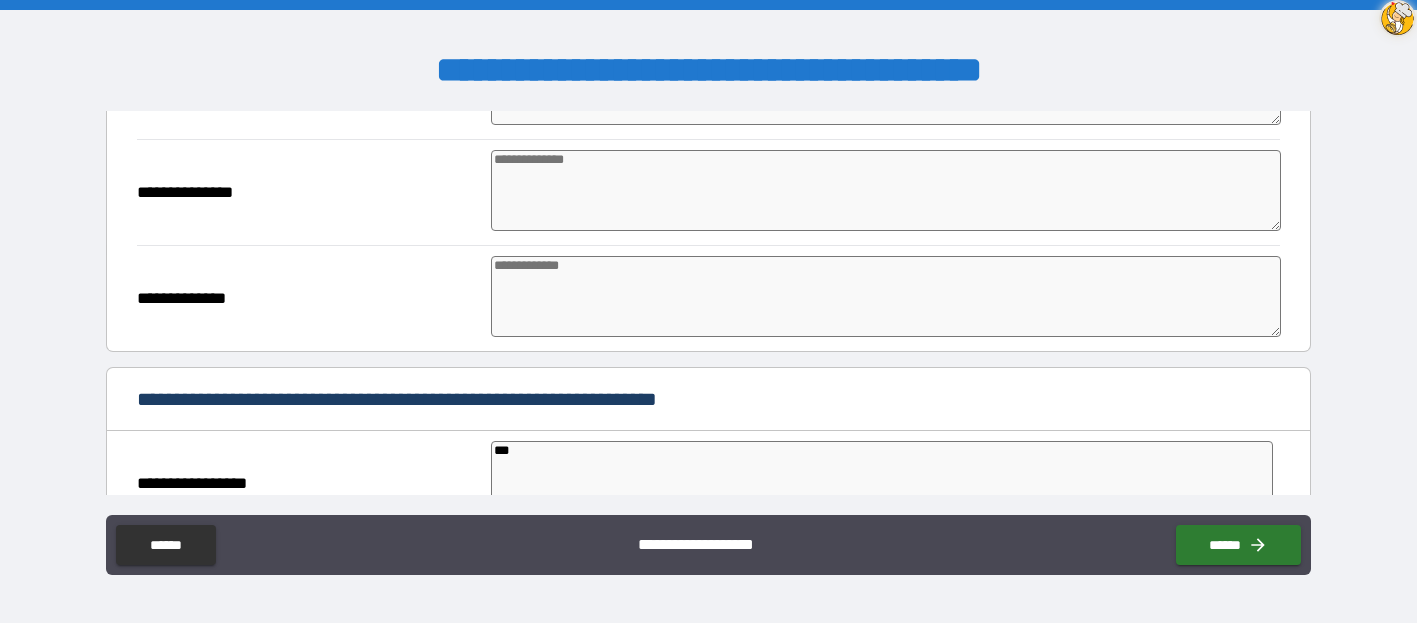 drag, startPoint x: 513, startPoint y: 478, endPoint x: 480, endPoint y: 477, distance: 33.01515 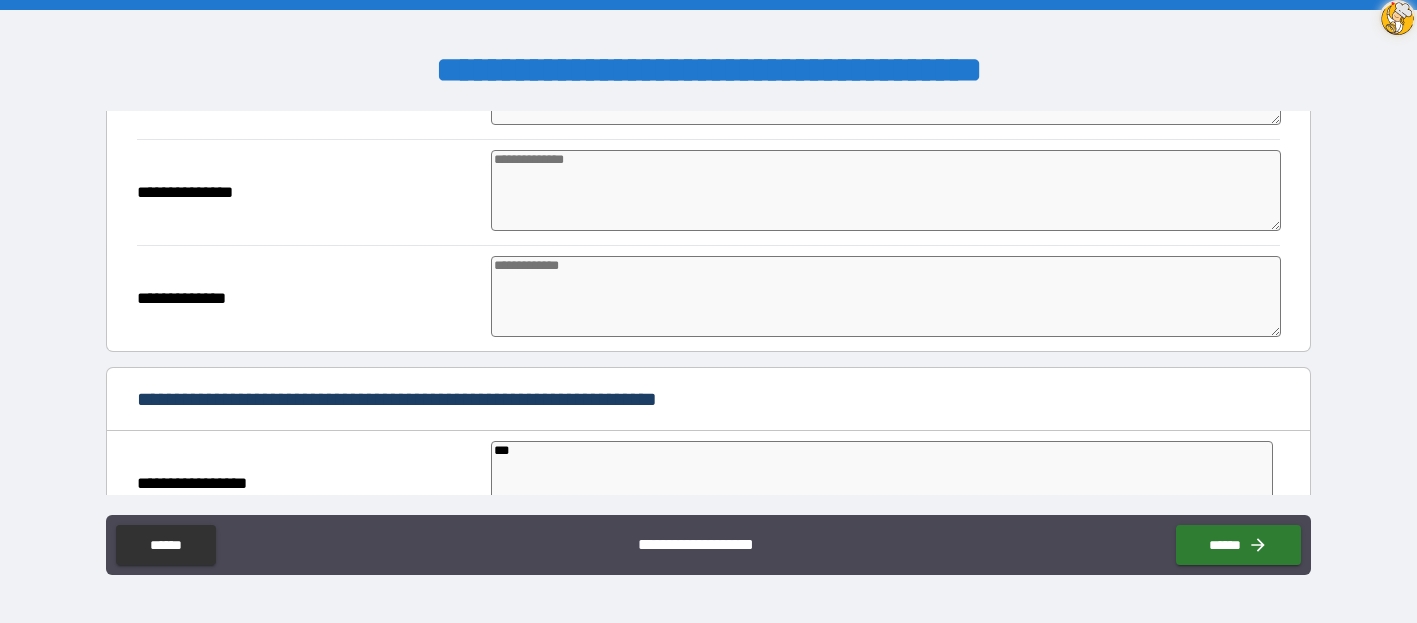 click on "[BRAND] [PRODUCT]" at bounding box center [708, 483] 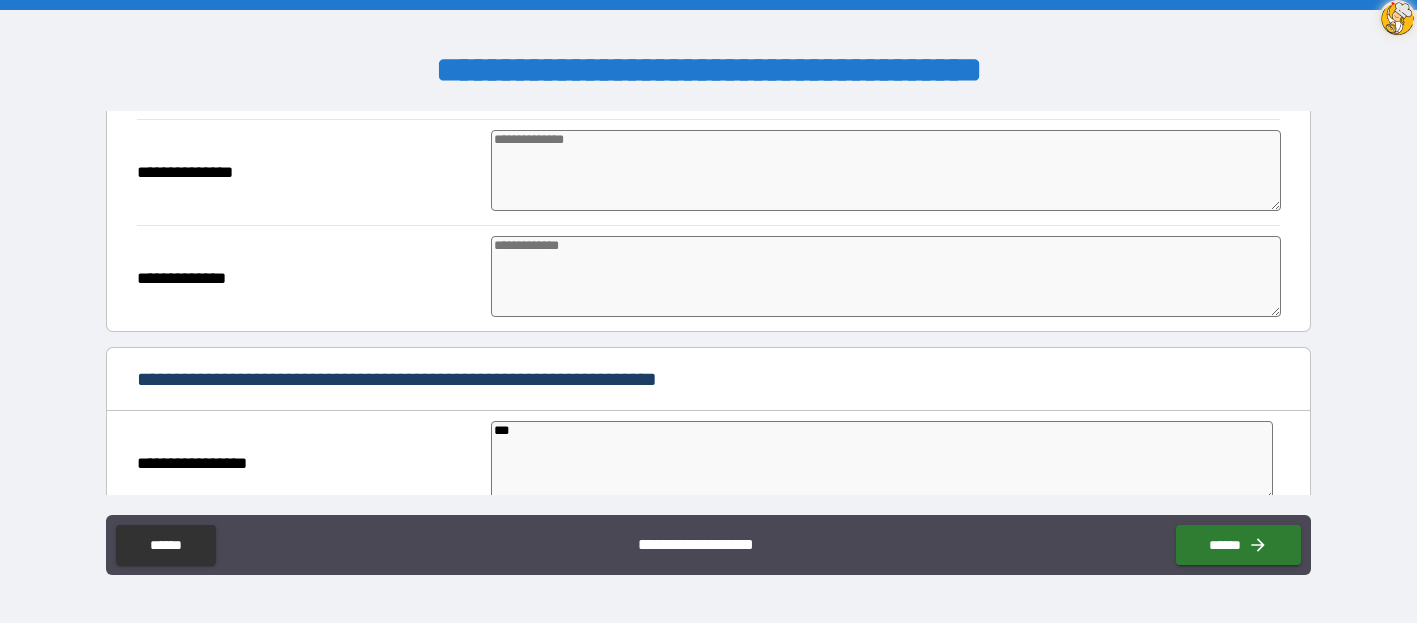 drag, startPoint x: 522, startPoint y: 429, endPoint x: 503, endPoint y: 421, distance: 20.615528 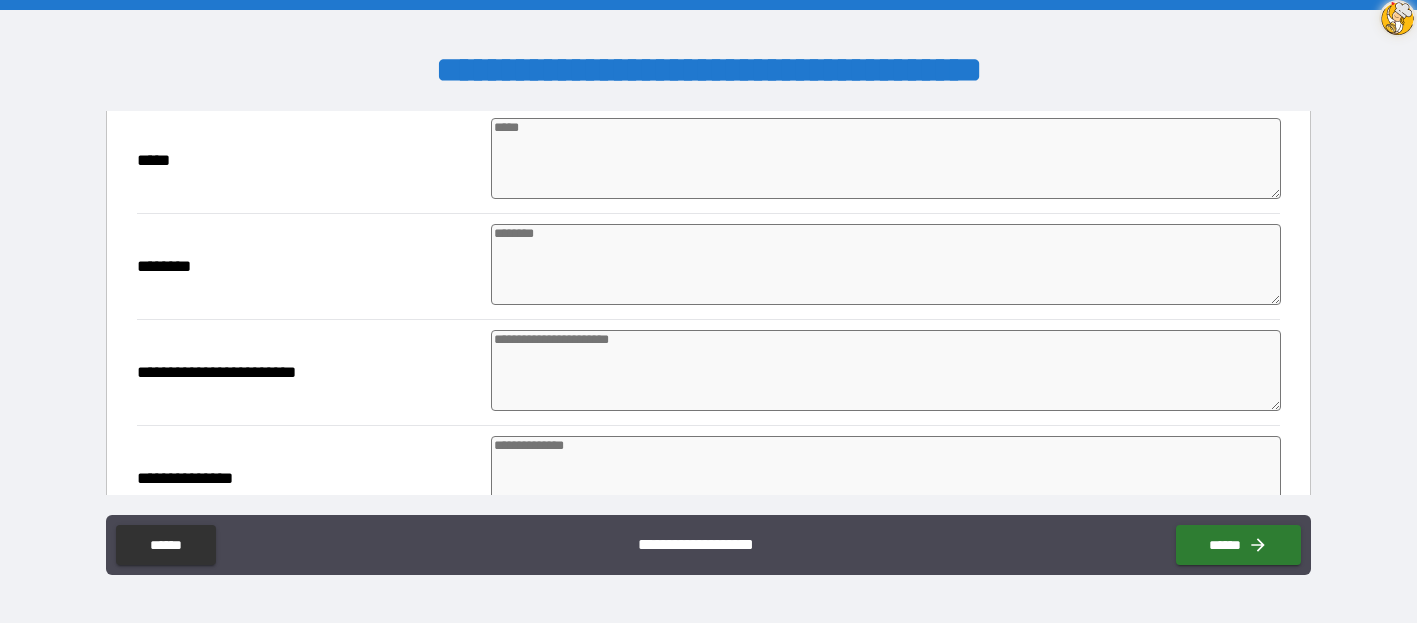 scroll, scrollTop: 0, scrollLeft: 0, axis: both 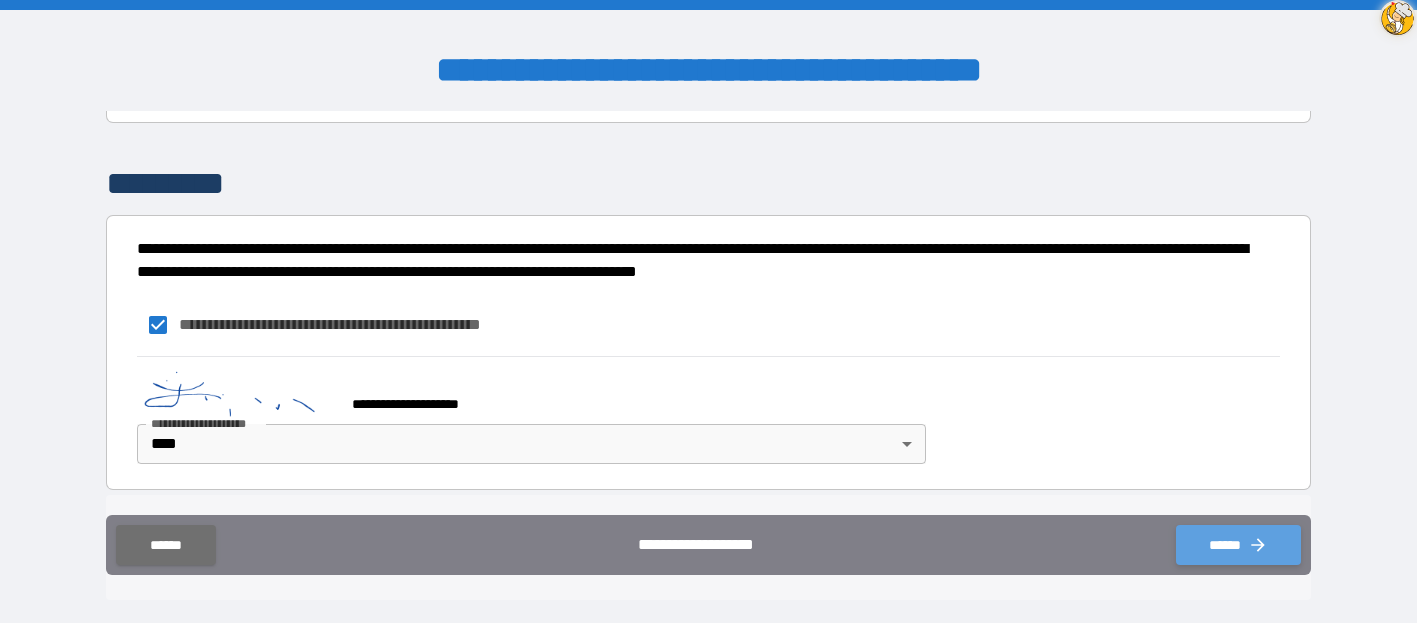 click on "******" at bounding box center (1238, 545) 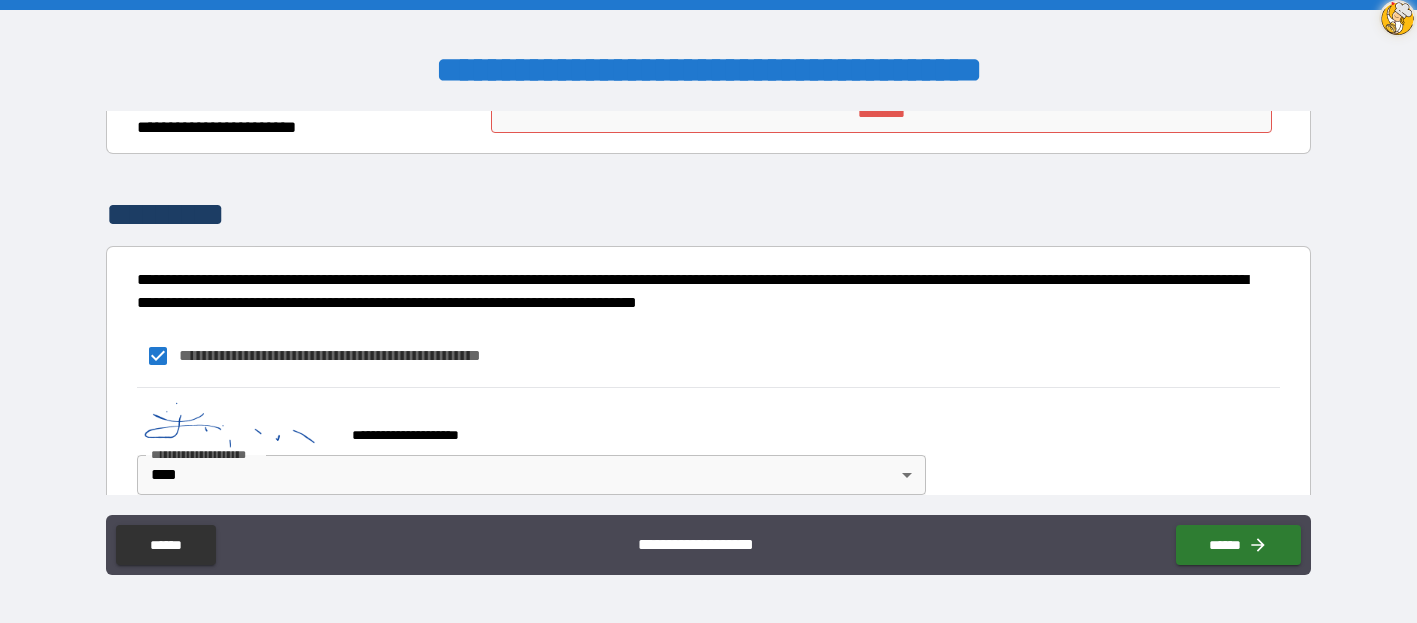 scroll, scrollTop: 5957, scrollLeft: 0, axis: vertical 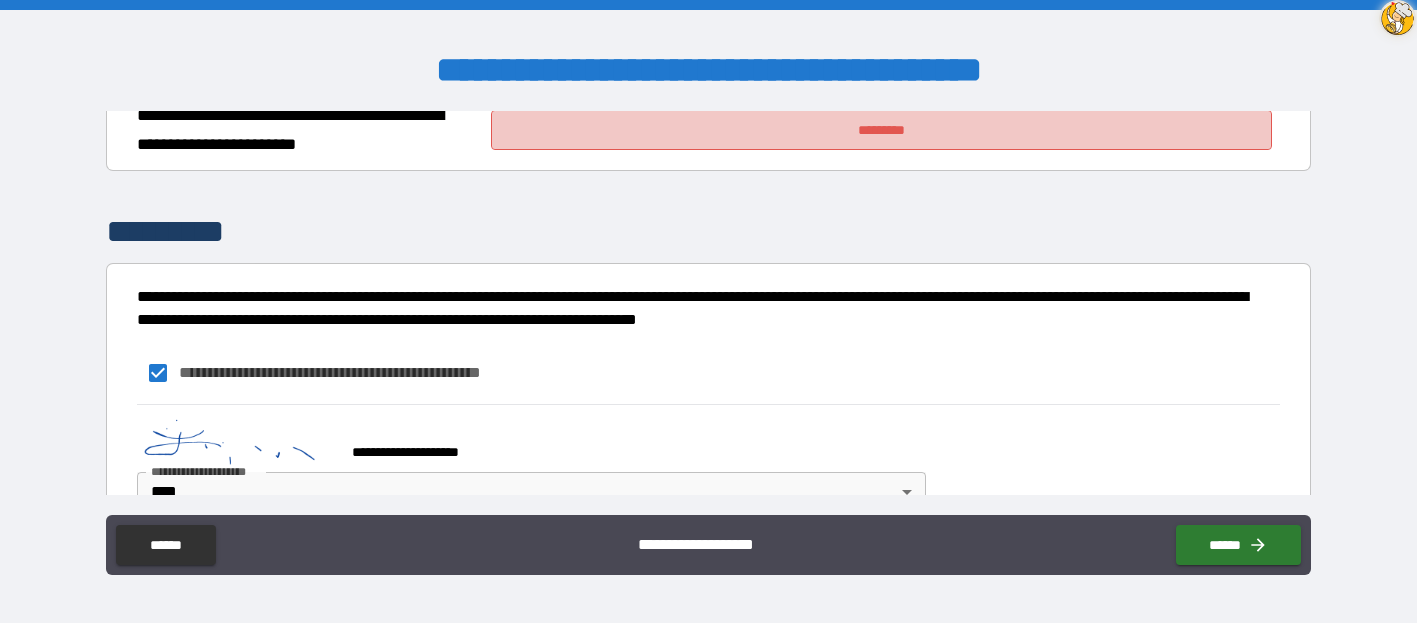 click on "*********" at bounding box center [881, 130] 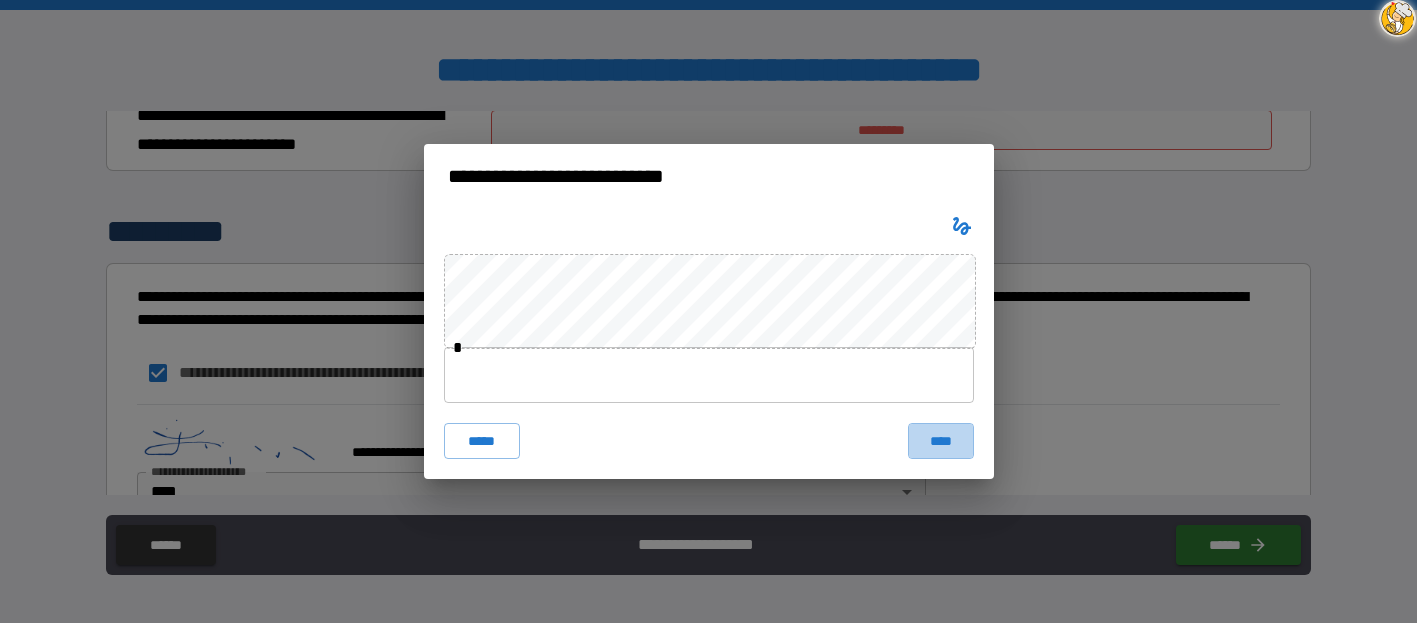 click on "****" at bounding box center (941, 441) 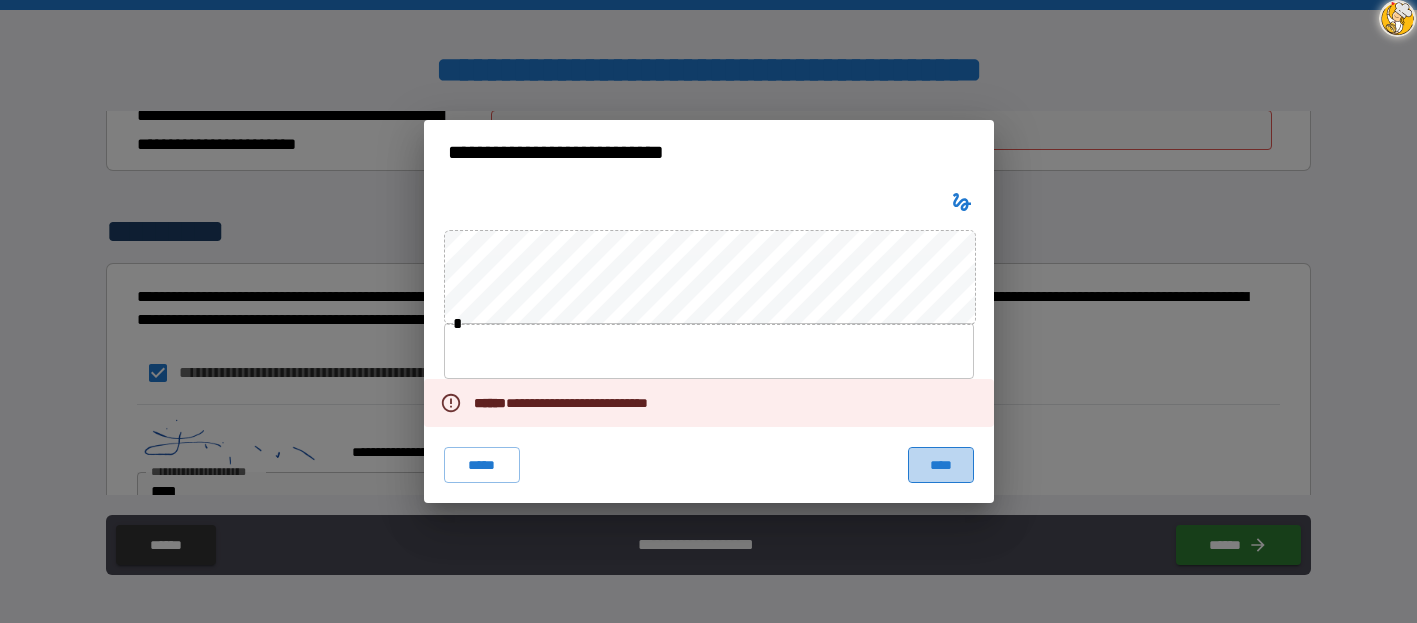 click on "****" at bounding box center [941, 465] 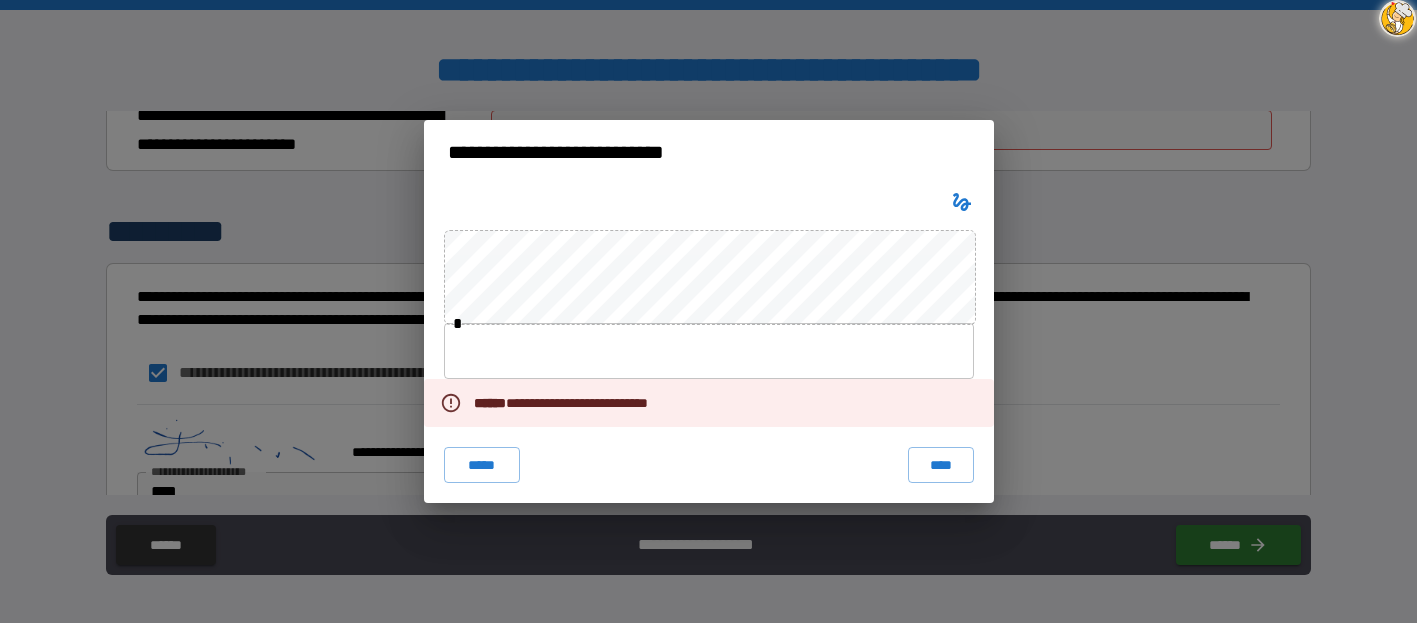 click on "**********" at bounding box center [708, 311] 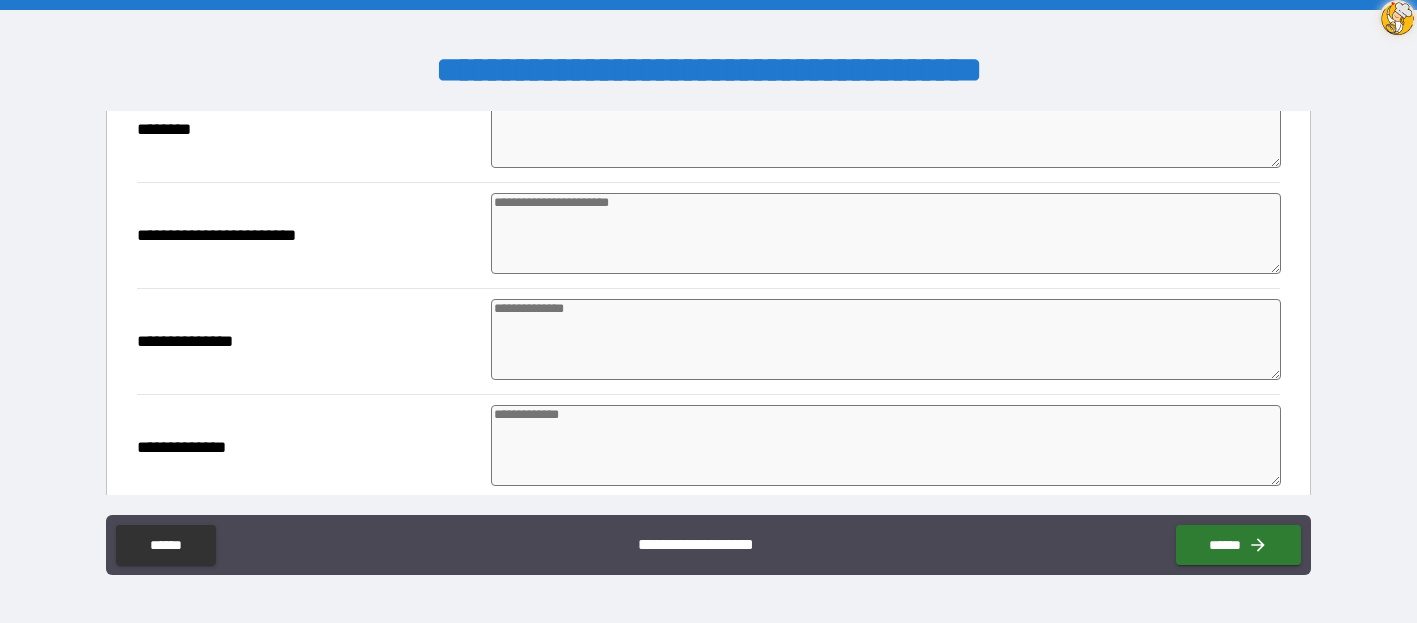 scroll, scrollTop: 0, scrollLeft: 0, axis: both 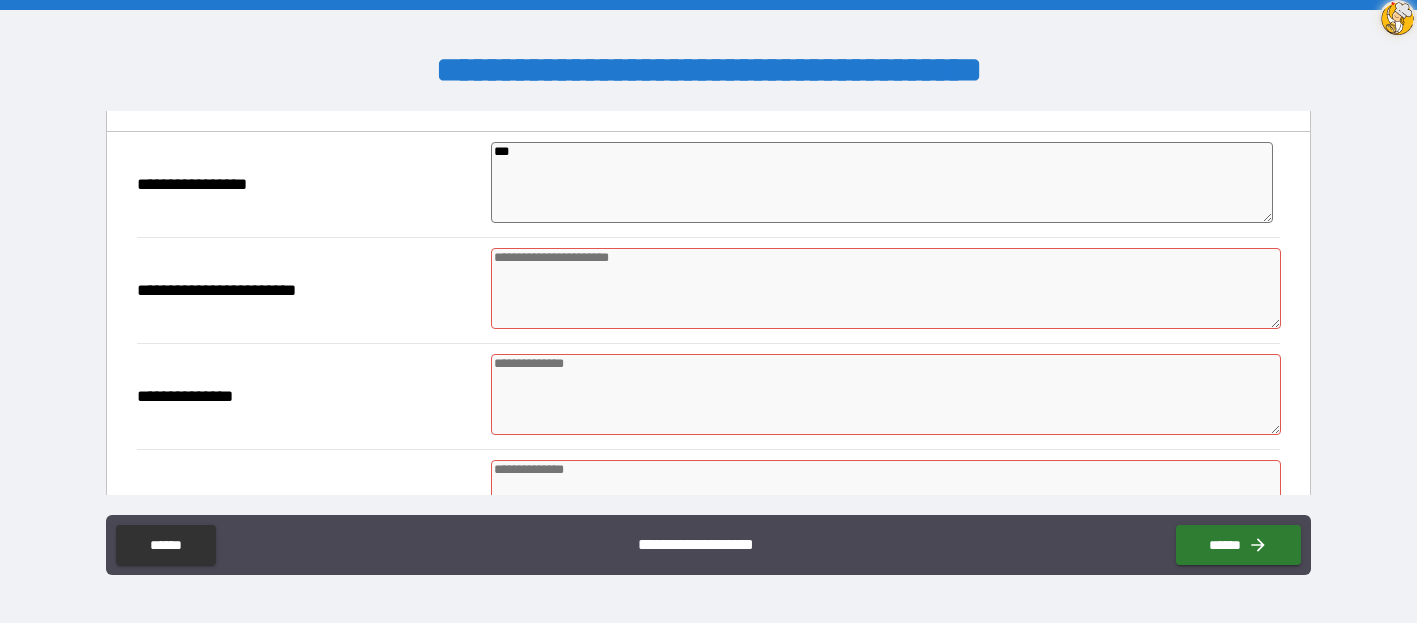 click at bounding box center [885, 288] 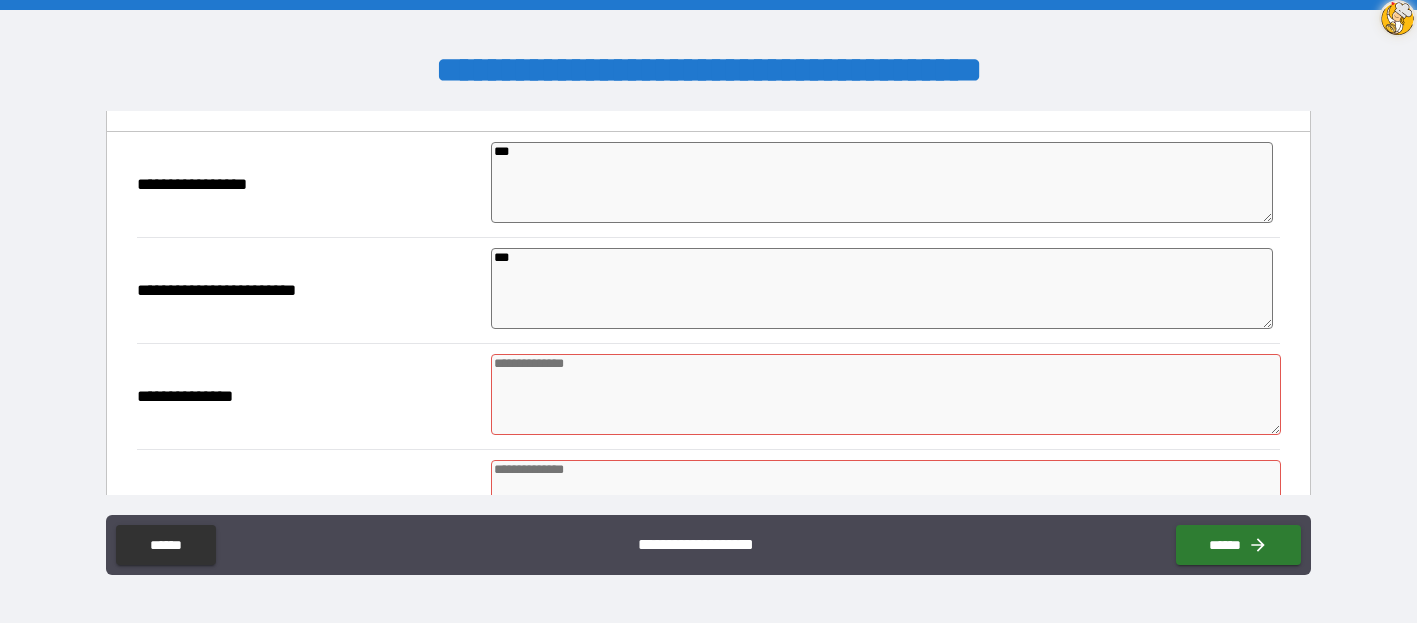 click at bounding box center (885, 394) 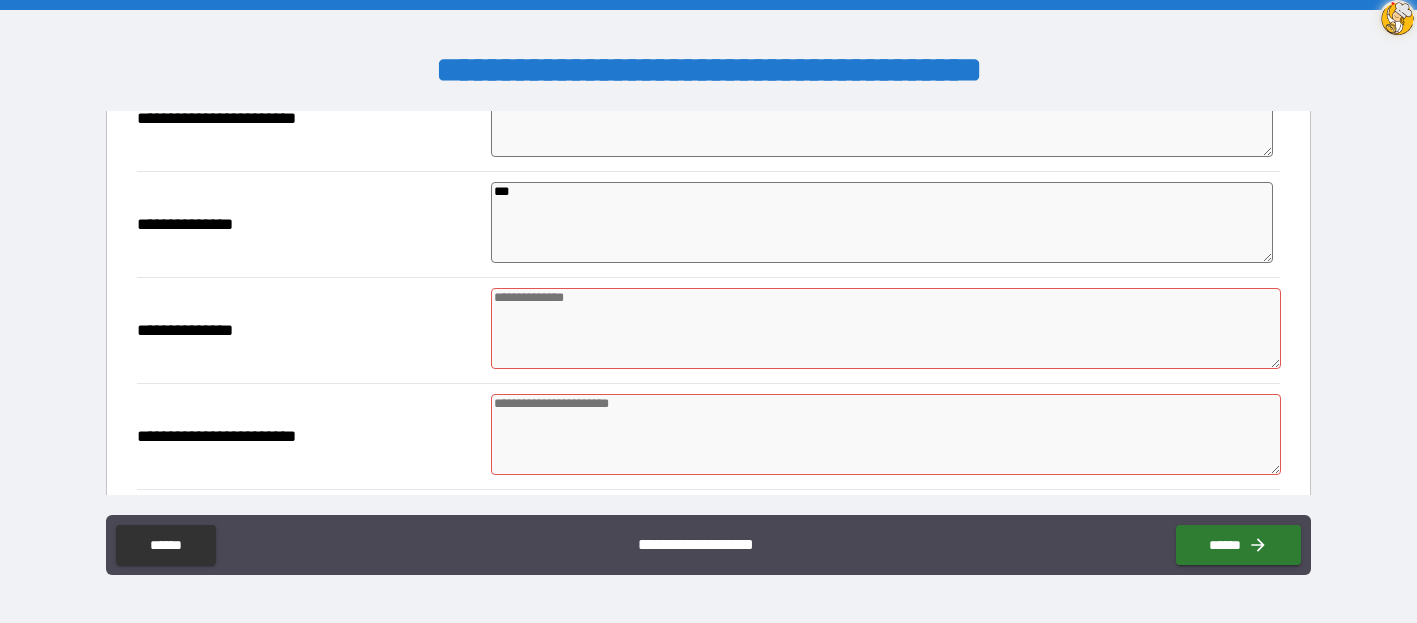 scroll, scrollTop: 1068, scrollLeft: 0, axis: vertical 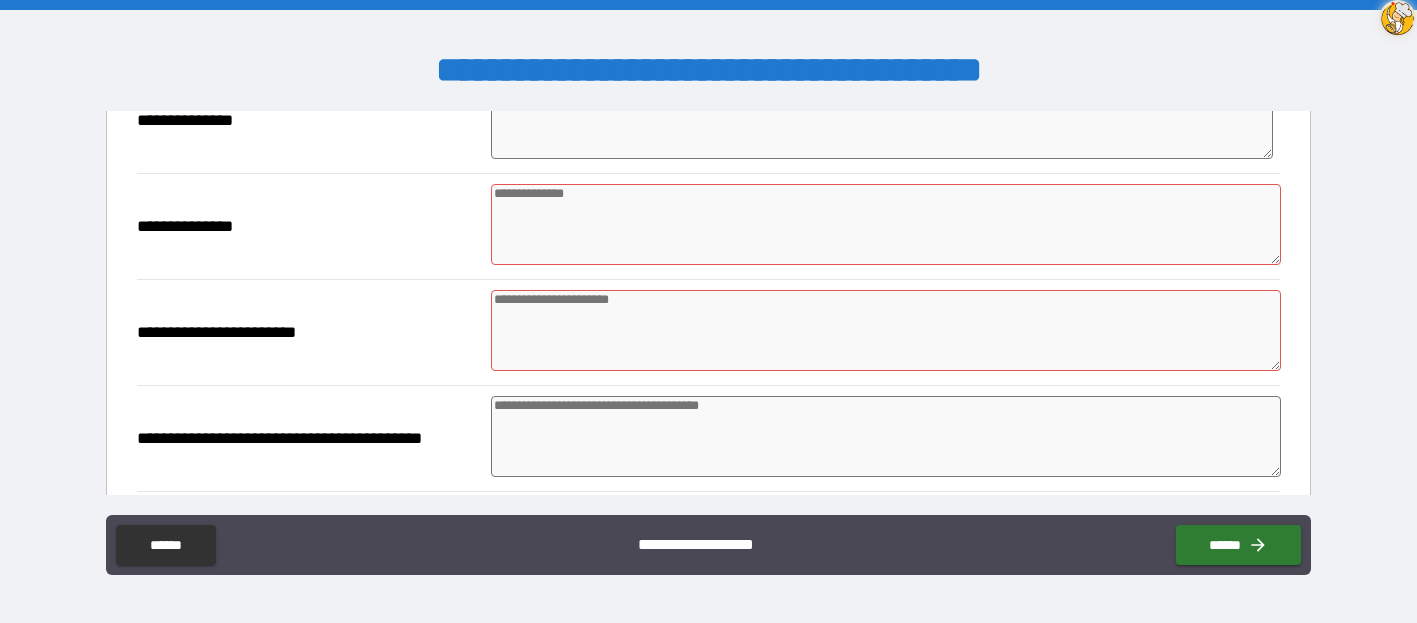 click at bounding box center [885, 224] 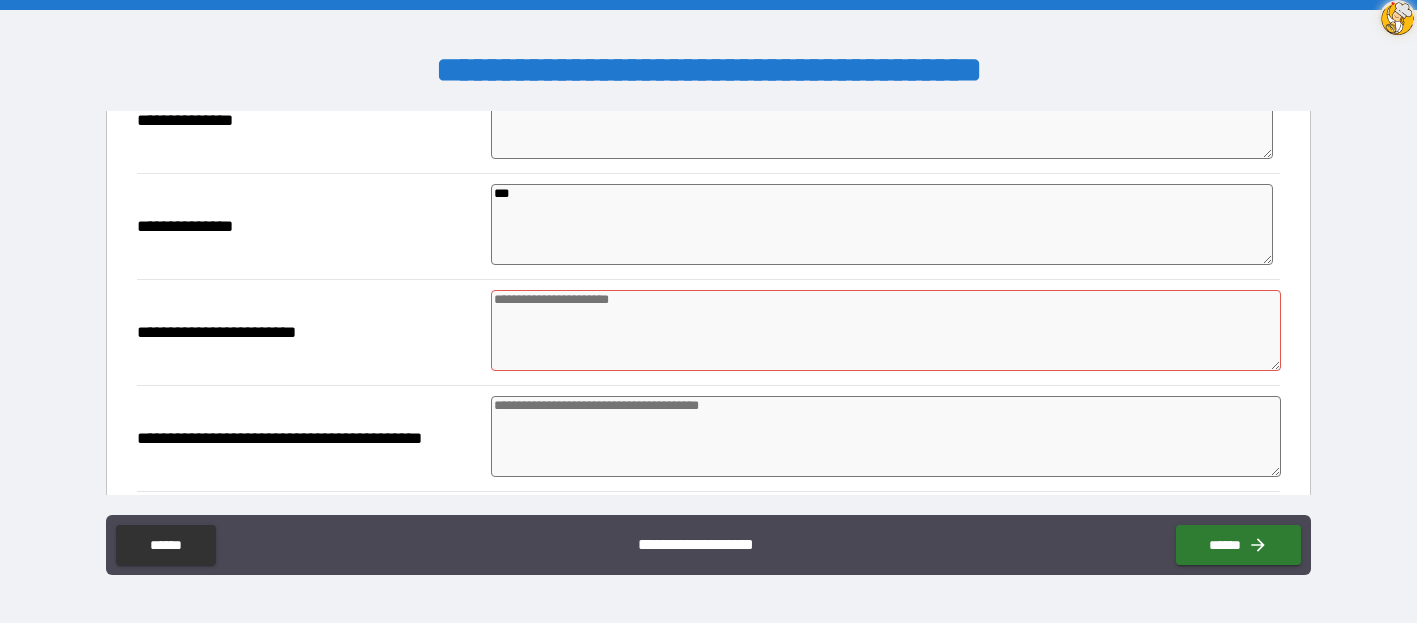 click at bounding box center (885, 330) 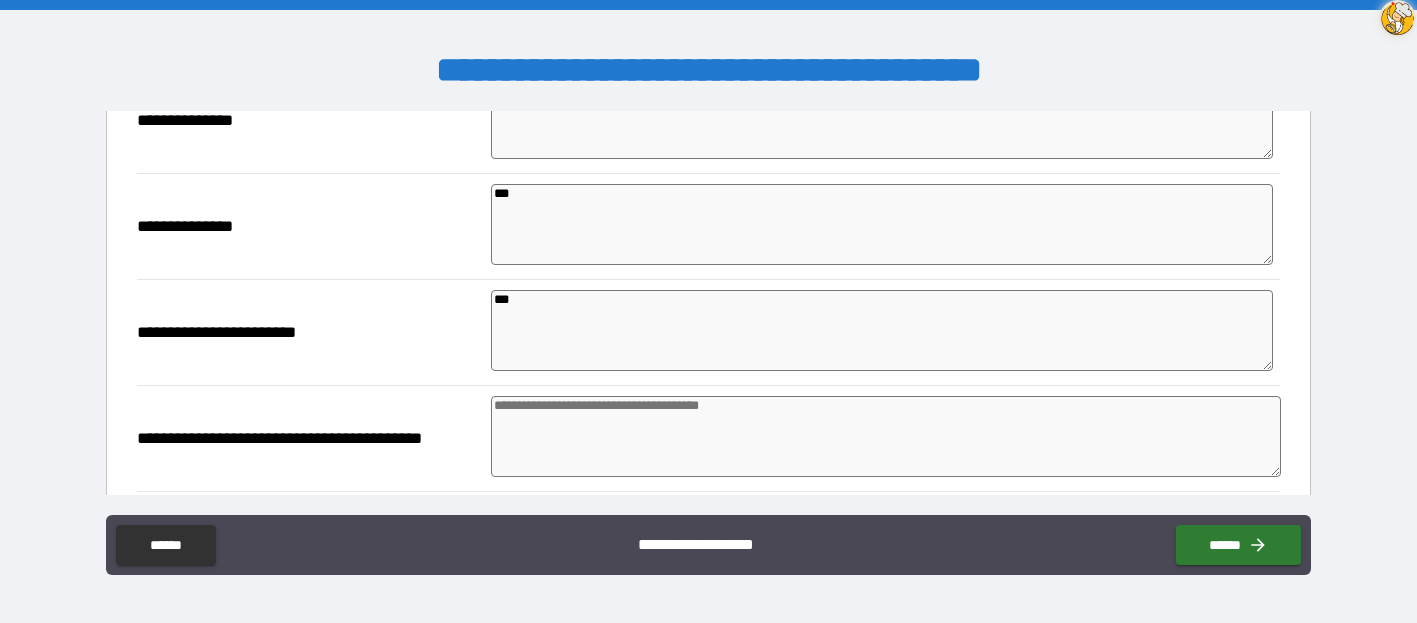 click at bounding box center [885, 436] 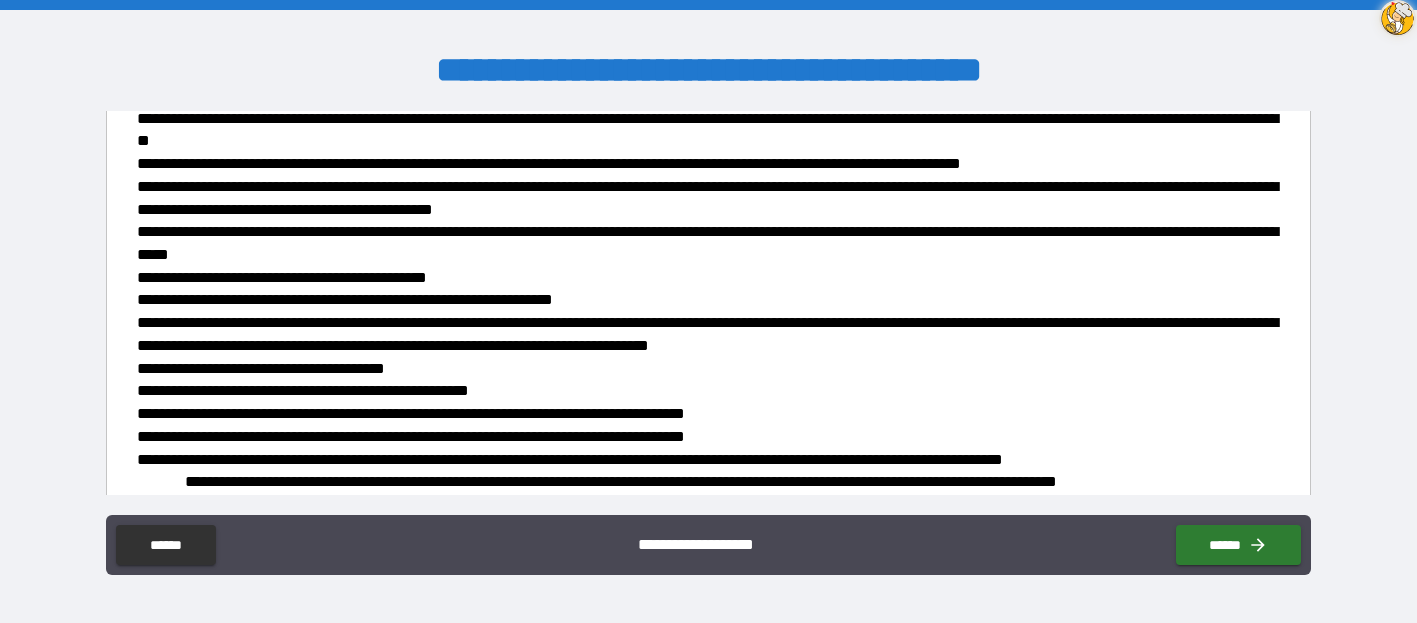 scroll, scrollTop: 6232, scrollLeft: 0, axis: vertical 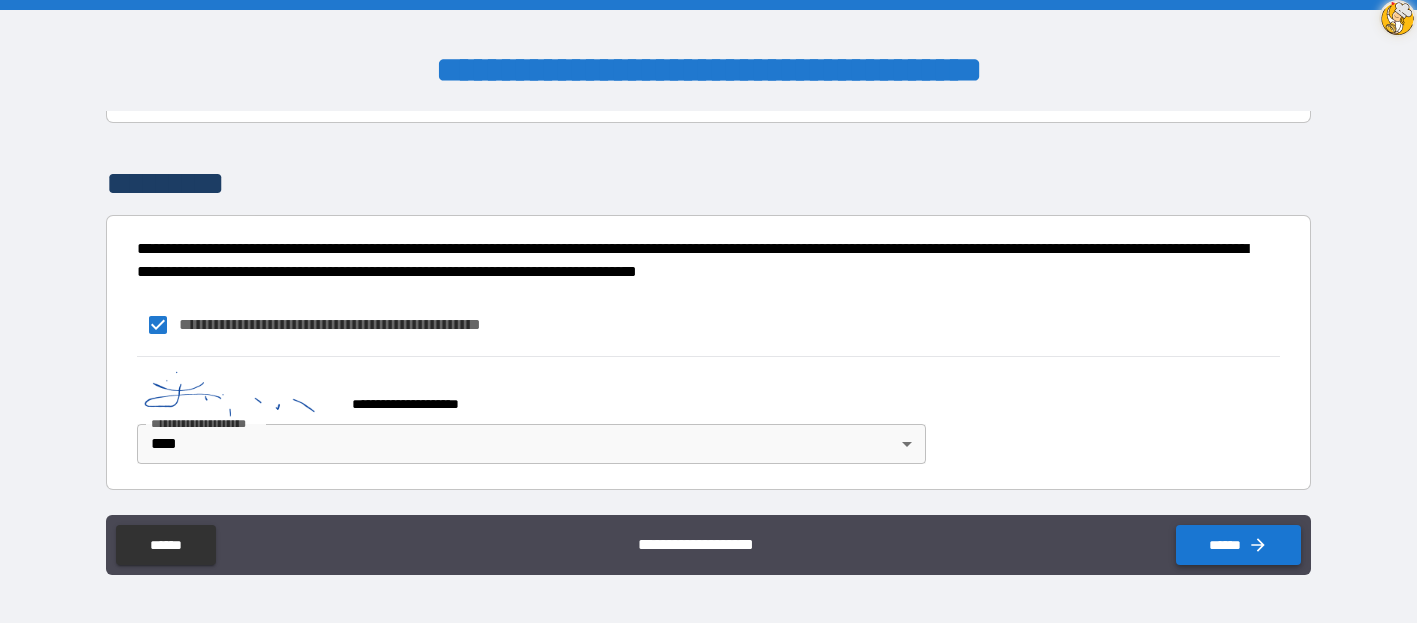 click on "******" at bounding box center [1238, 545] 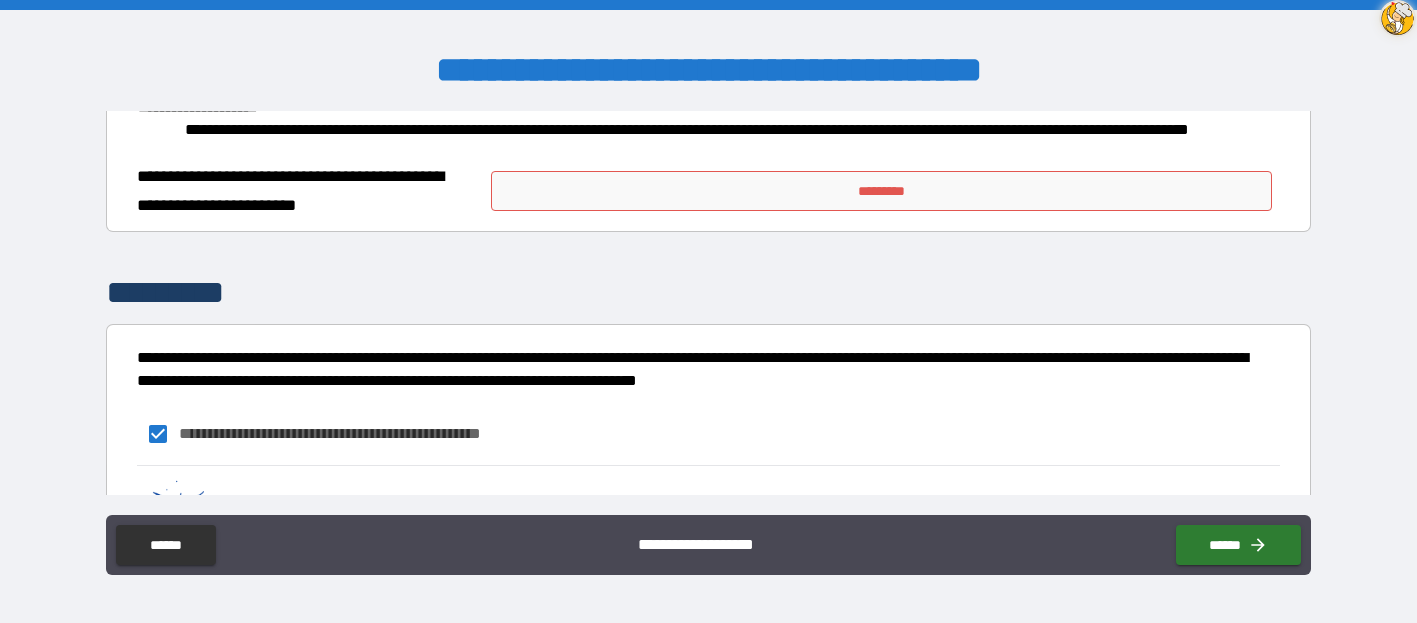 scroll, scrollTop: 5224, scrollLeft: 0, axis: vertical 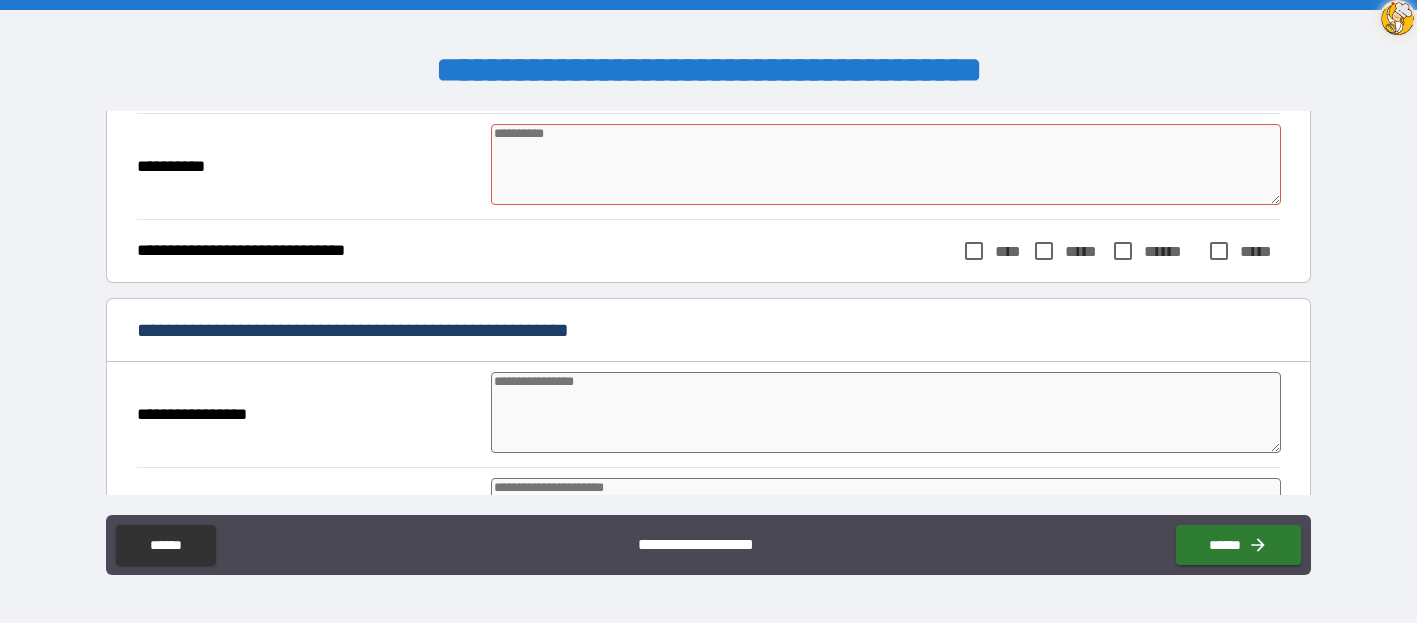 click at bounding box center [885, 164] 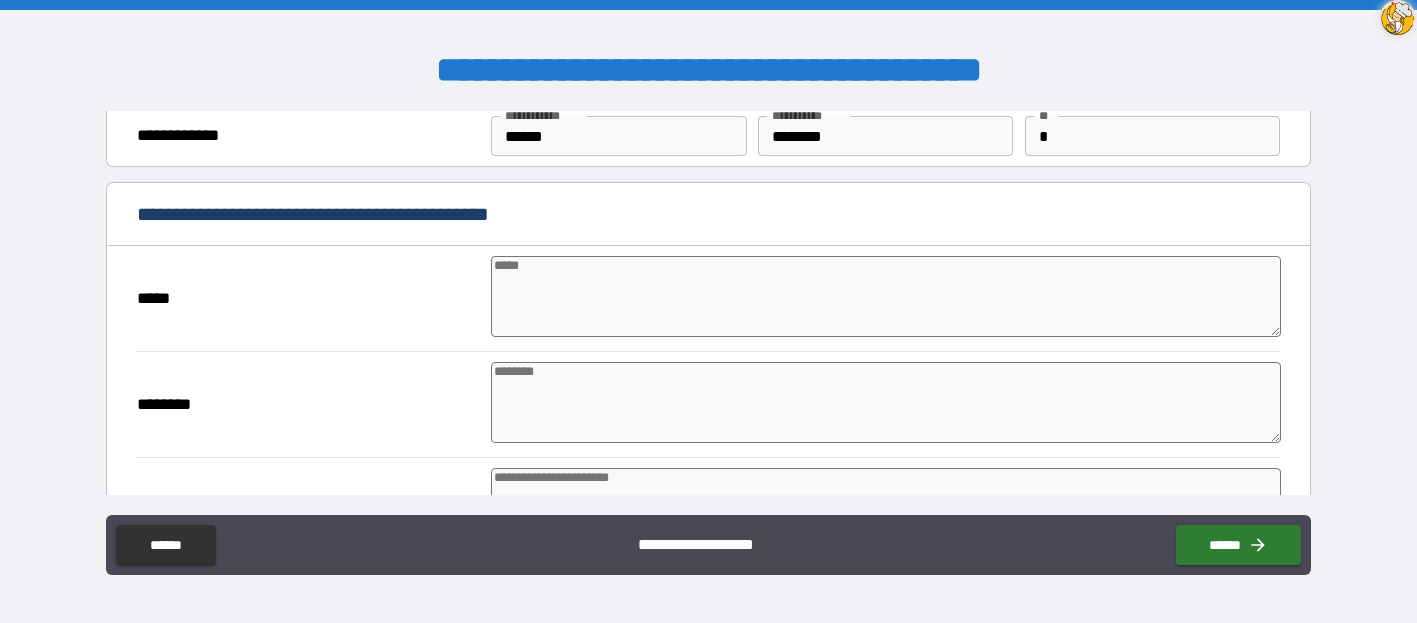 scroll, scrollTop: 0, scrollLeft: 0, axis: both 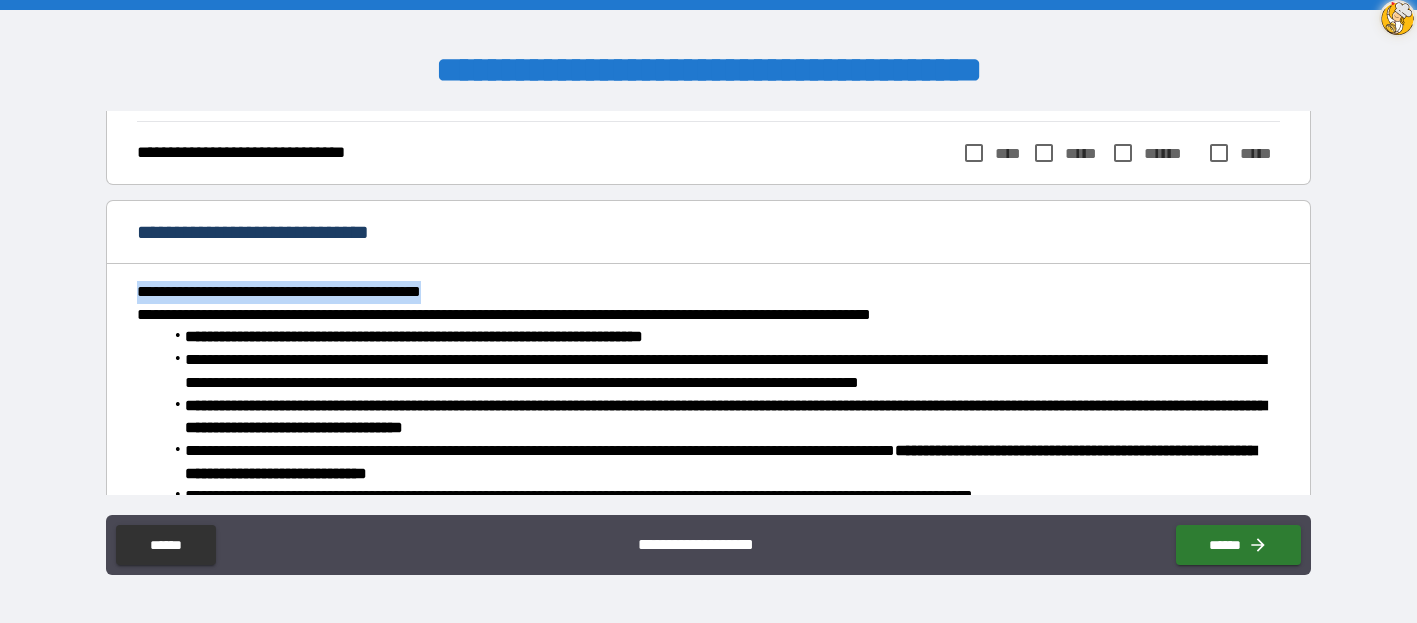 drag, startPoint x: 1297, startPoint y: 262, endPoint x: 1303, endPoint y: 301, distance: 39.45884 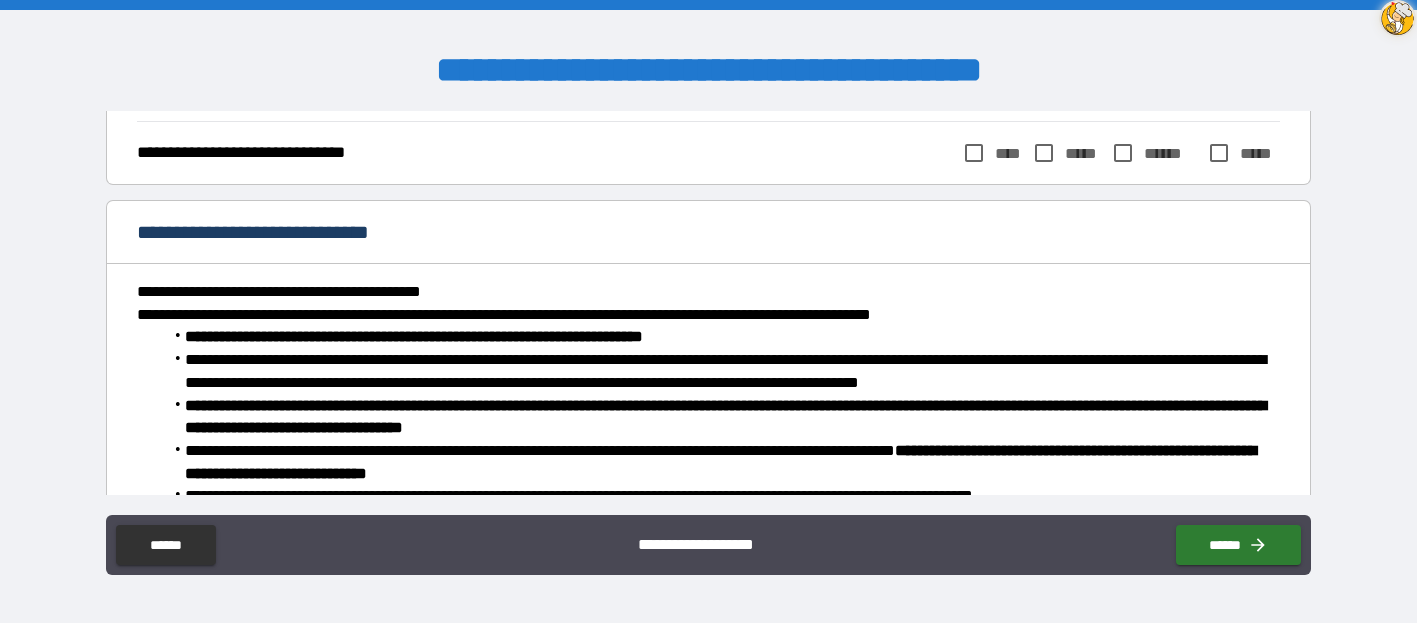 click on "[FIRST] [LAST] [STREET] [CITY], [STATE] [ZIP]" at bounding box center (708, 436) 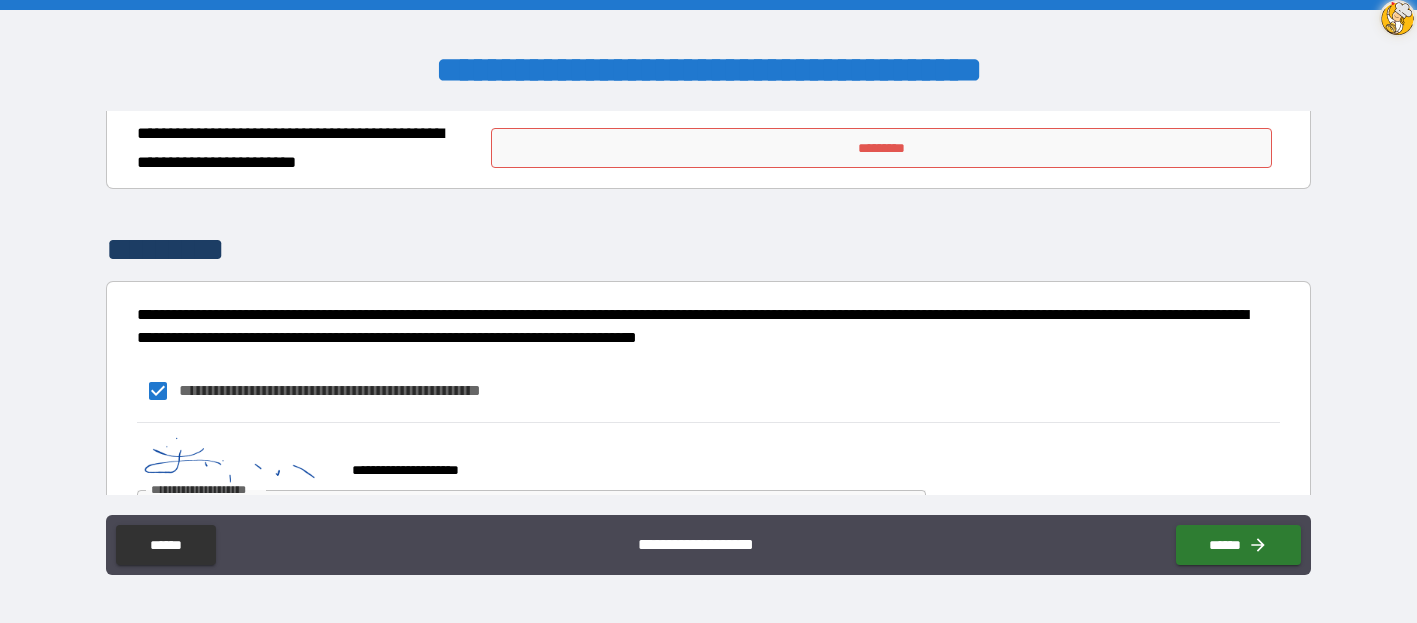 scroll, scrollTop: 6232, scrollLeft: 0, axis: vertical 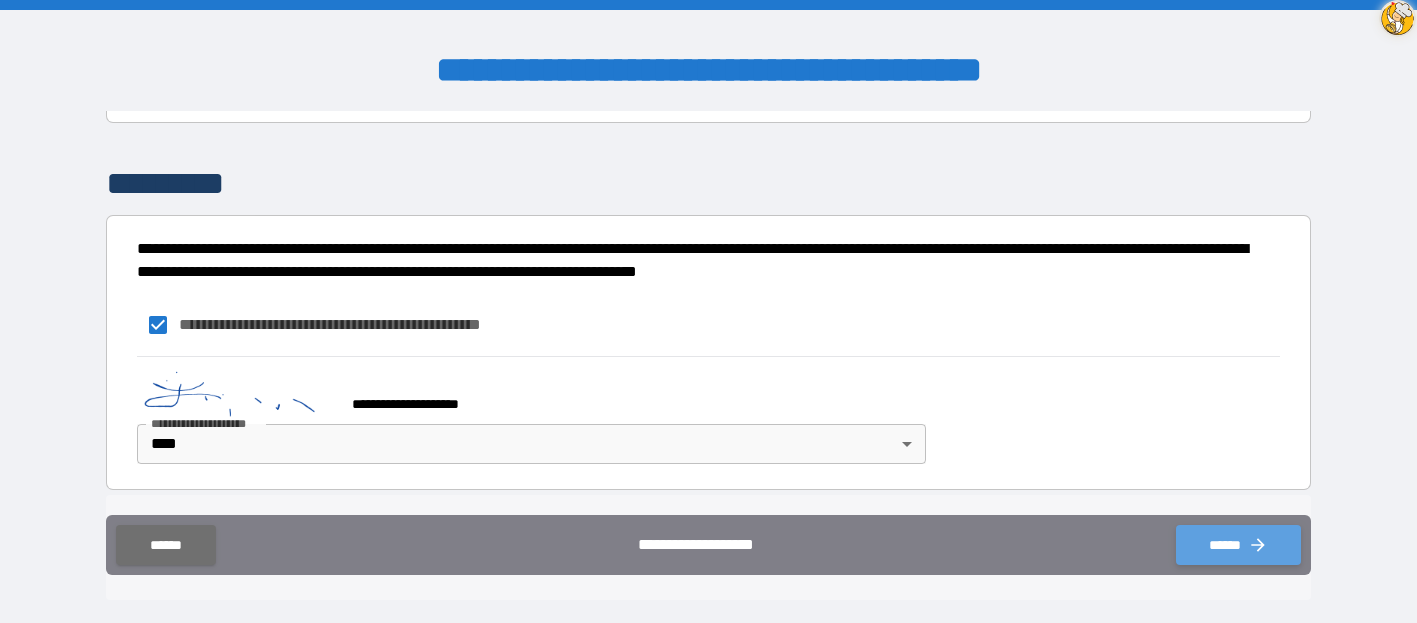 click on "******" at bounding box center [1238, 545] 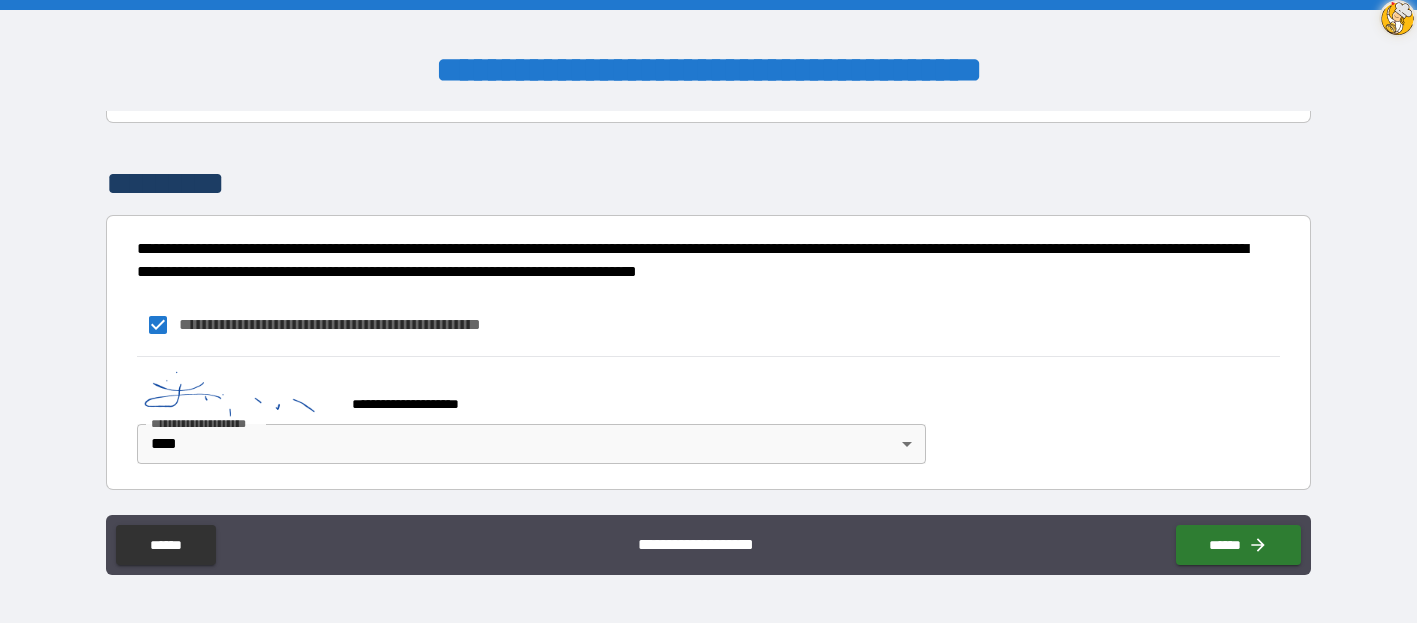 scroll, scrollTop: 6094, scrollLeft: 0, axis: vertical 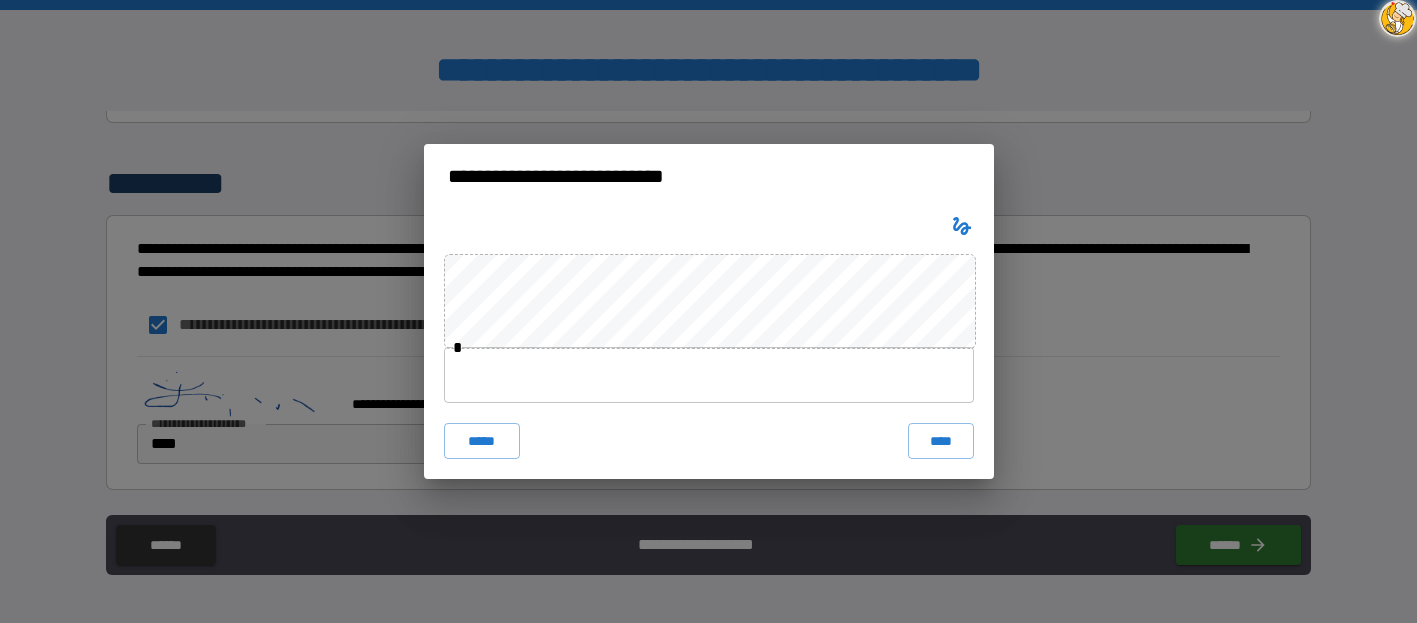 click on "* ***** ****" at bounding box center (709, 344) 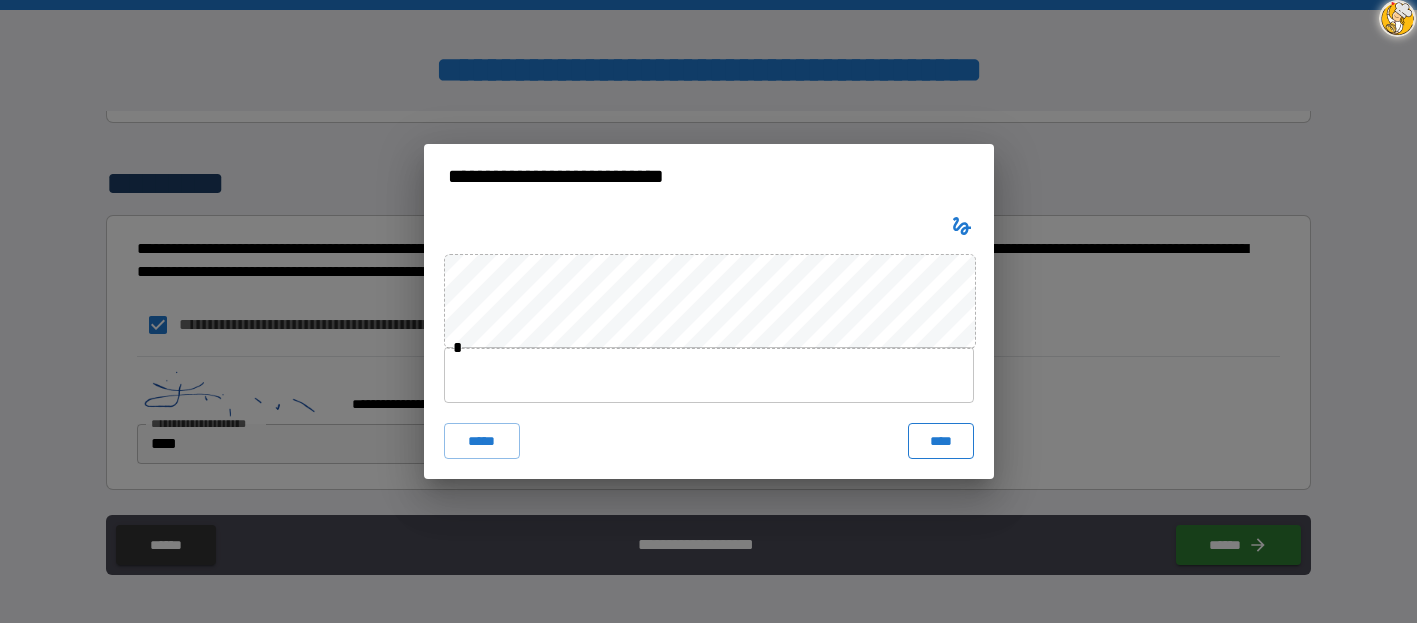 click on "****" at bounding box center (941, 441) 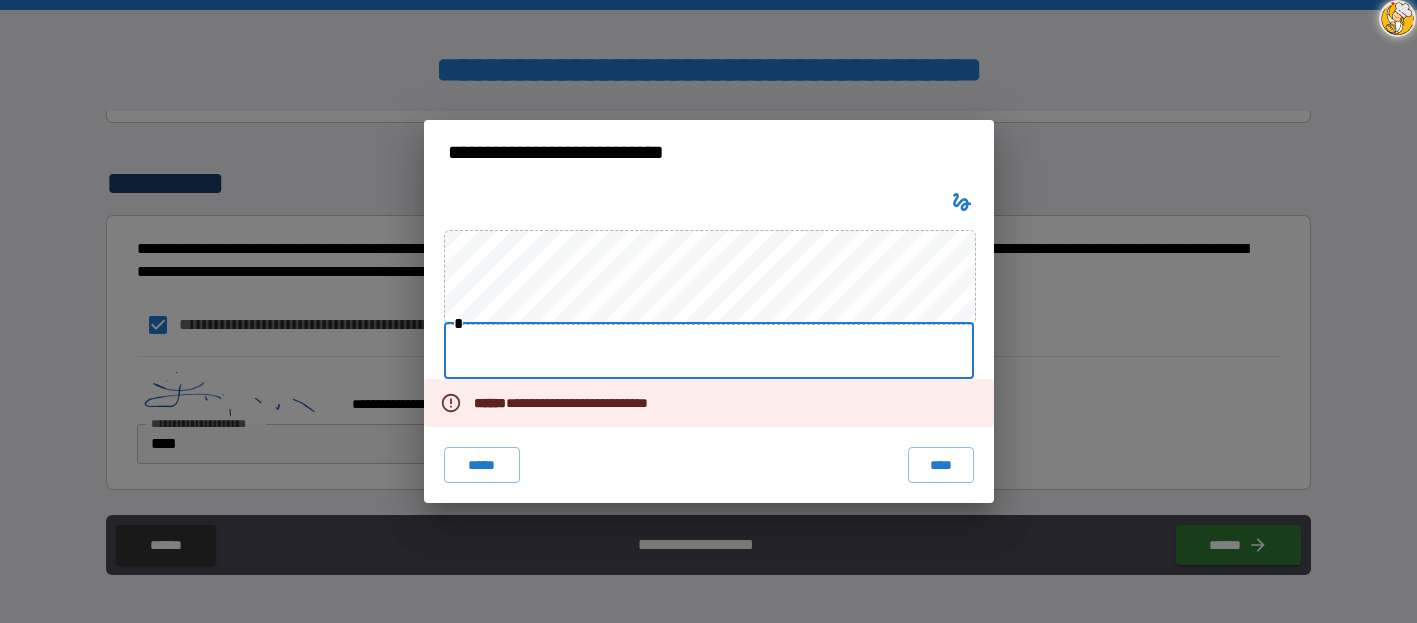drag, startPoint x: 495, startPoint y: 335, endPoint x: 523, endPoint y: 336, distance: 28.01785 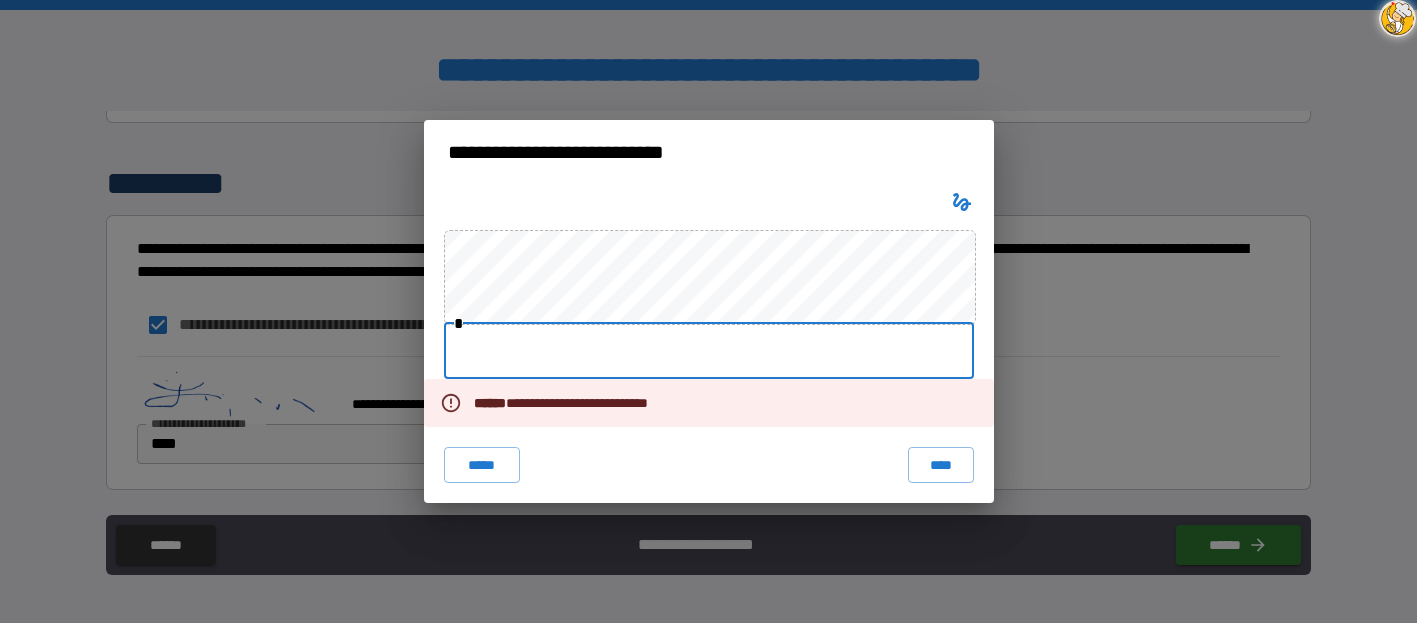 drag, startPoint x: 467, startPoint y: 346, endPoint x: 571, endPoint y: 351, distance: 104.120125 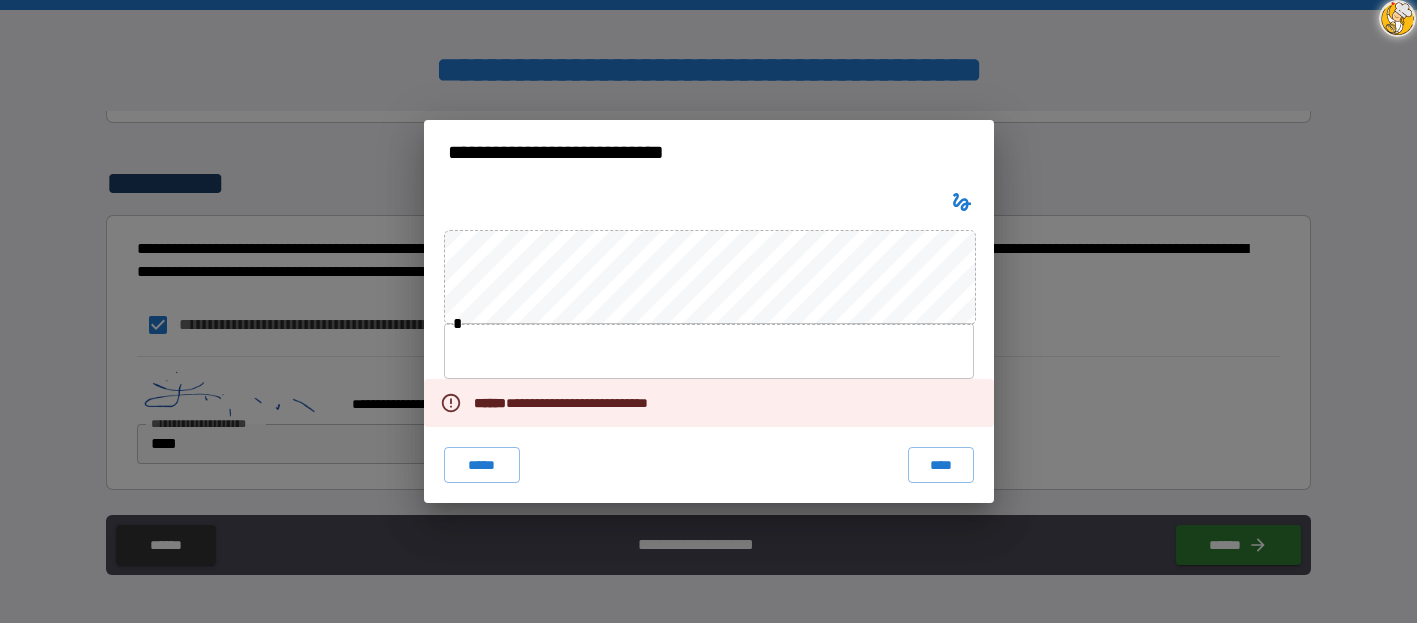 click on "**********" at bounding box center (709, 344) 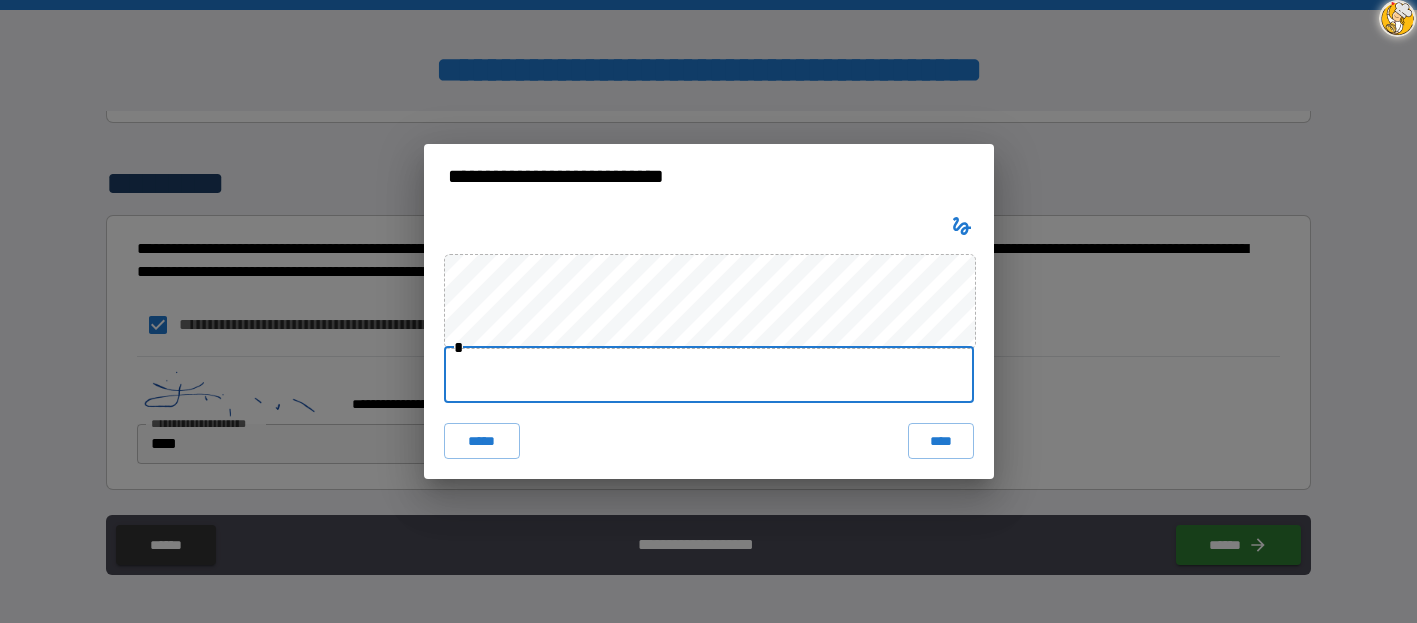 drag, startPoint x: 694, startPoint y: 375, endPoint x: 703, endPoint y: 381, distance: 10.816654 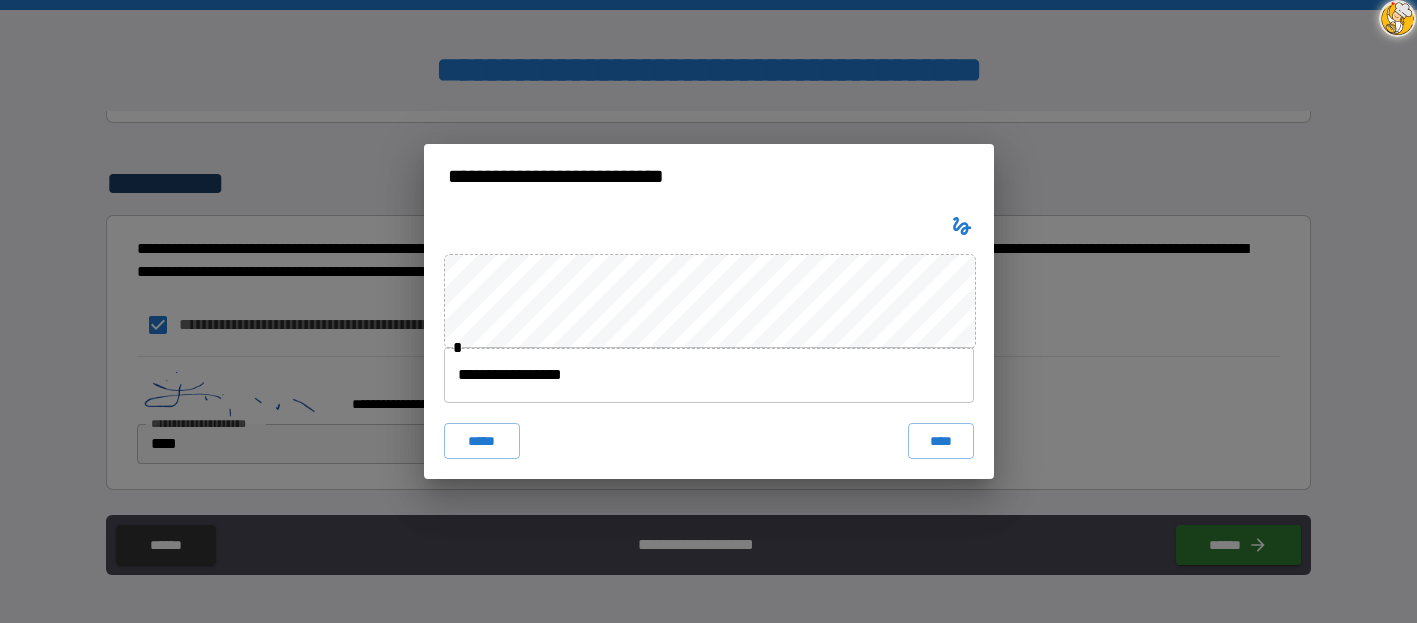 click on "**********" at bounding box center [709, 176] 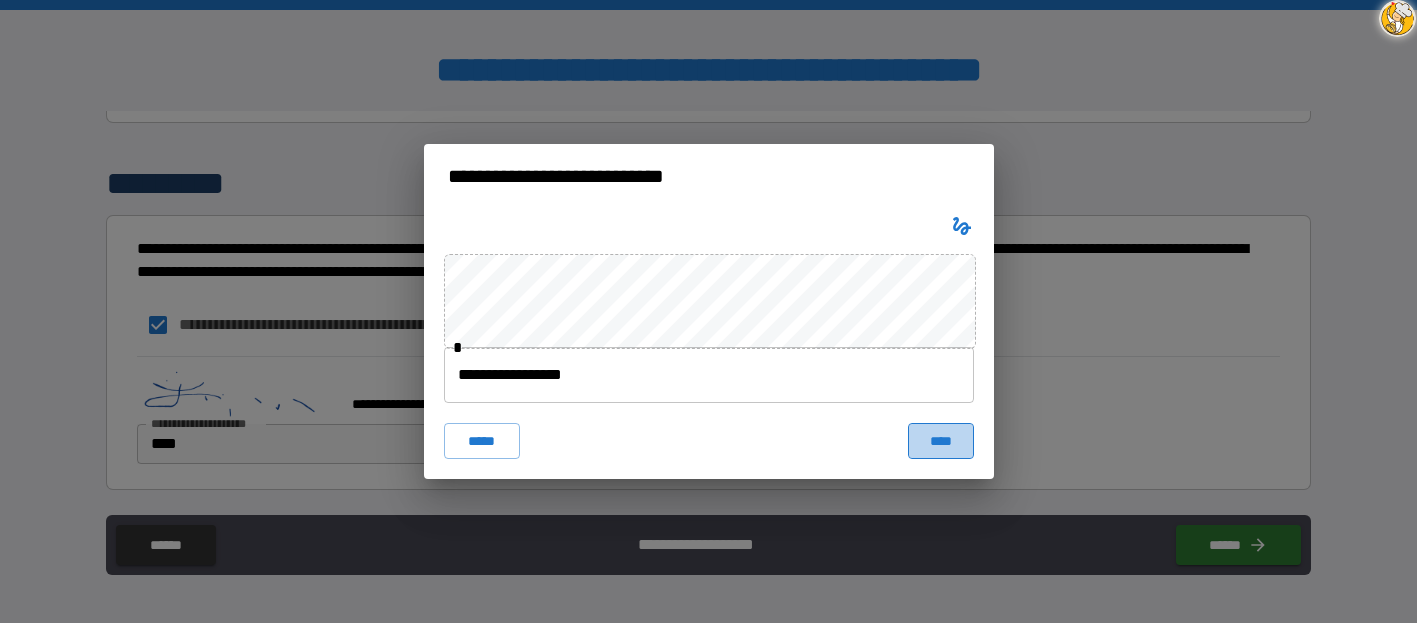 click on "****" at bounding box center [941, 441] 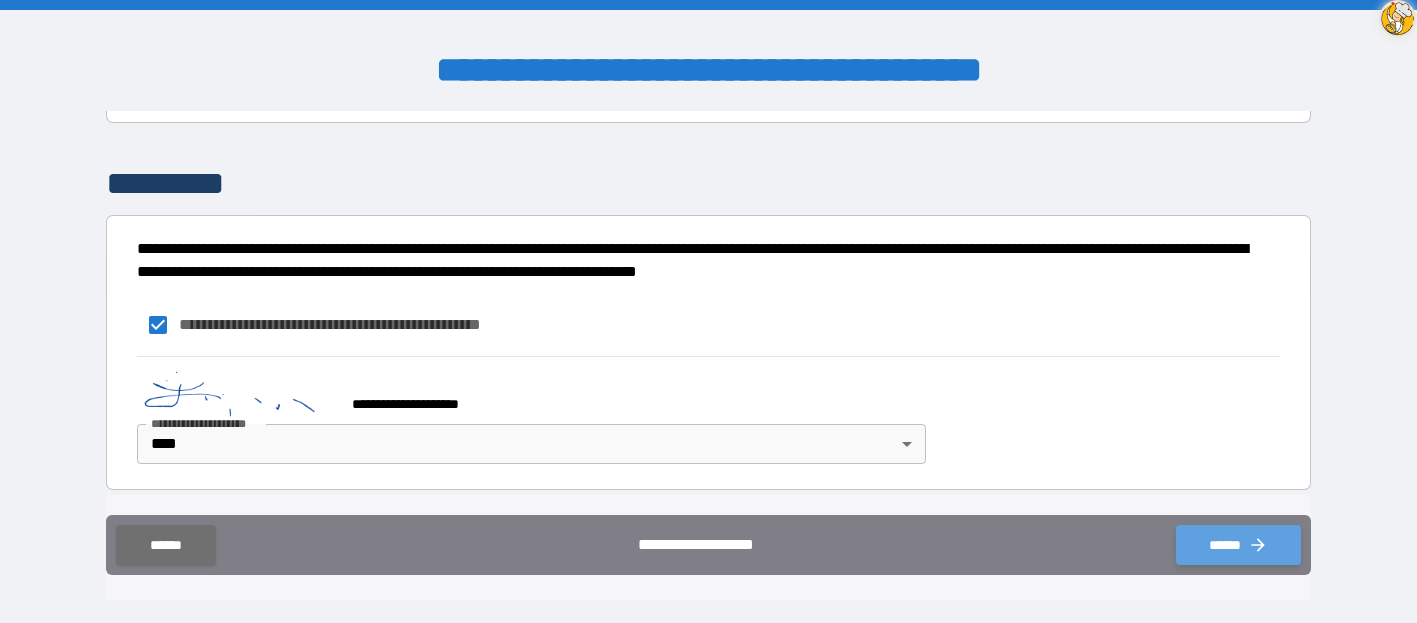 click 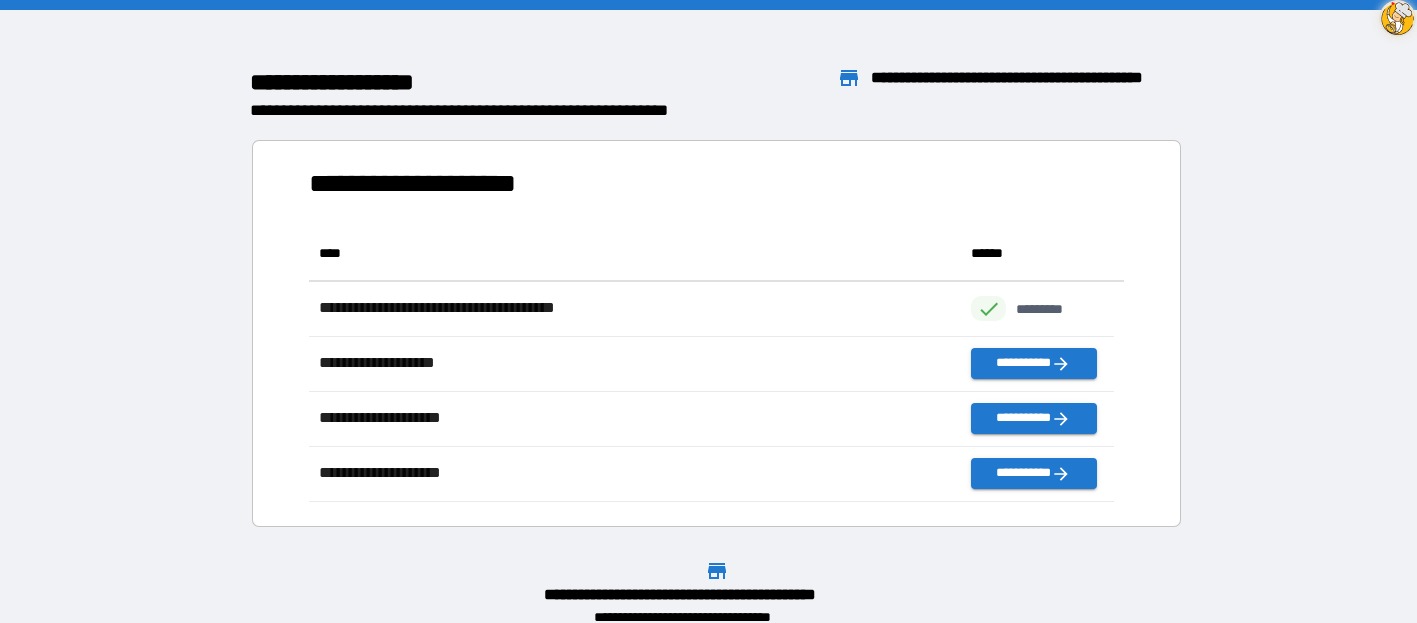 scroll, scrollTop: 261, scrollLeft: 789, axis: both 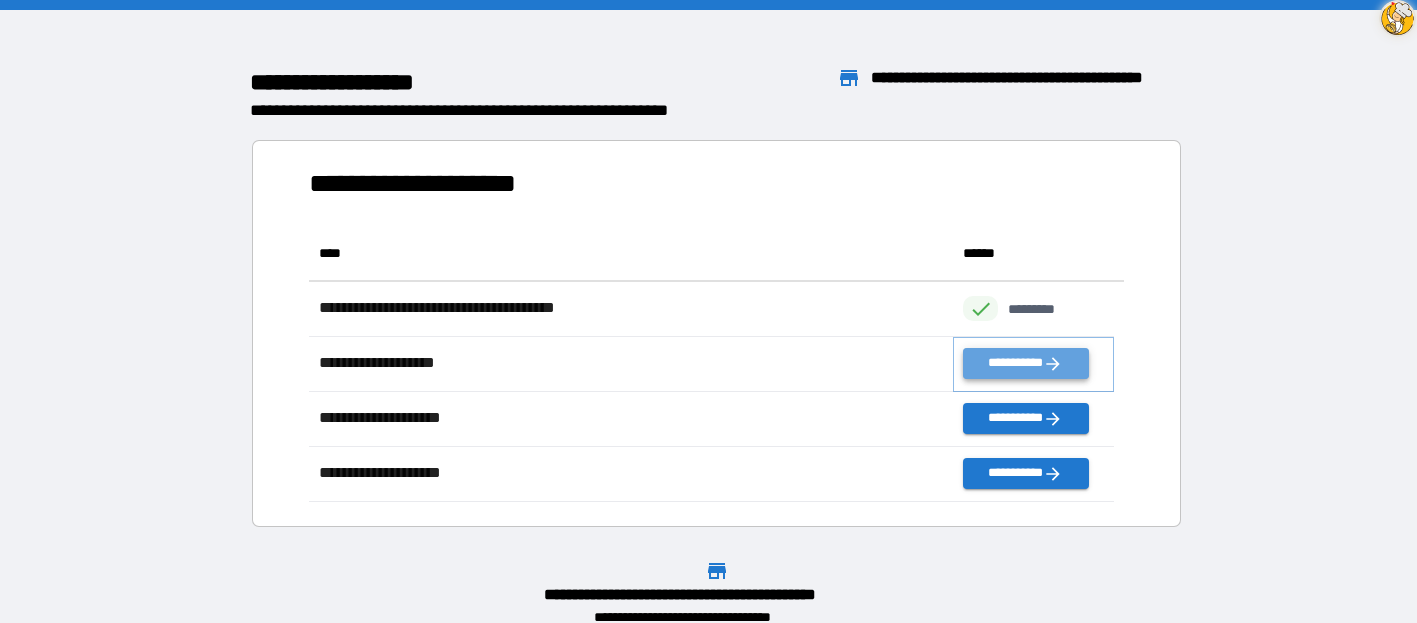 click 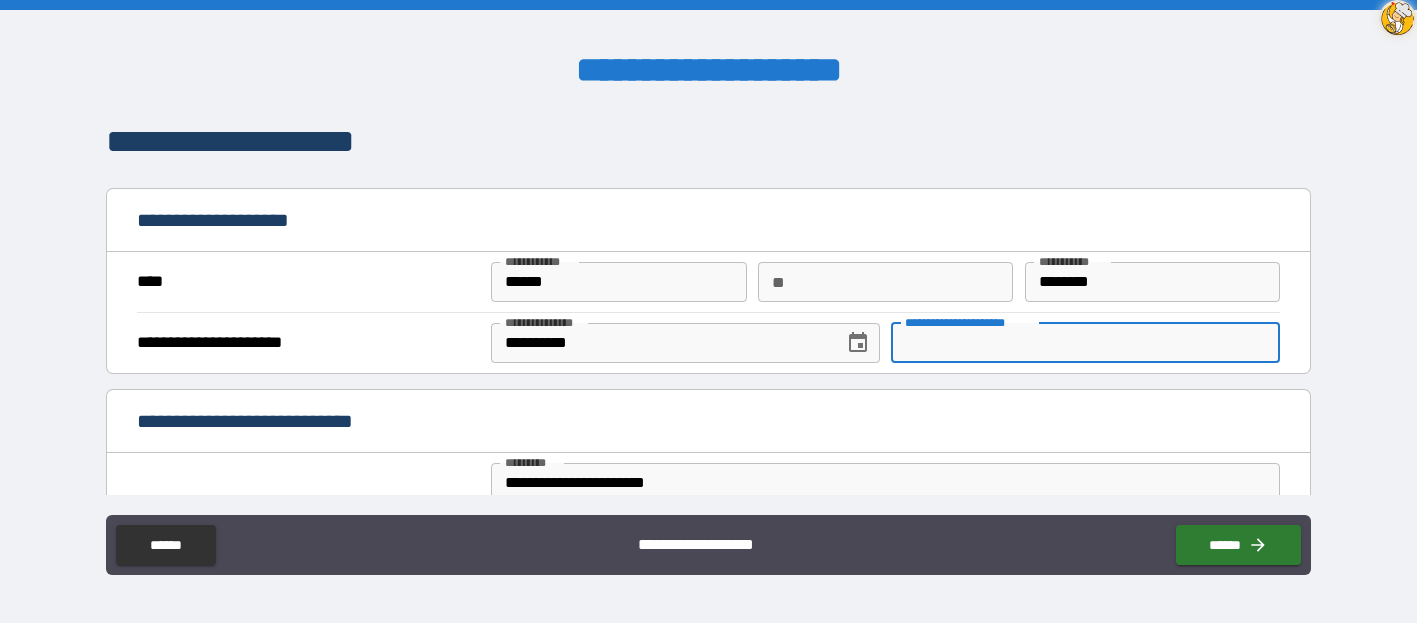 click on "**********" at bounding box center (1085, 343) 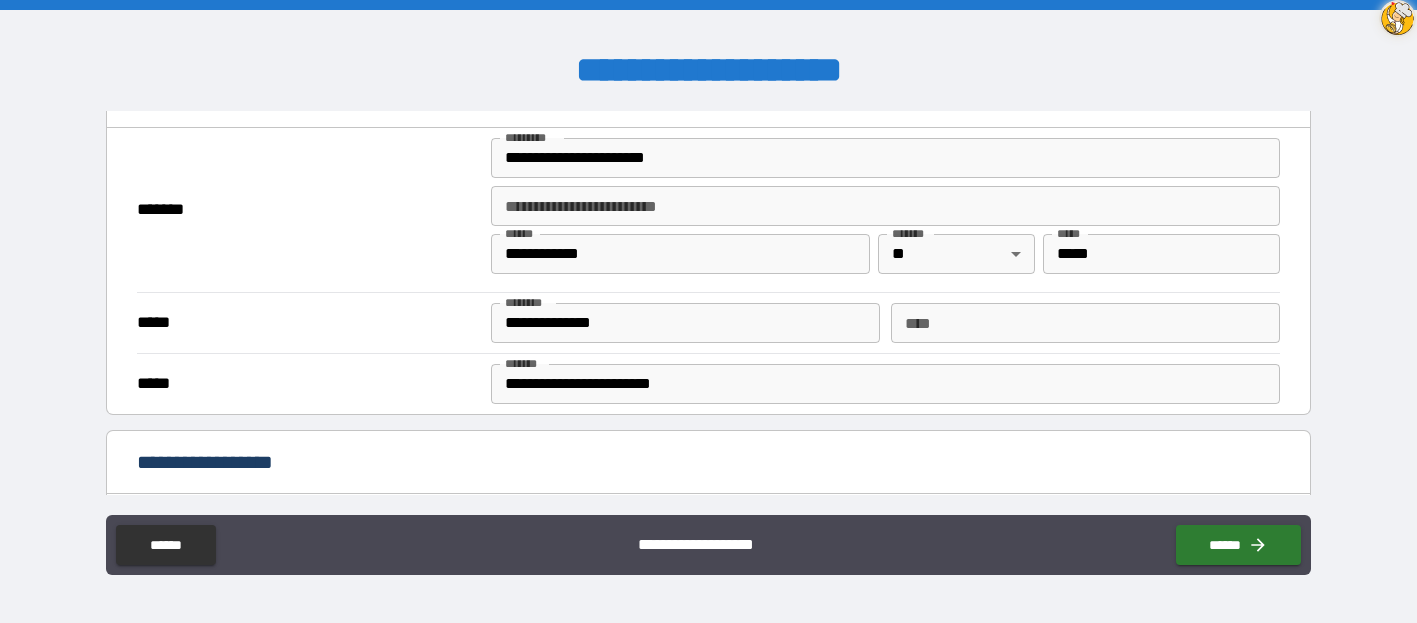 scroll, scrollTop: 330, scrollLeft: 0, axis: vertical 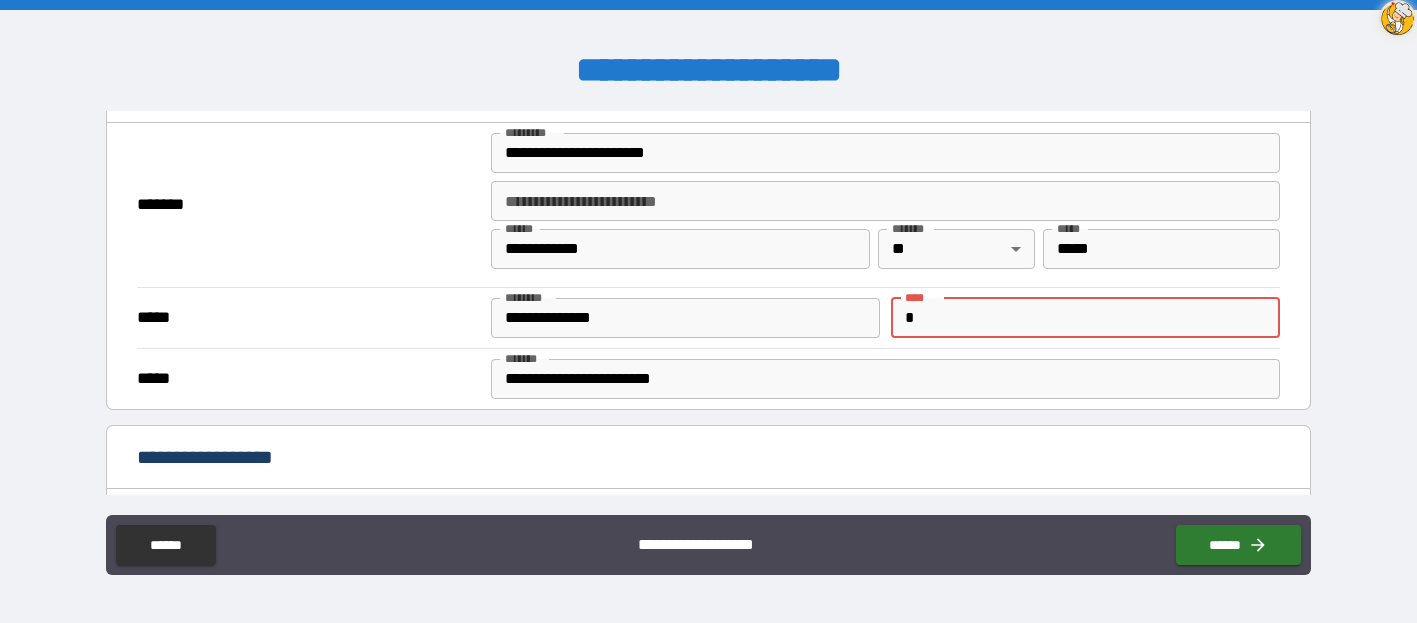 click on "*" at bounding box center [1085, 318] 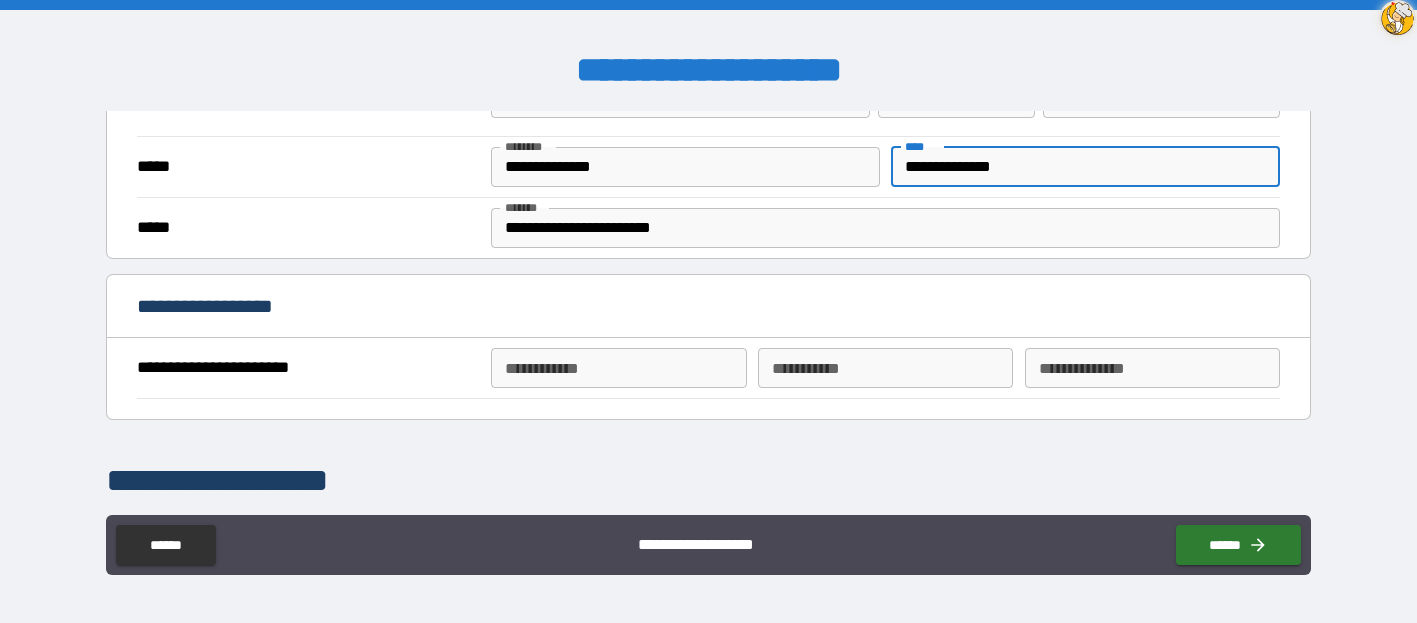 scroll, scrollTop: 540, scrollLeft: 0, axis: vertical 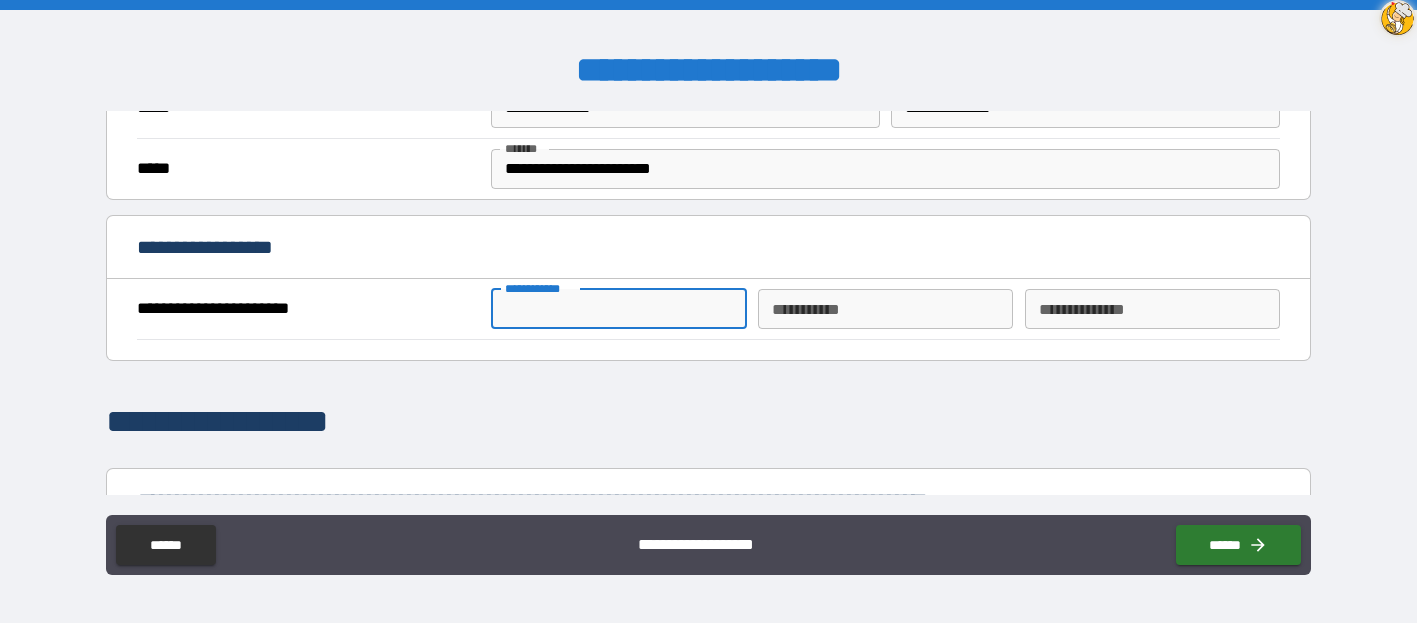 click on "**********" at bounding box center (618, 309) 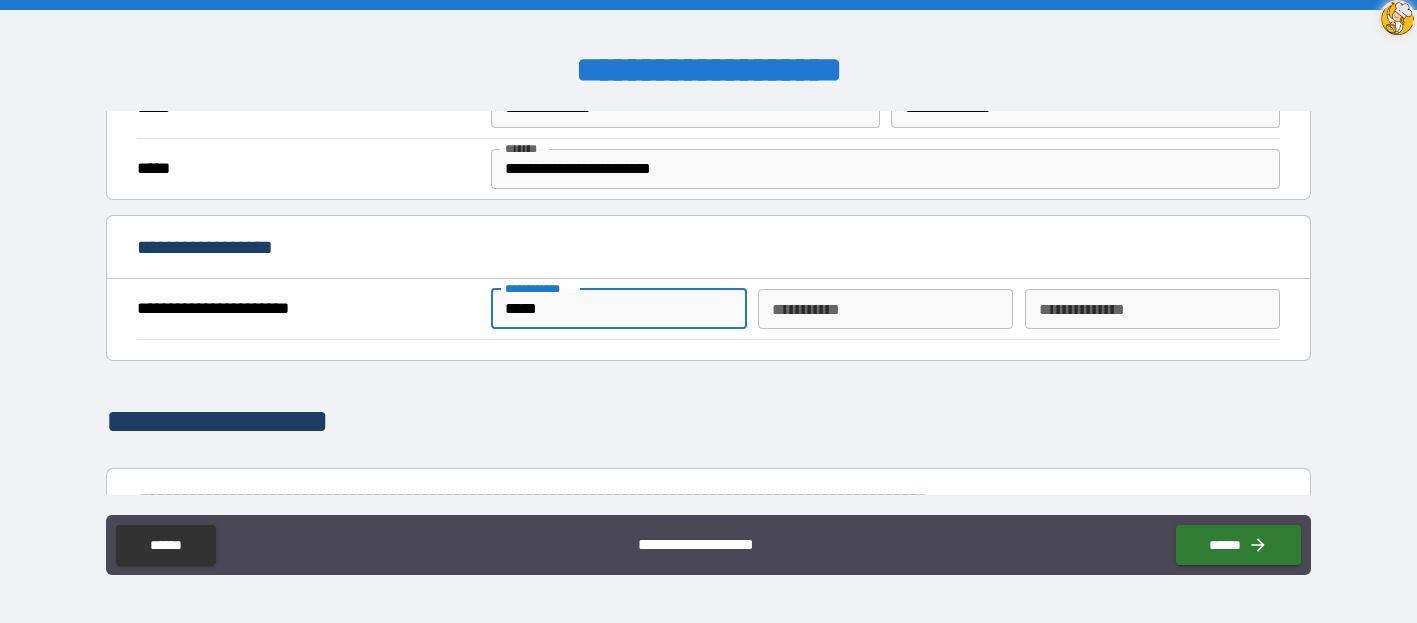 click on "*********   *" at bounding box center [885, 309] 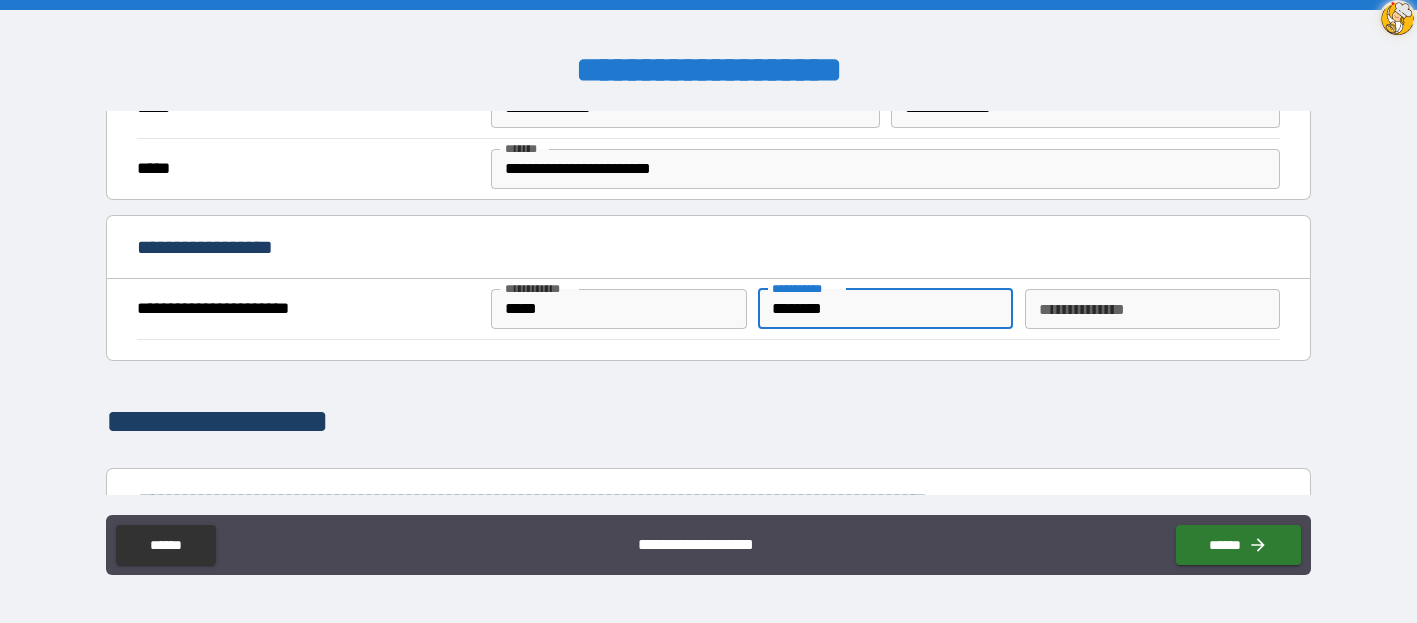 click on "**********" at bounding box center [1152, 309] 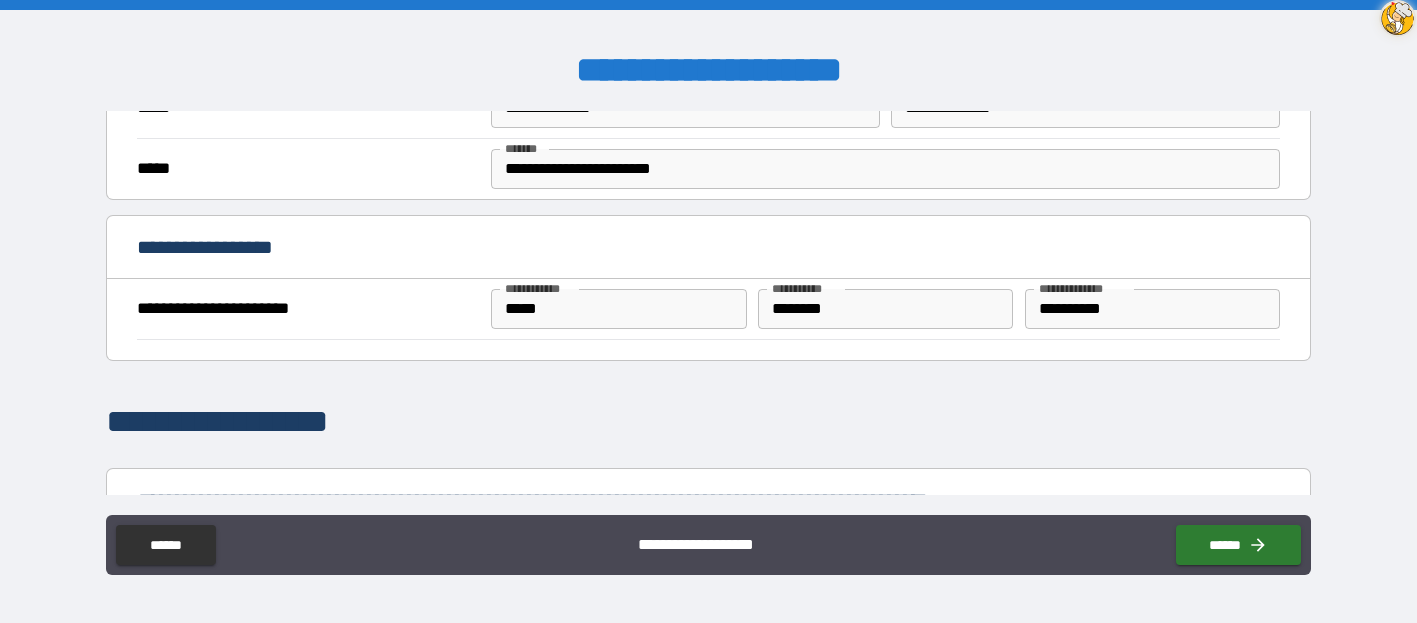 click on "**********" at bounding box center [708, 422] 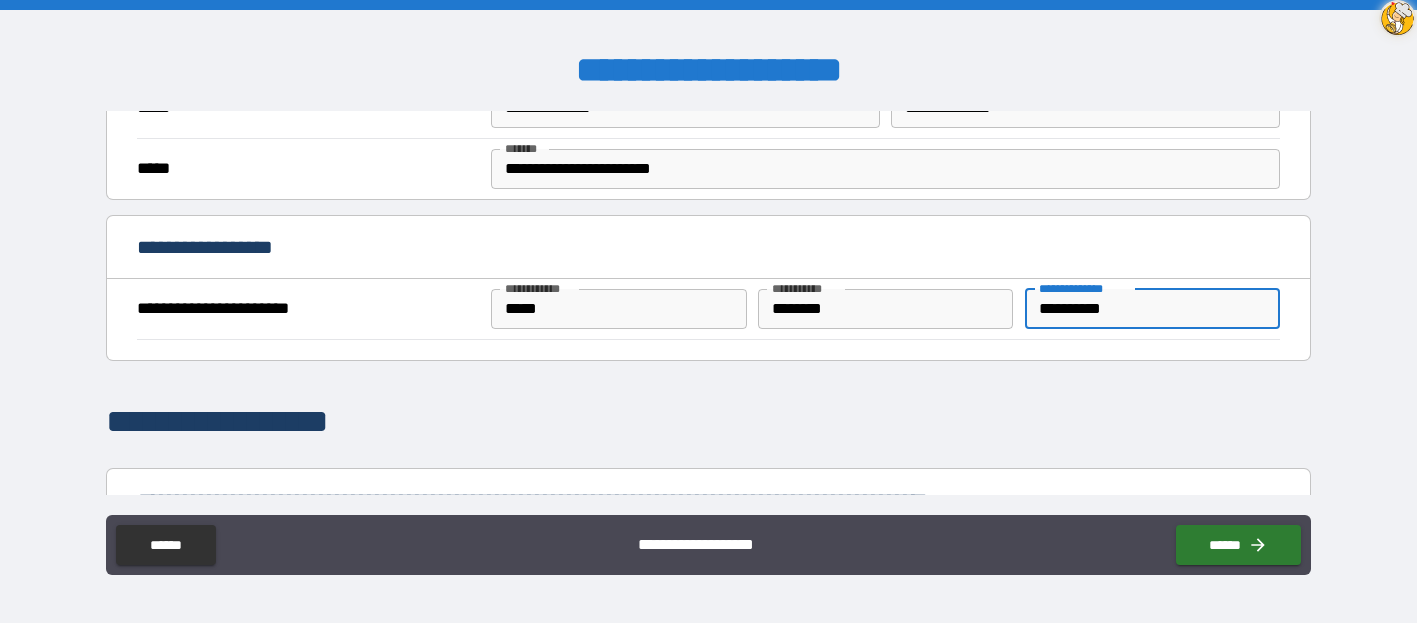 click on "**********" at bounding box center [1152, 309] 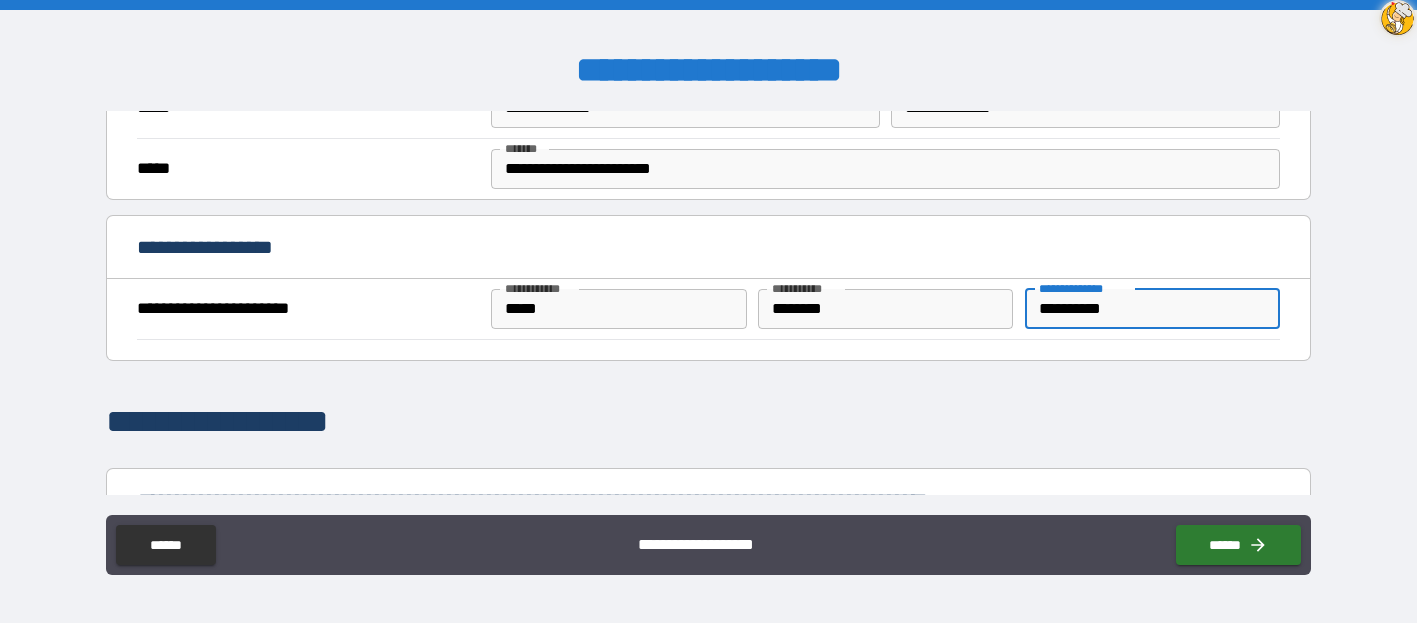 click on "**********" at bounding box center [1152, 309] 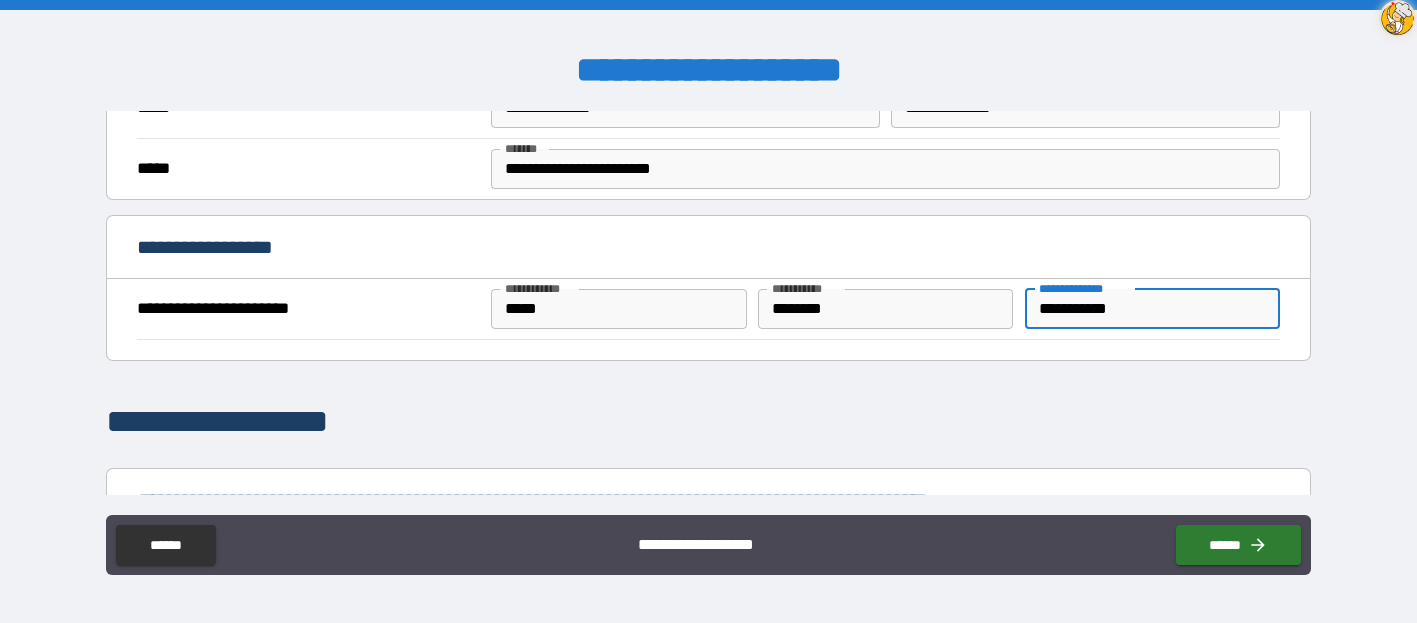 click on "**********" at bounding box center (1152, 309) 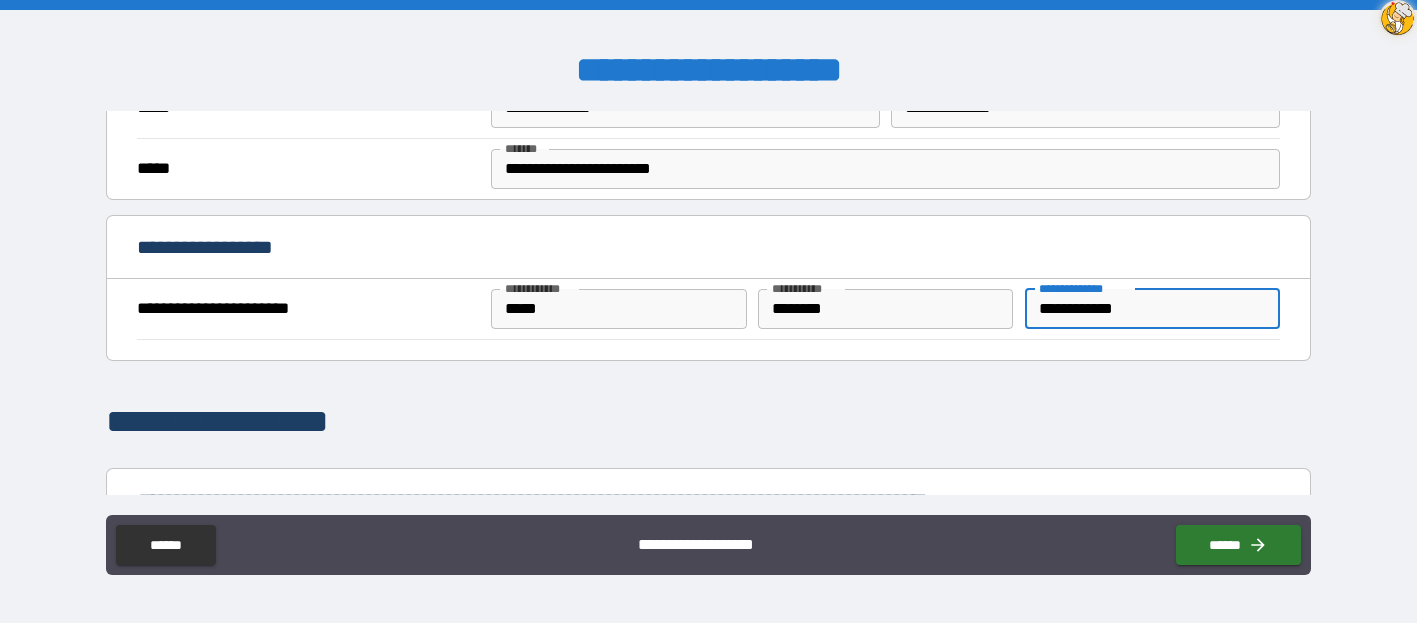 click on "**********" at bounding box center [1152, 309] 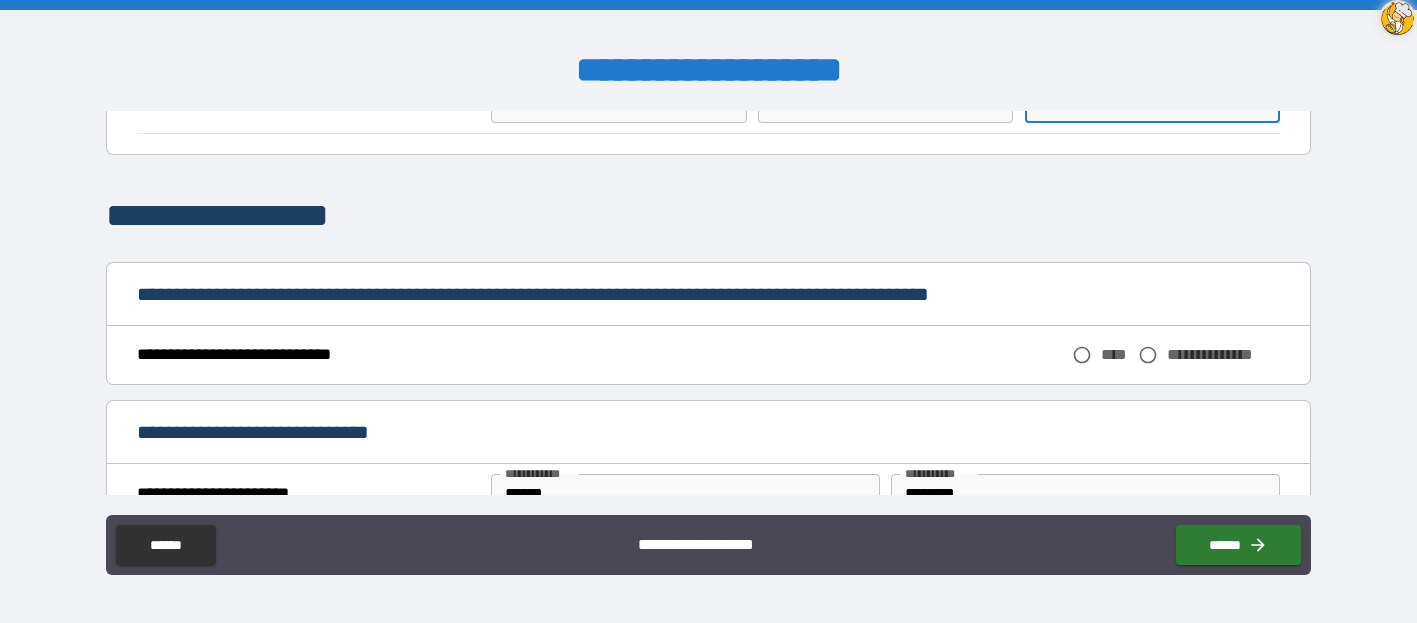 scroll, scrollTop: 765, scrollLeft: 0, axis: vertical 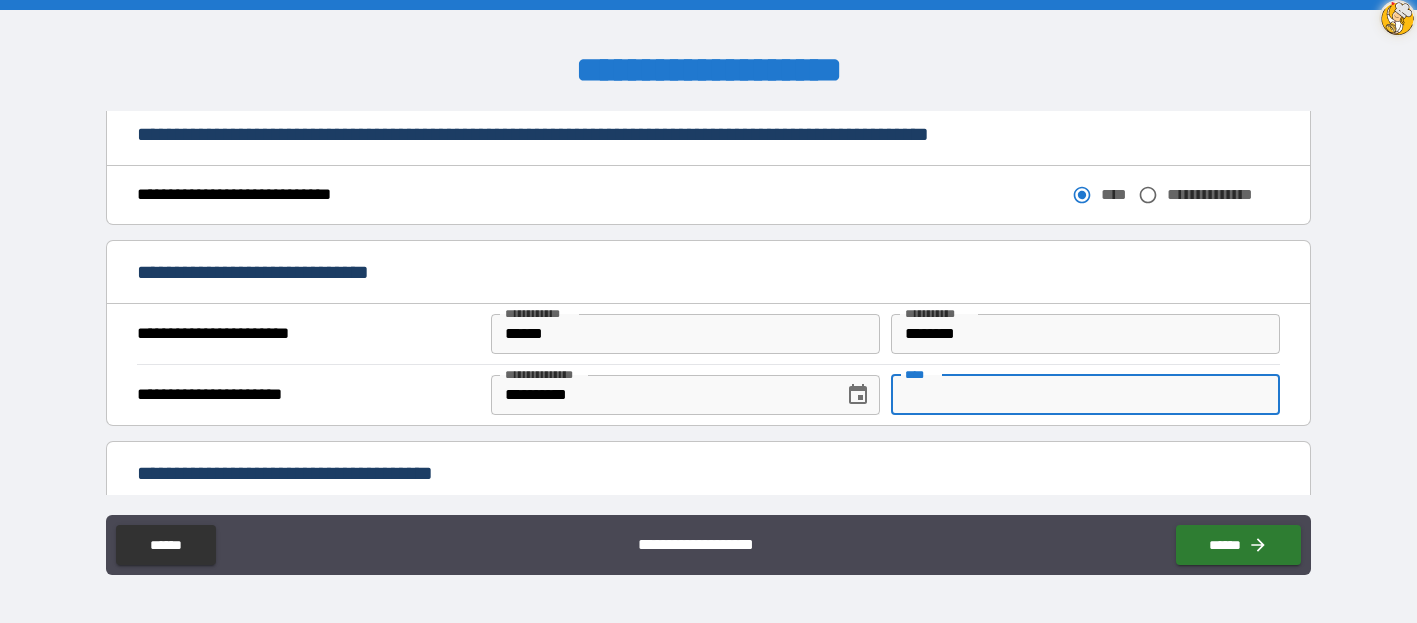 click on "****" at bounding box center (1085, 395) 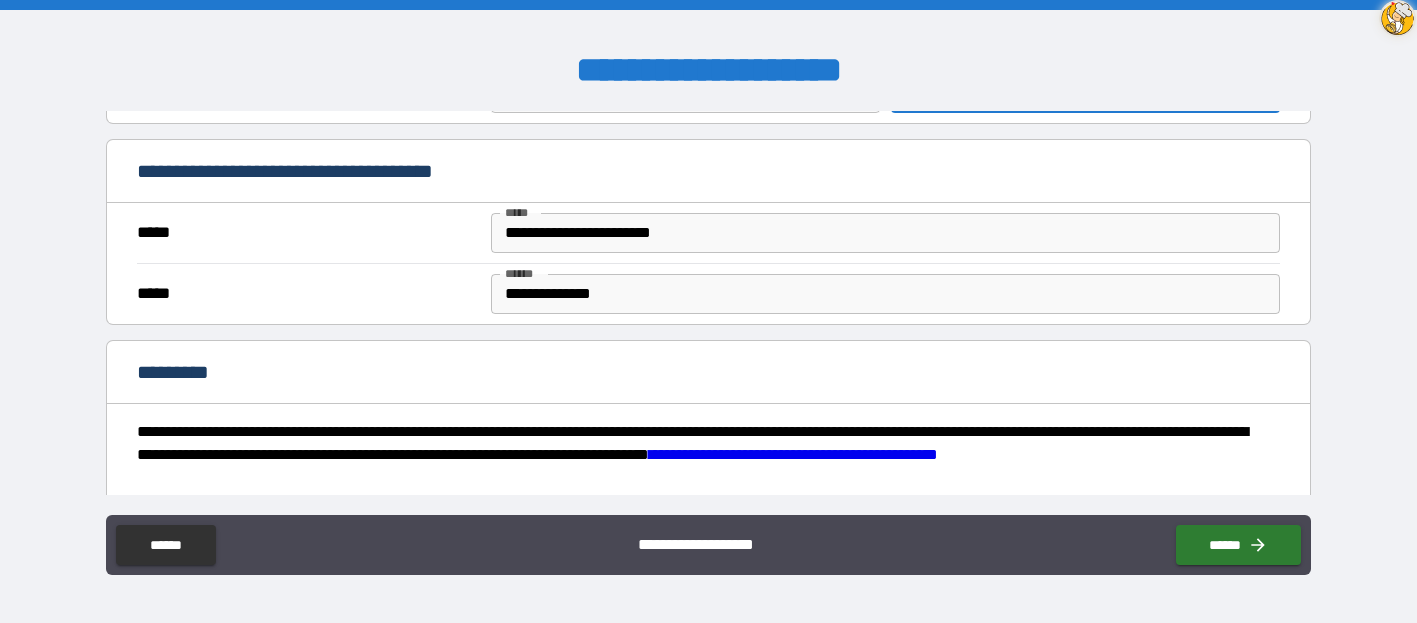 scroll, scrollTop: 1245, scrollLeft: 0, axis: vertical 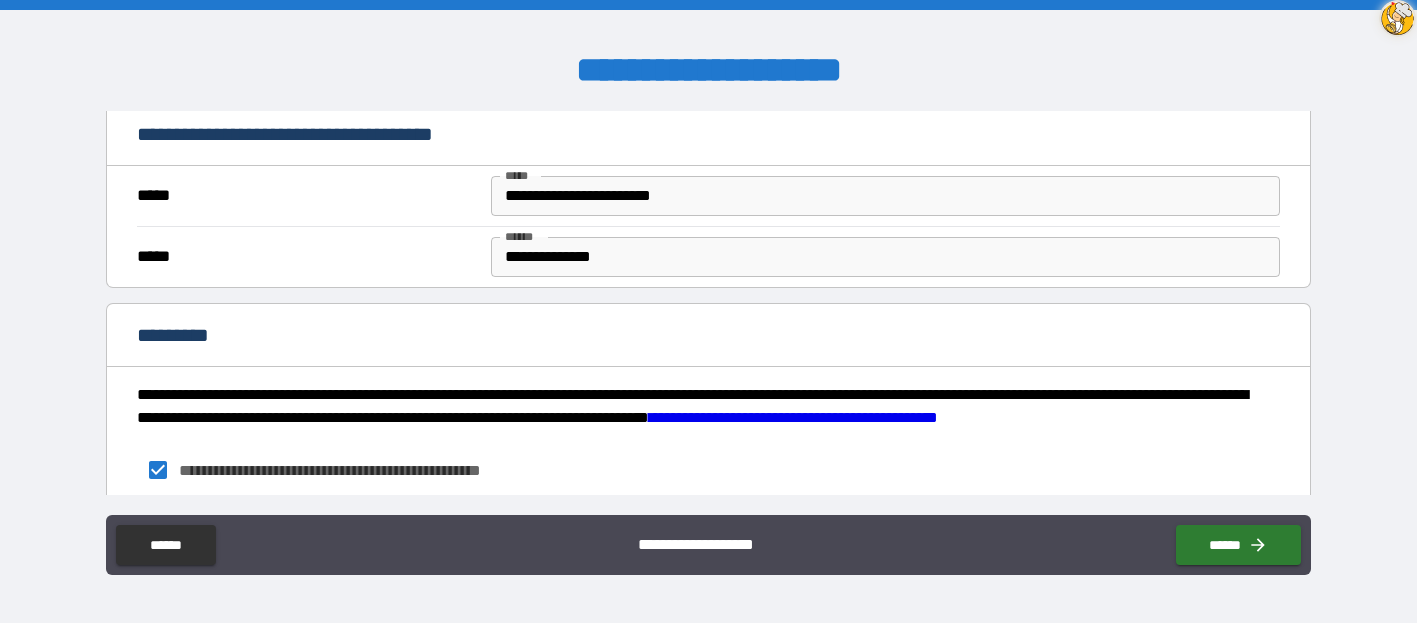 drag, startPoint x: 388, startPoint y: 319, endPoint x: 480, endPoint y: 319, distance: 92 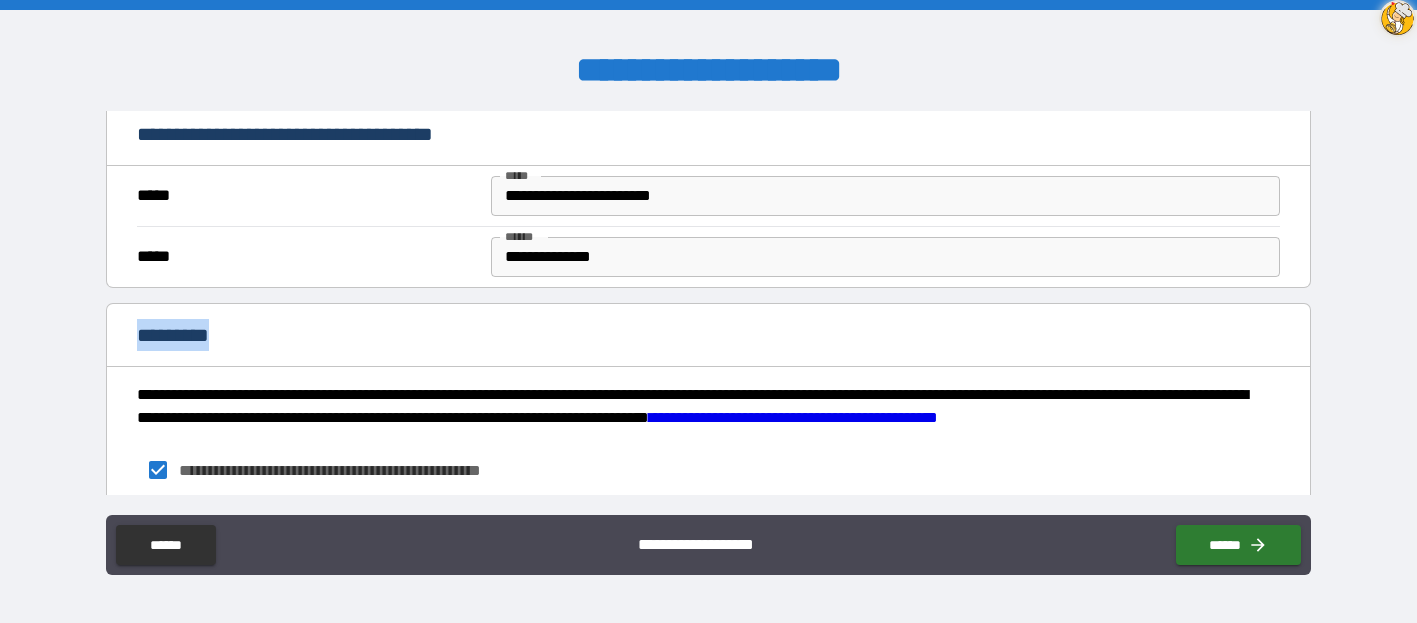 drag, startPoint x: 449, startPoint y: 322, endPoint x: 486, endPoint y: 308, distance: 39.56008 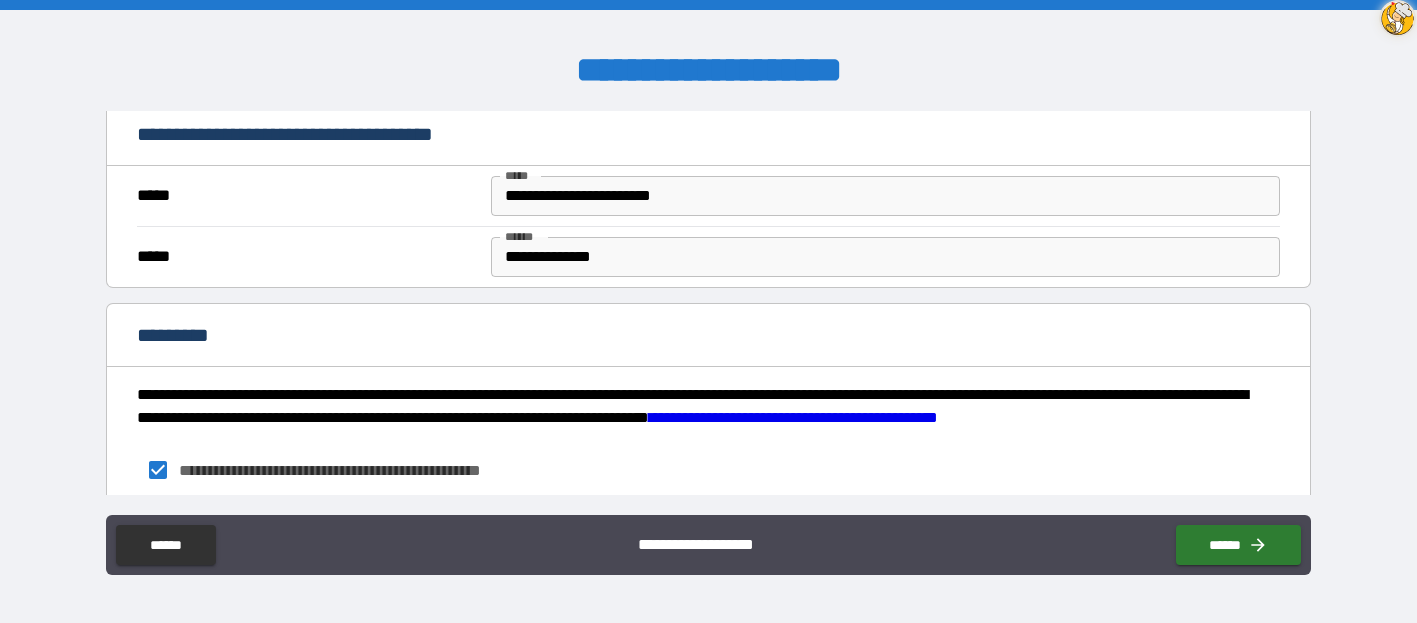 click on "*********" at bounding box center (708, 337) 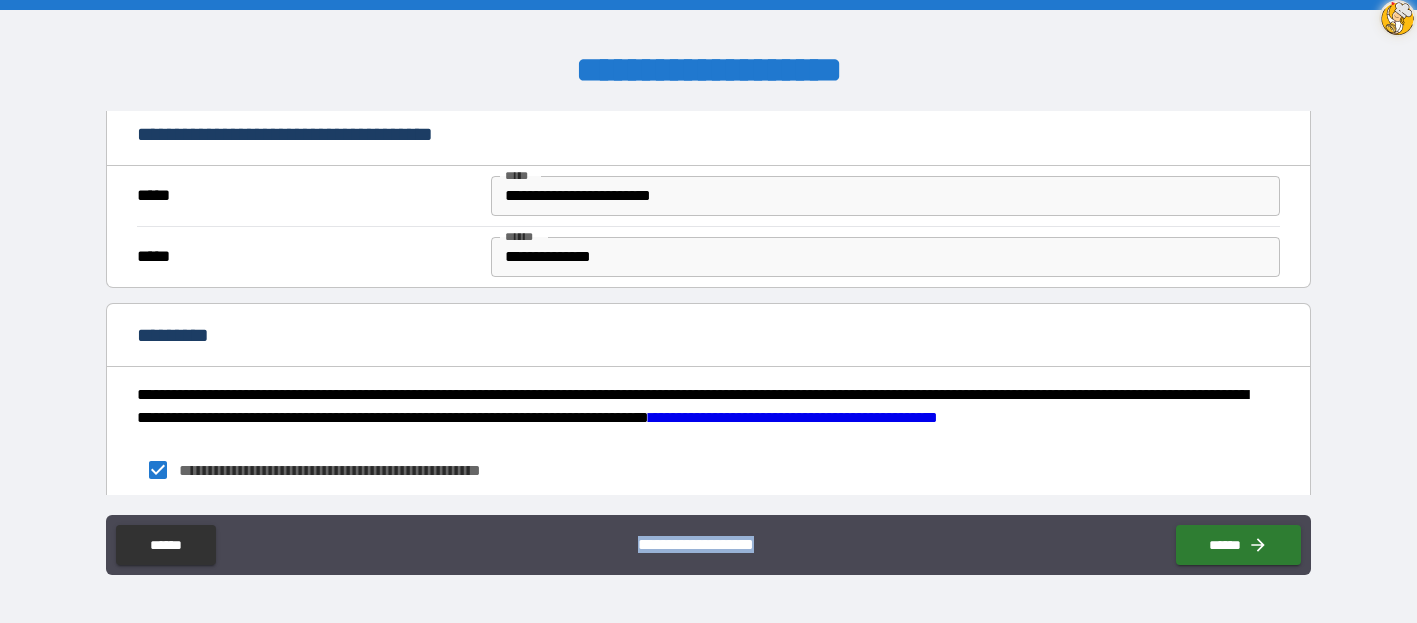 drag, startPoint x: 1296, startPoint y: 459, endPoint x: 1295, endPoint y: 515, distance: 56.008926 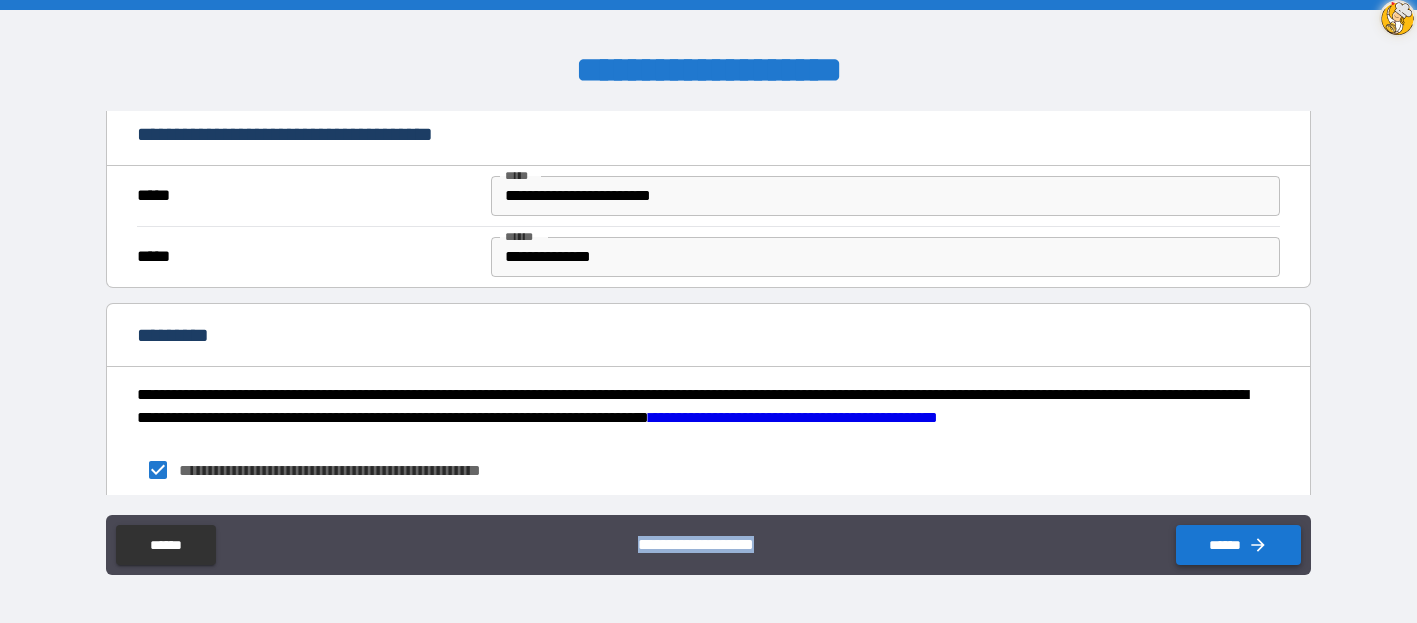click on "******" at bounding box center [1238, 545] 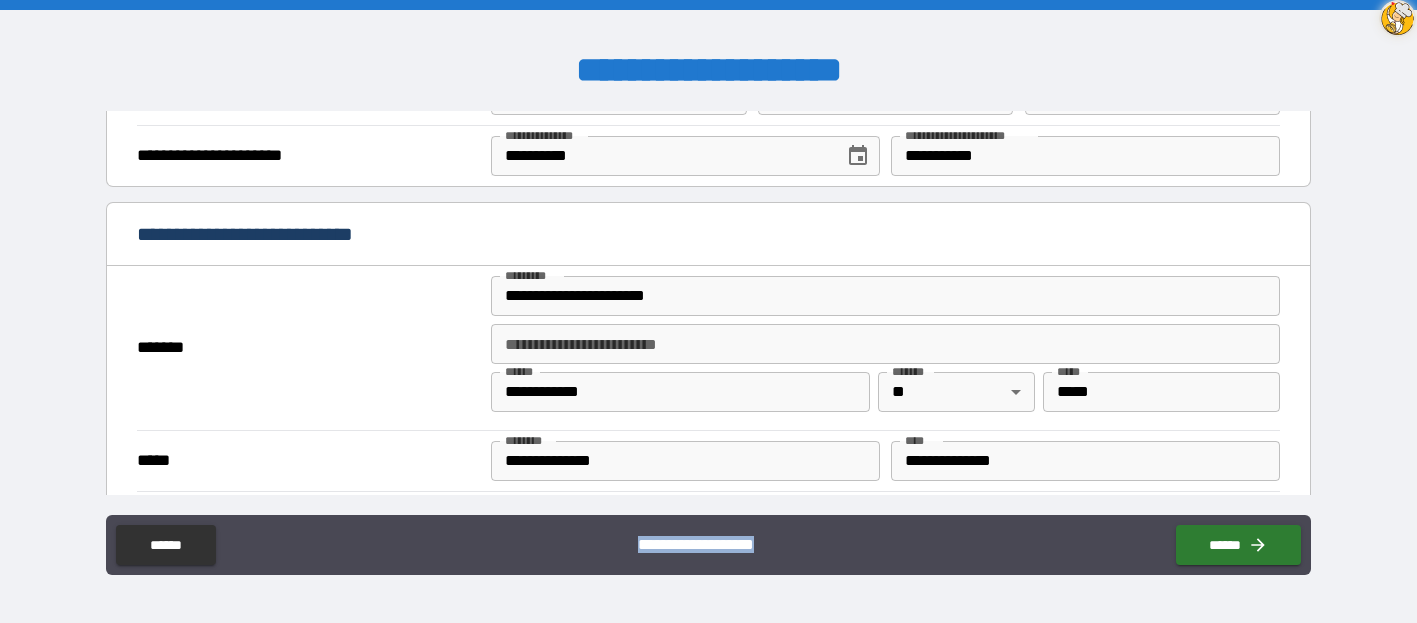 scroll, scrollTop: 0, scrollLeft: 0, axis: both 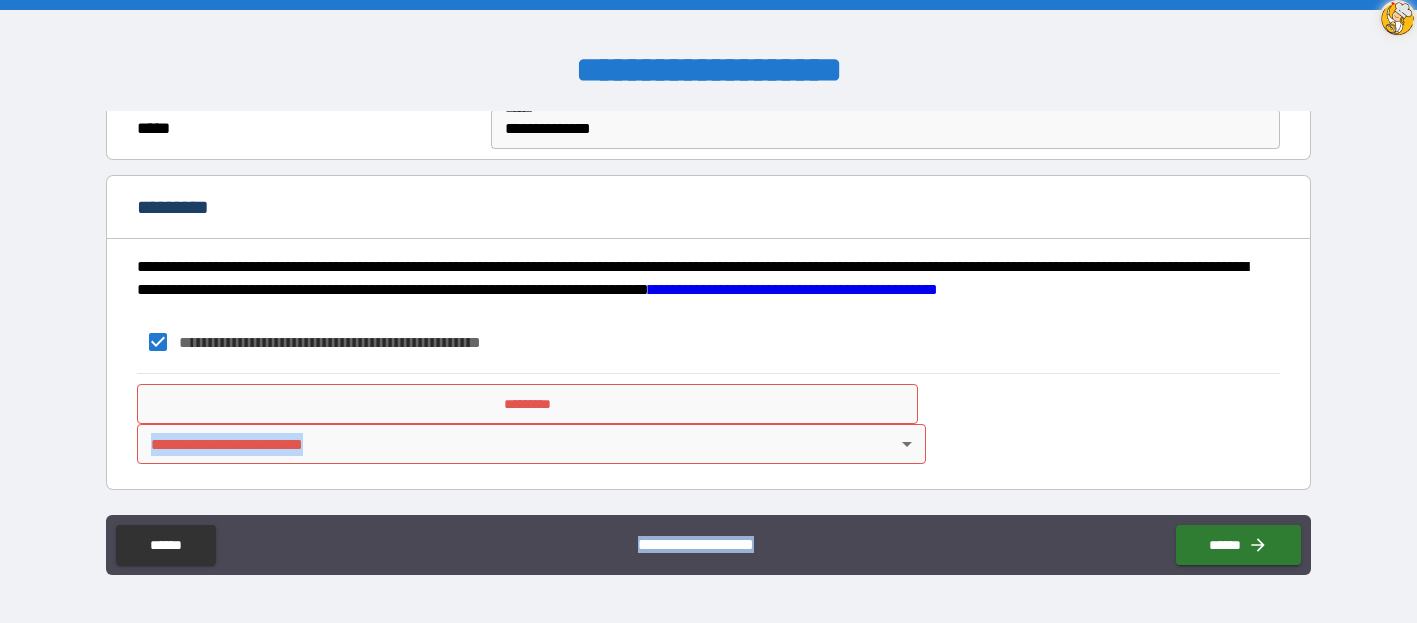 click on "[FIRST] [LAST] [STREET] [CITY], [STATE] [ZIP]" at bounding box center [708, 311] 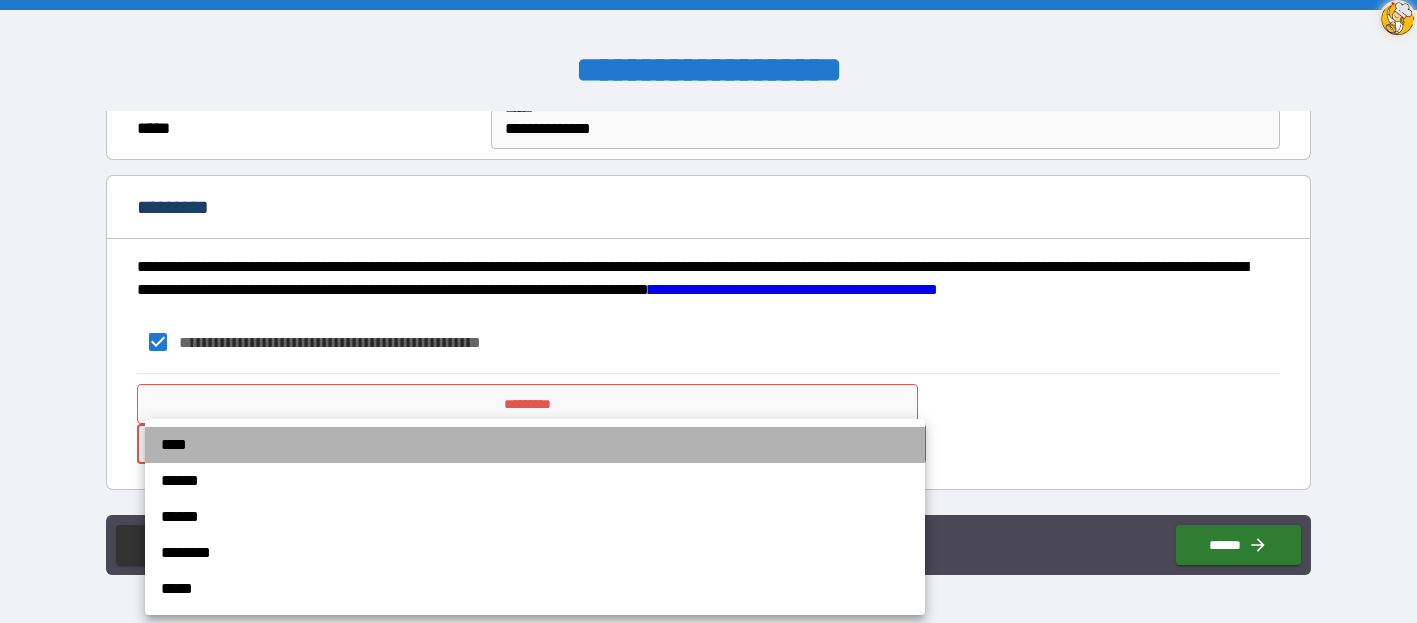 click on "****" at bounding box center [535, 445] 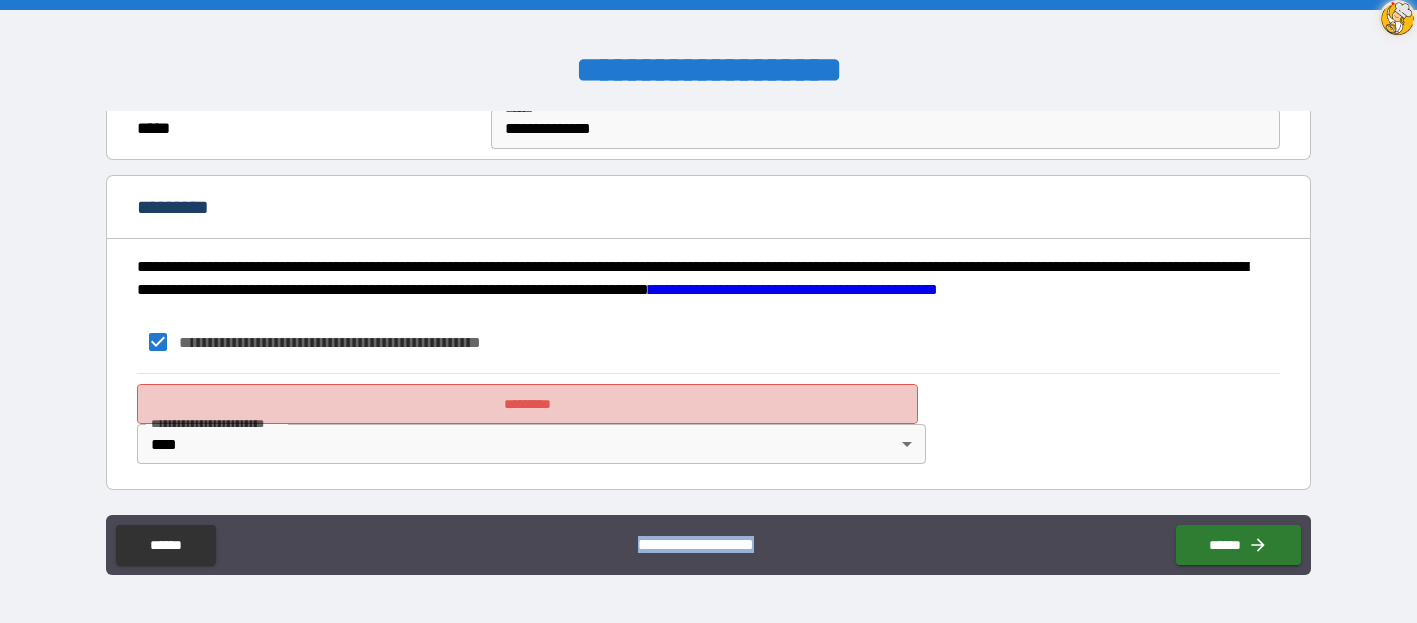 drag, startPoint x: 281, startPoint y: 396, endPoint x: 302, endPoint y: 401, distance: 21.587032 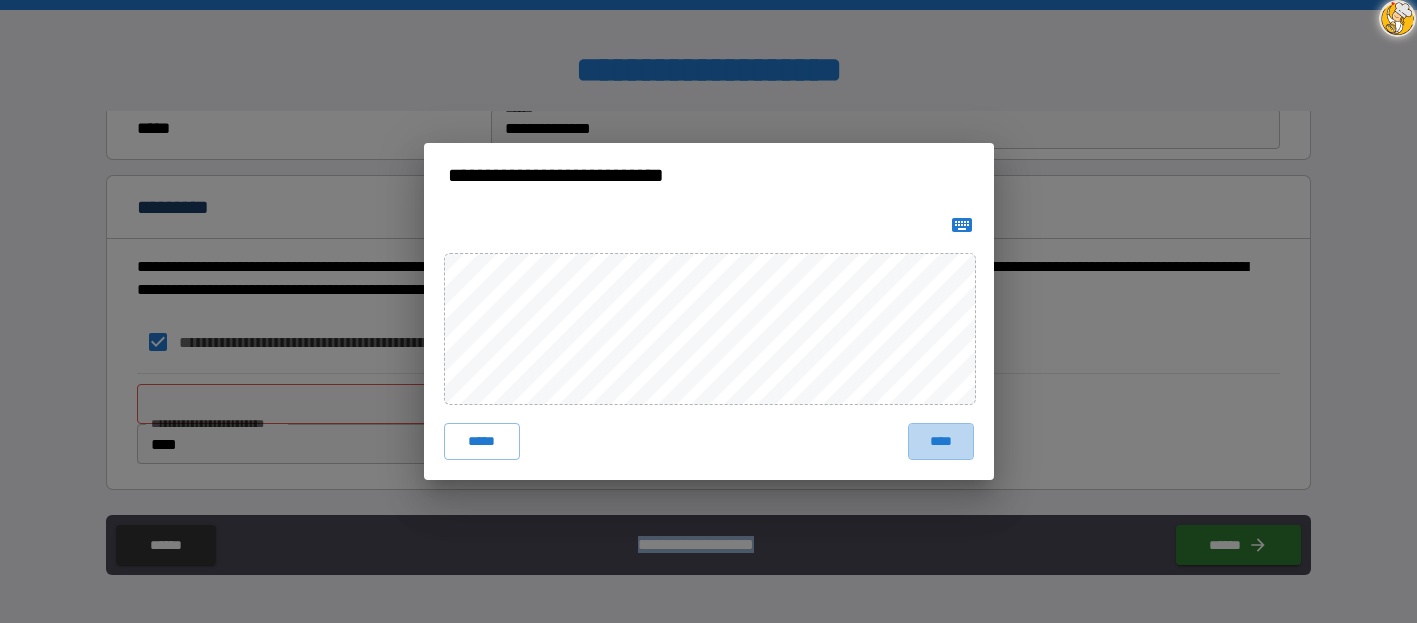 click on "****" at bounding box center [941, 441] 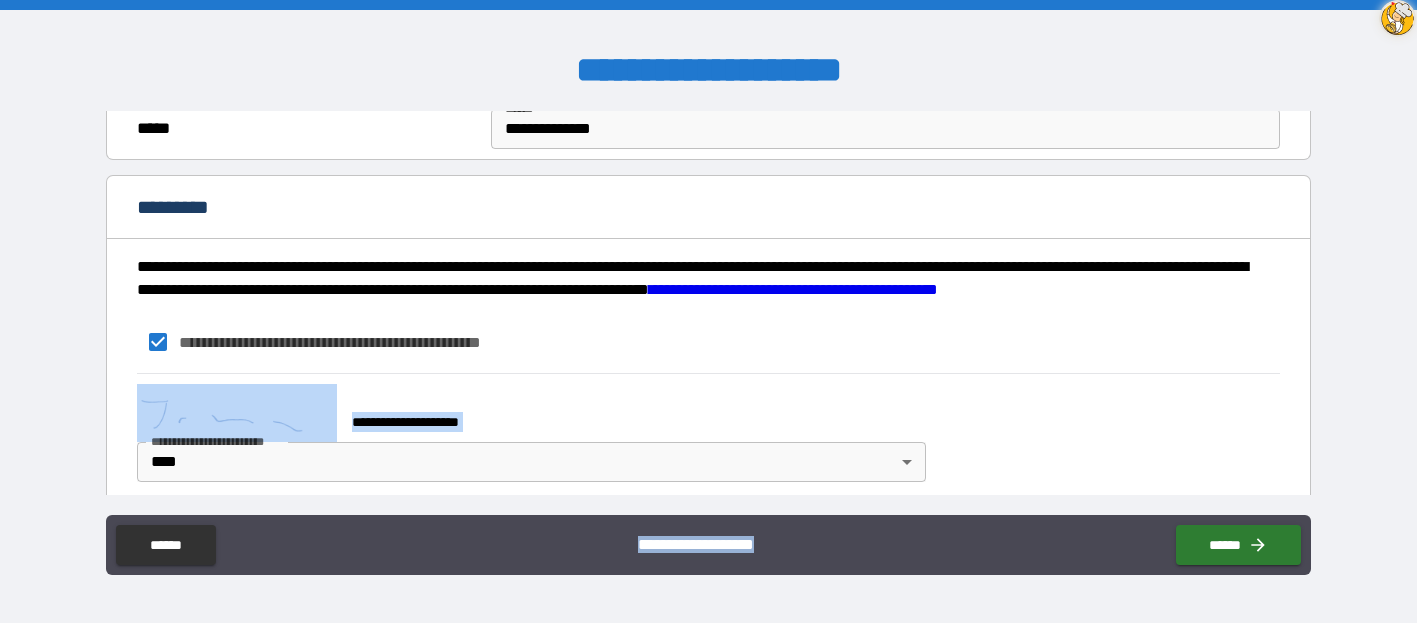 click on "**********" at bounding box center (527, 412) 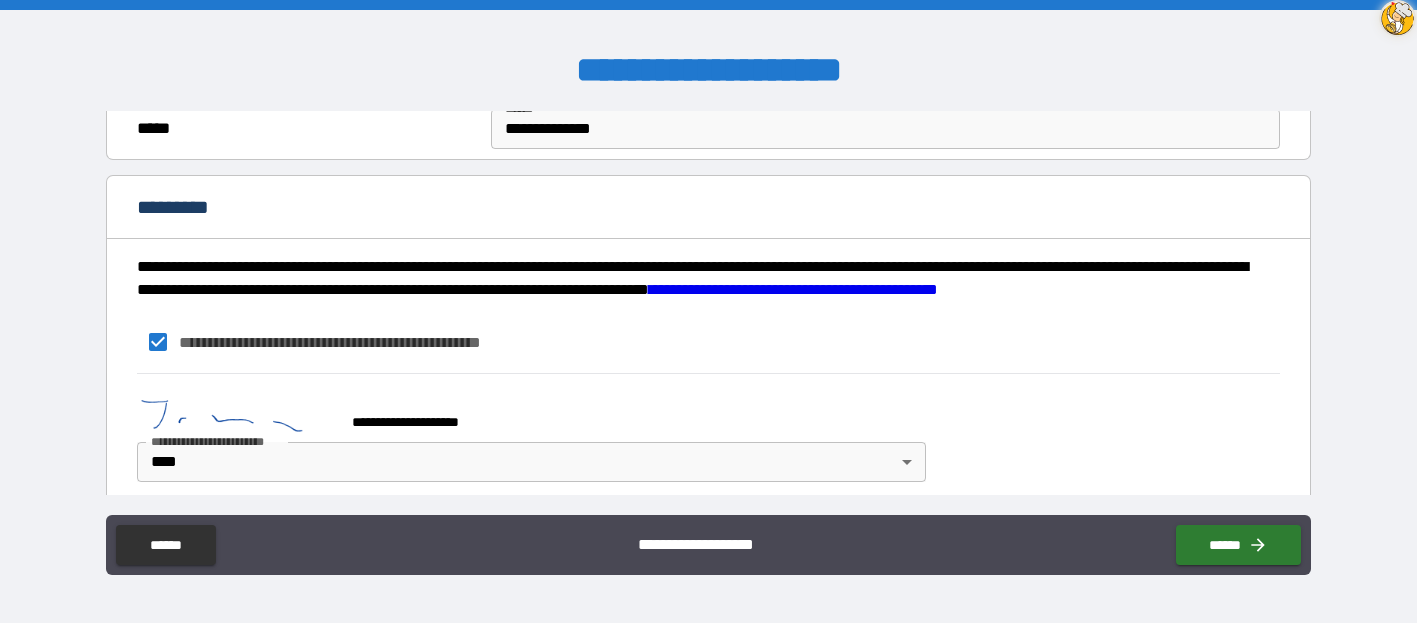 scroll, scrollTop: 1391, scrollLeft: 0, axis: vertical 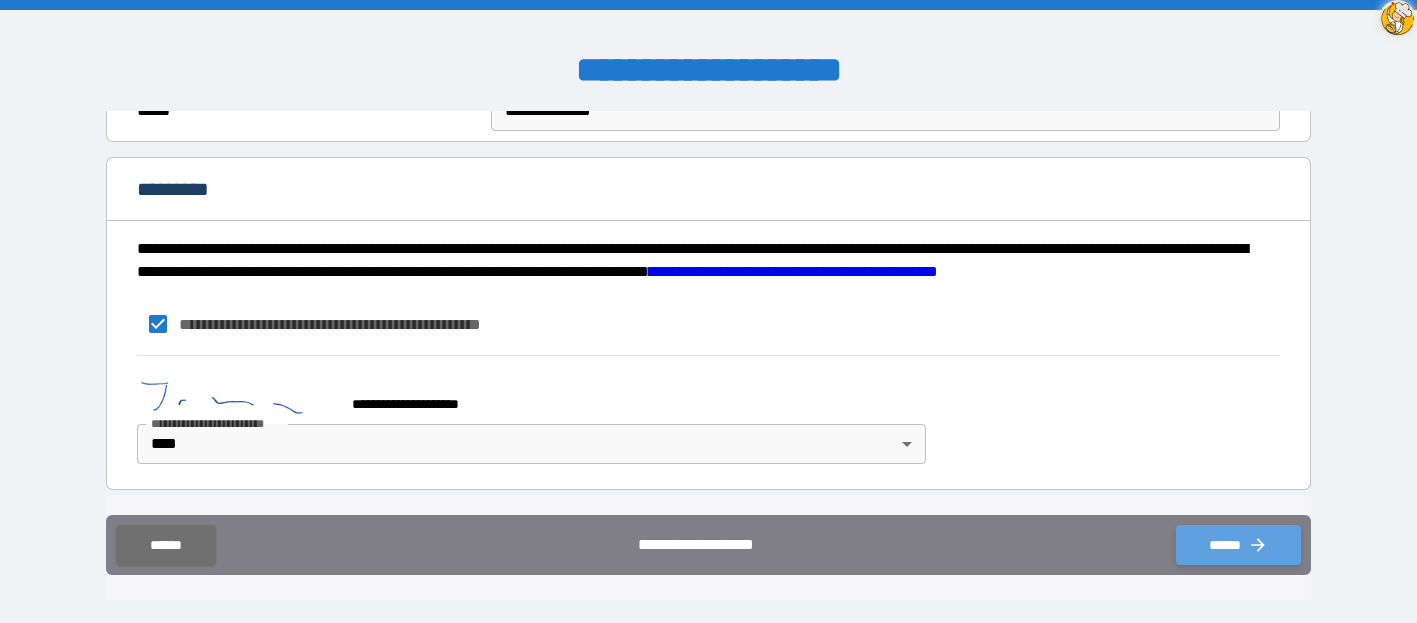 click on "******" at bounding box center (1238, 545) 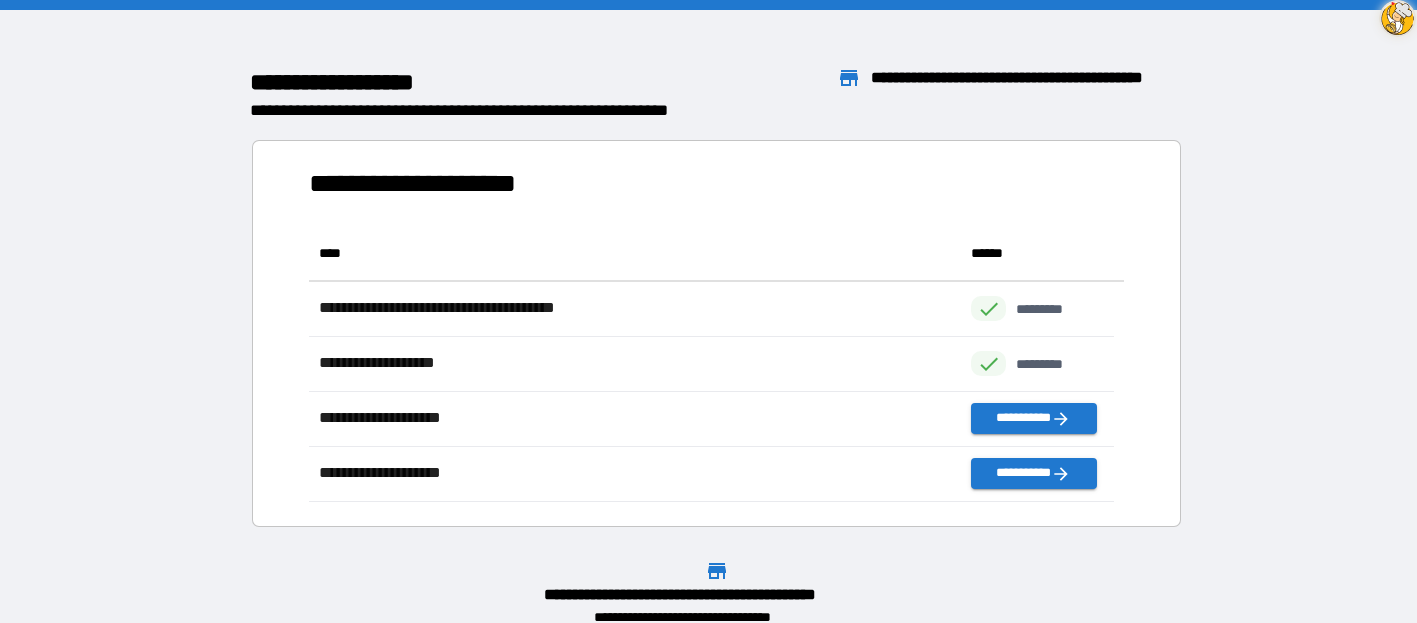 scroll, scrollTop: 16, scrollLeft: 16, axis: both 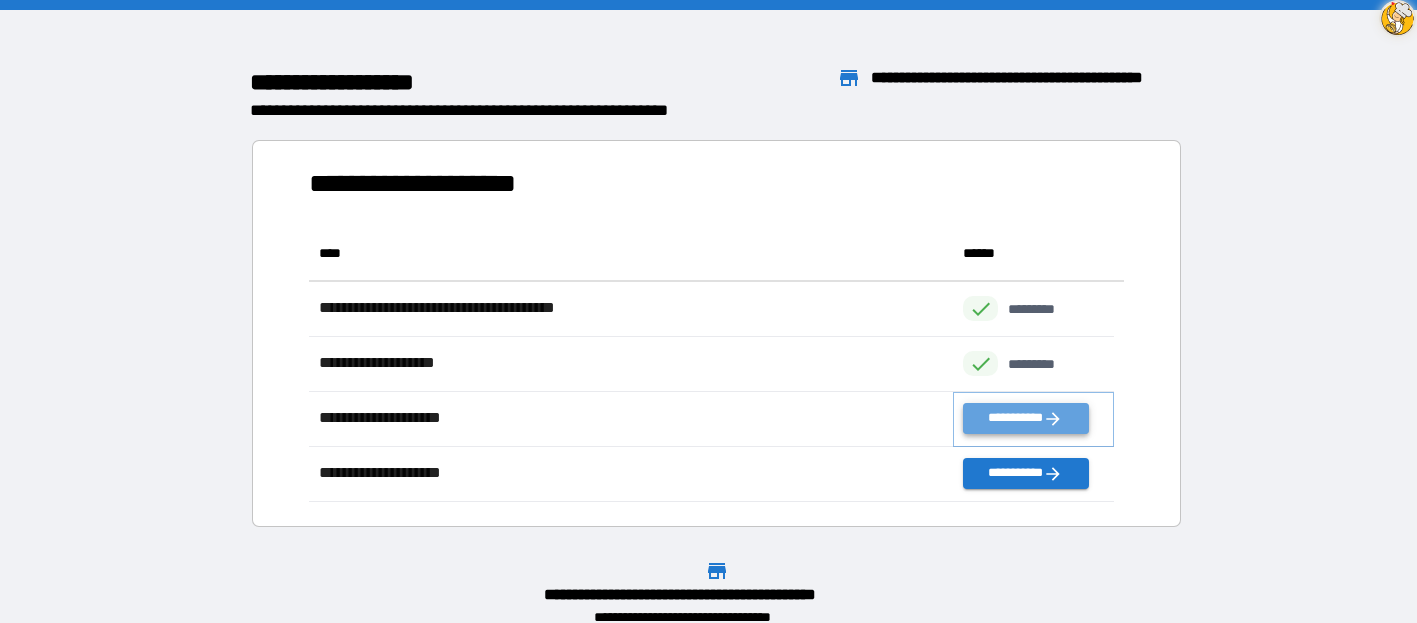 click on "**********" at bounding box center [1025, 418] 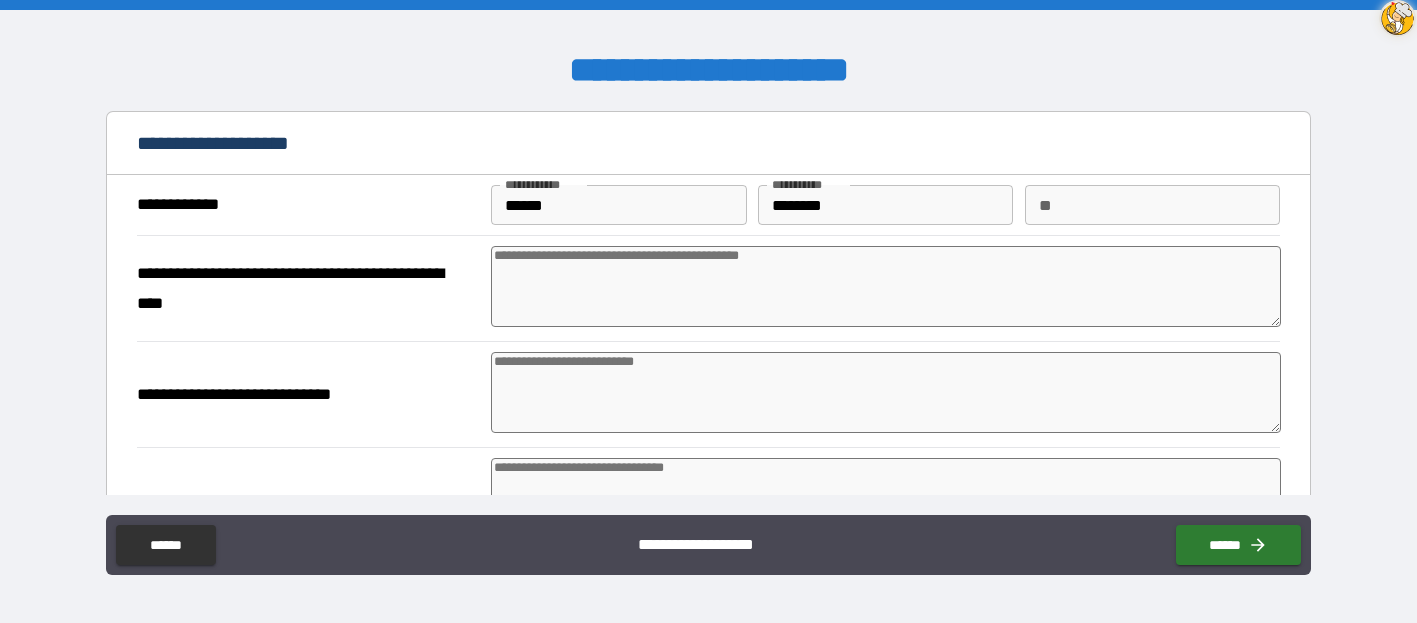 click at bounding box center [885, 286] 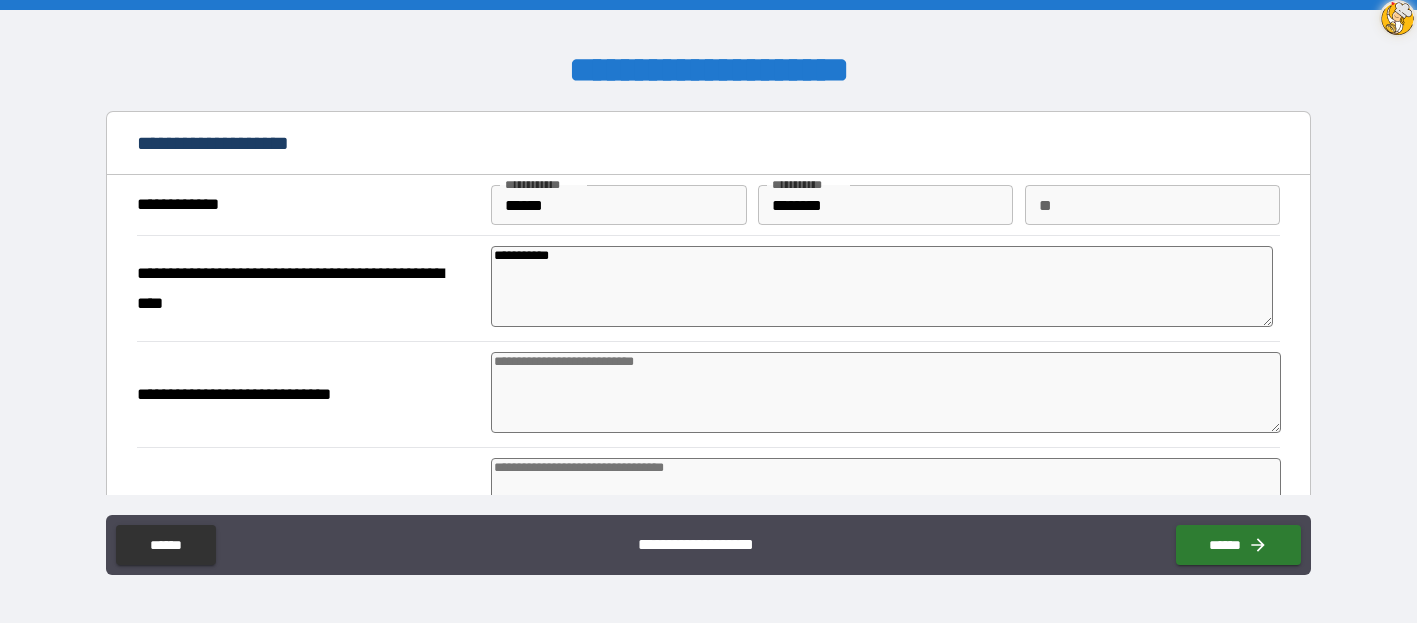 click at bounding box center (885, 392) 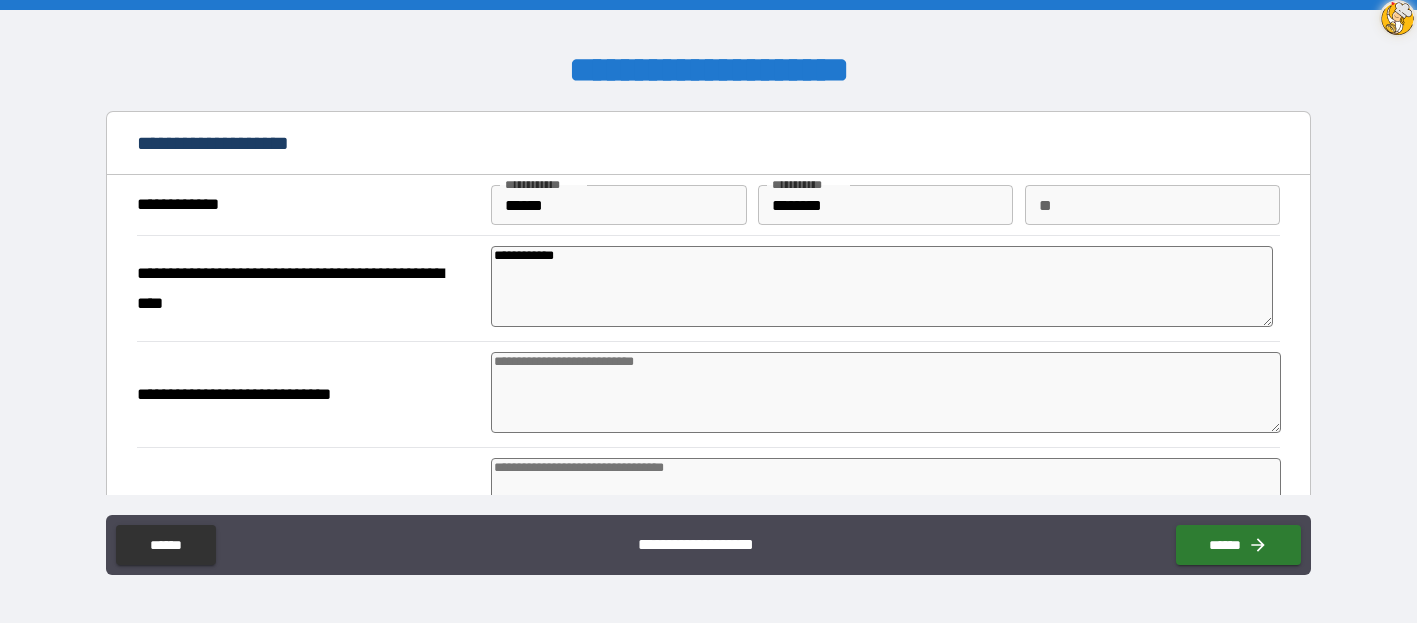 click at bounding box center (885, 392) 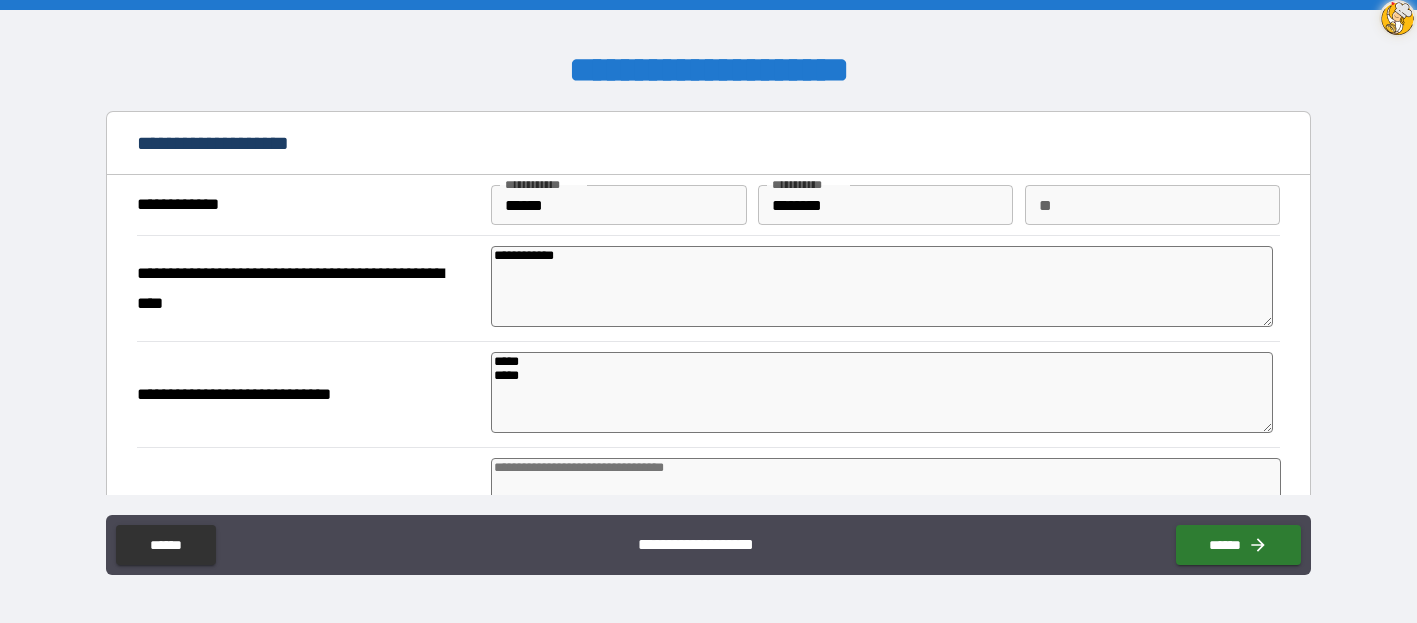 drag, startPoint x: 529, startPoint y: 357, endPoint x: 415, endPoint y: 383, distance: 116.92733 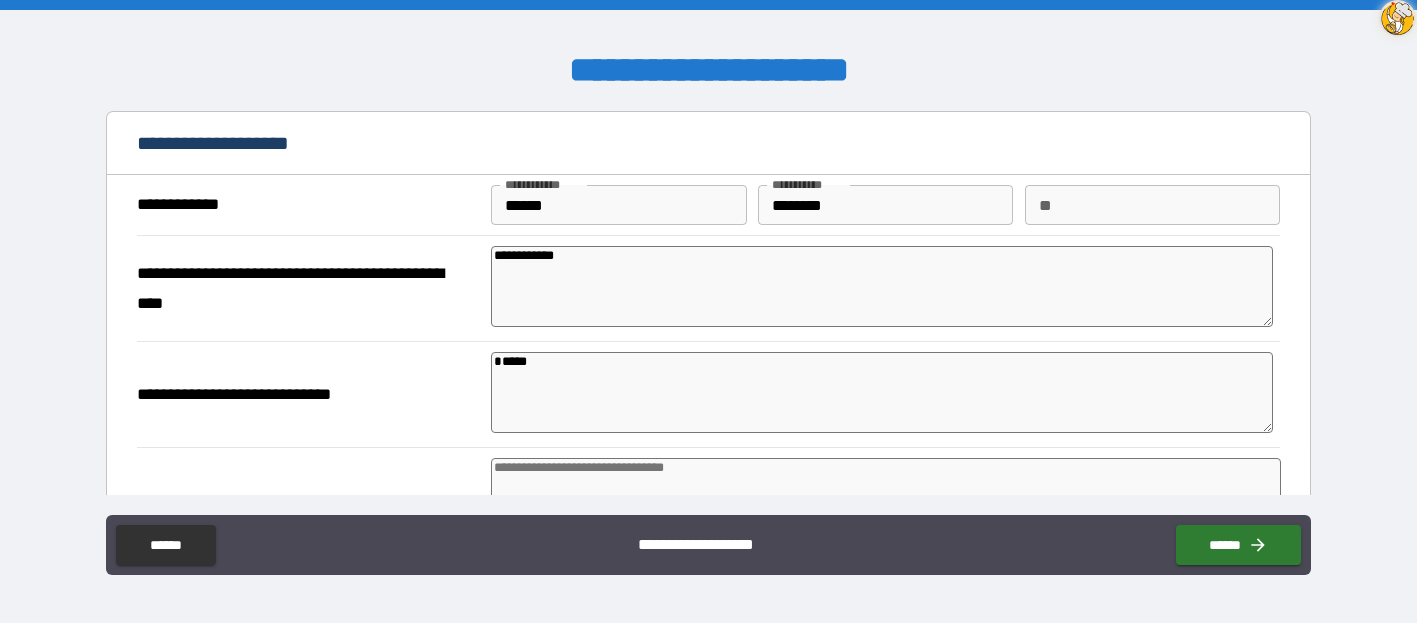 click on "[PHONE]" at bounding box center [708, 394] 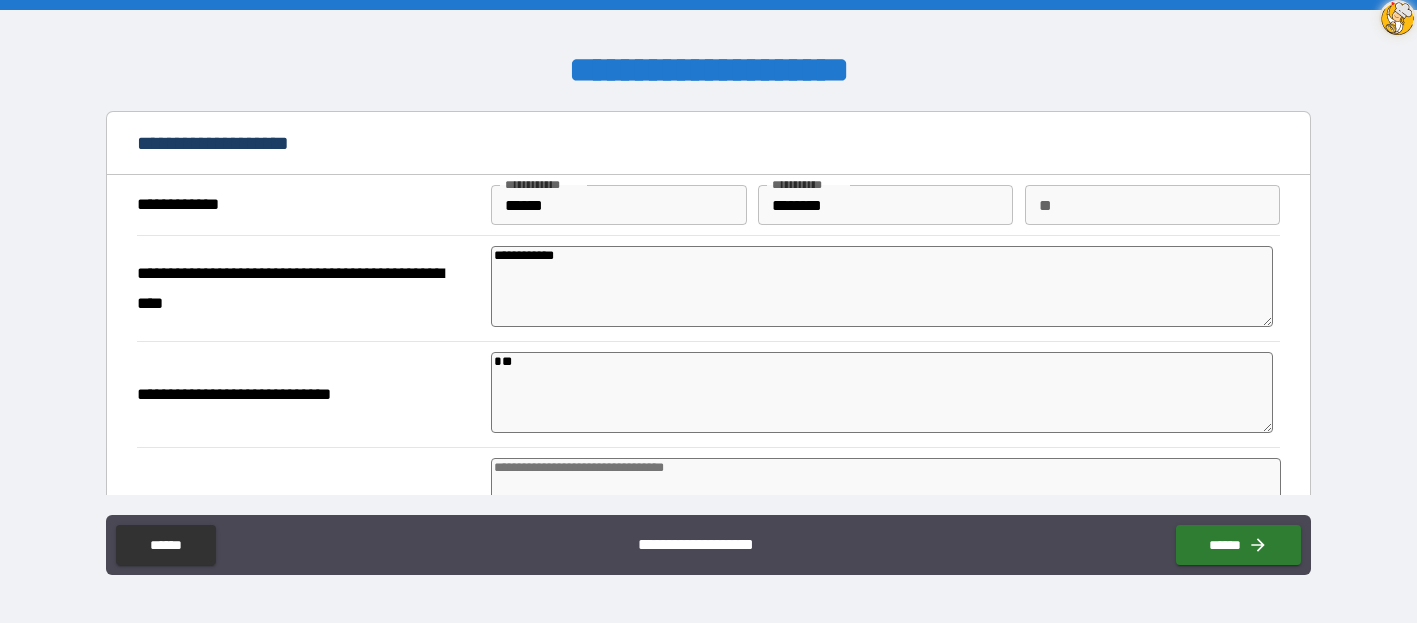 drag, startPoint x: 495, startPoint y: 380, endPoint x: 466, endPoint y: 378, distance: 29.068884 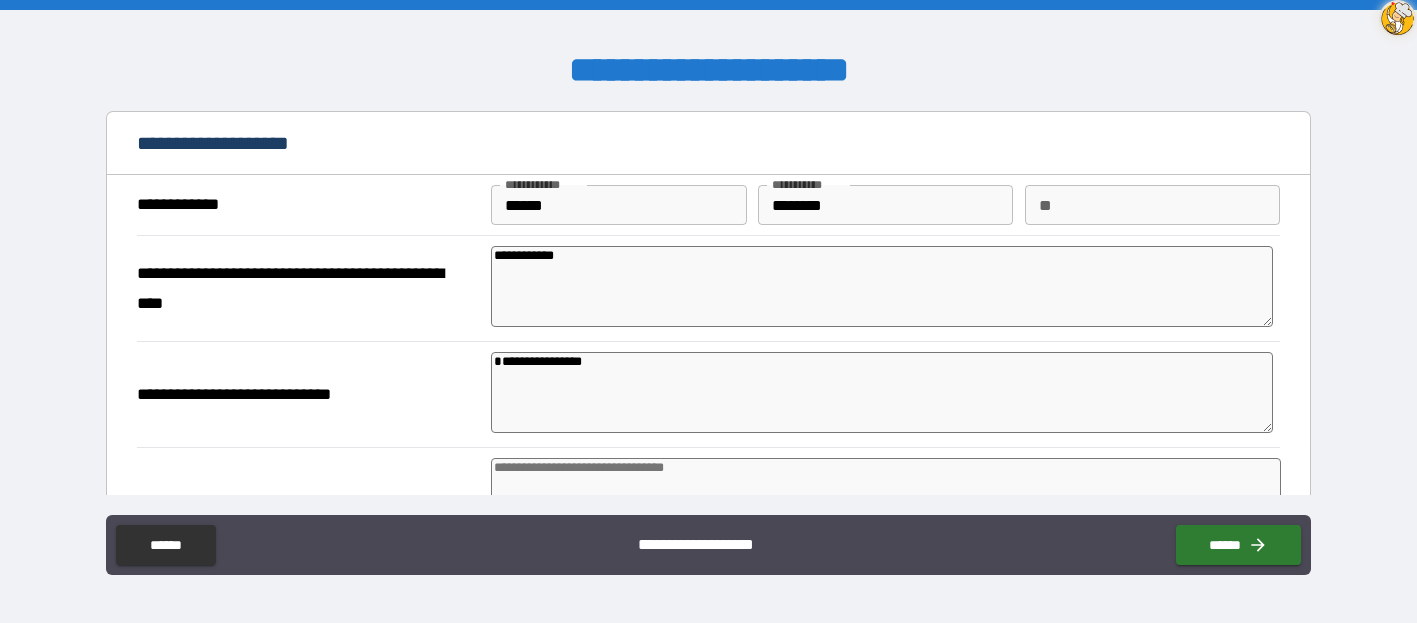 click at bounding box center [885, 498] 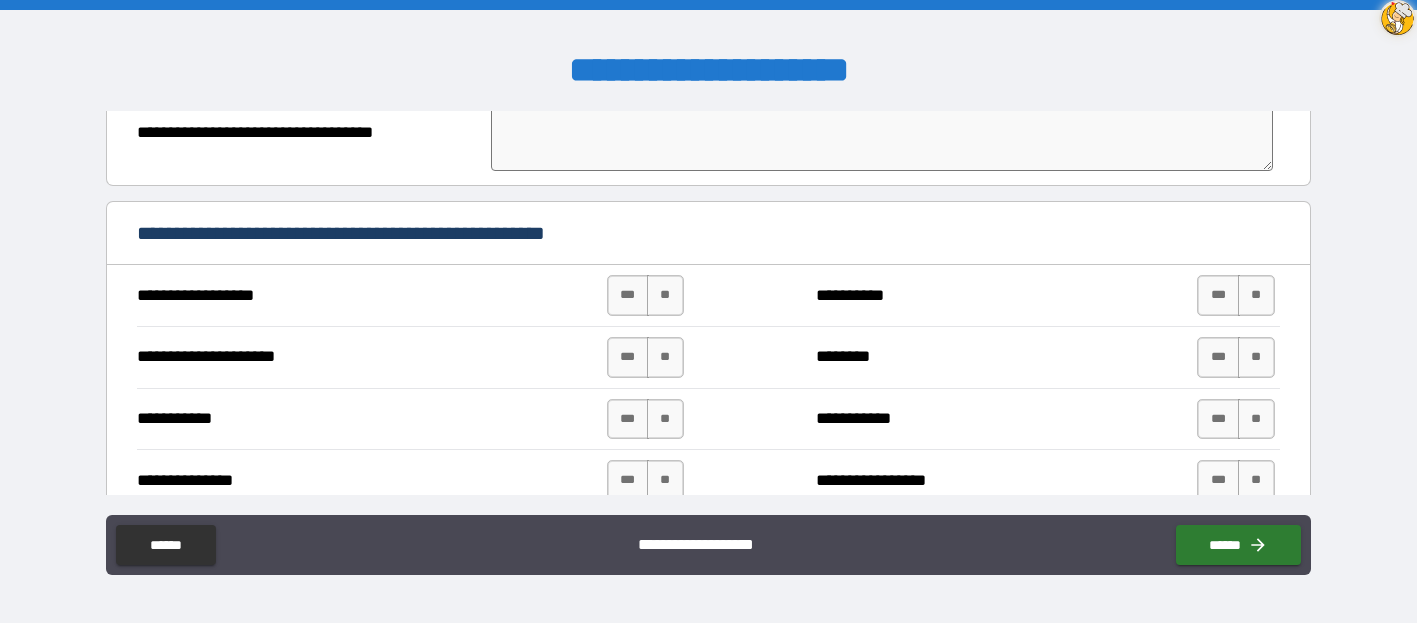 scroll, scrollTop: 410, scrollLeft: 0, axis: vertical 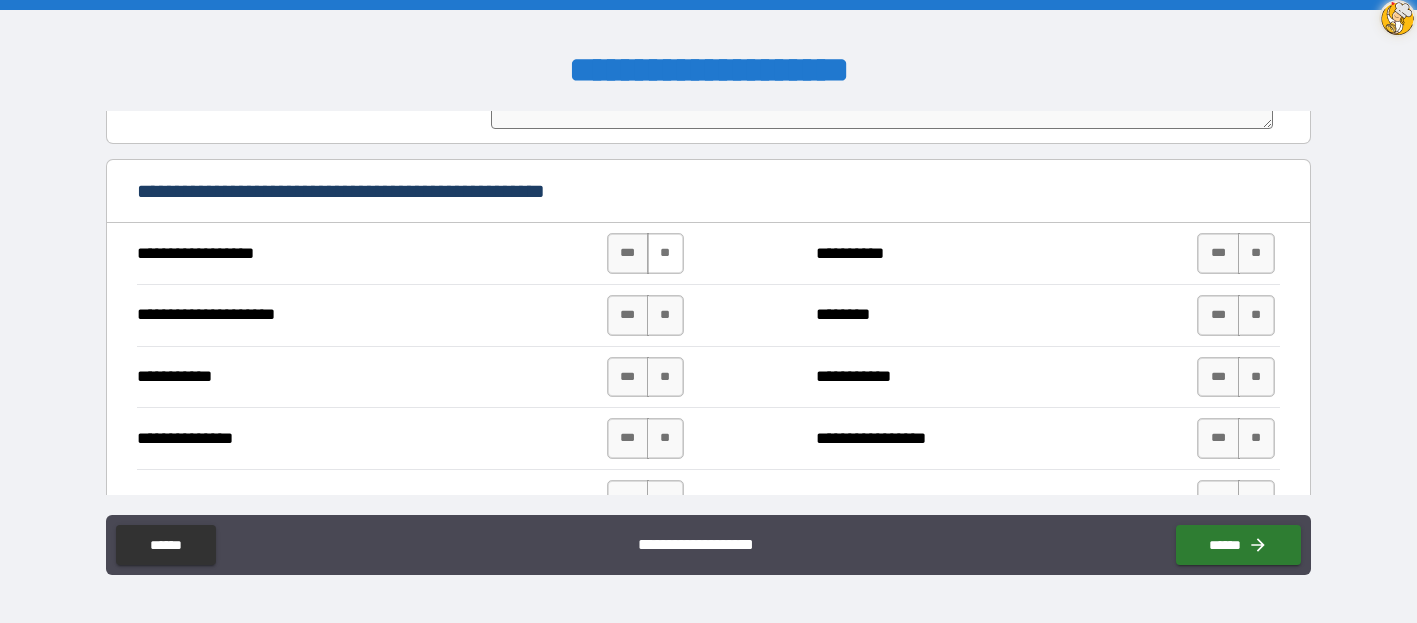click on "**" at bounding box center [665, 253] 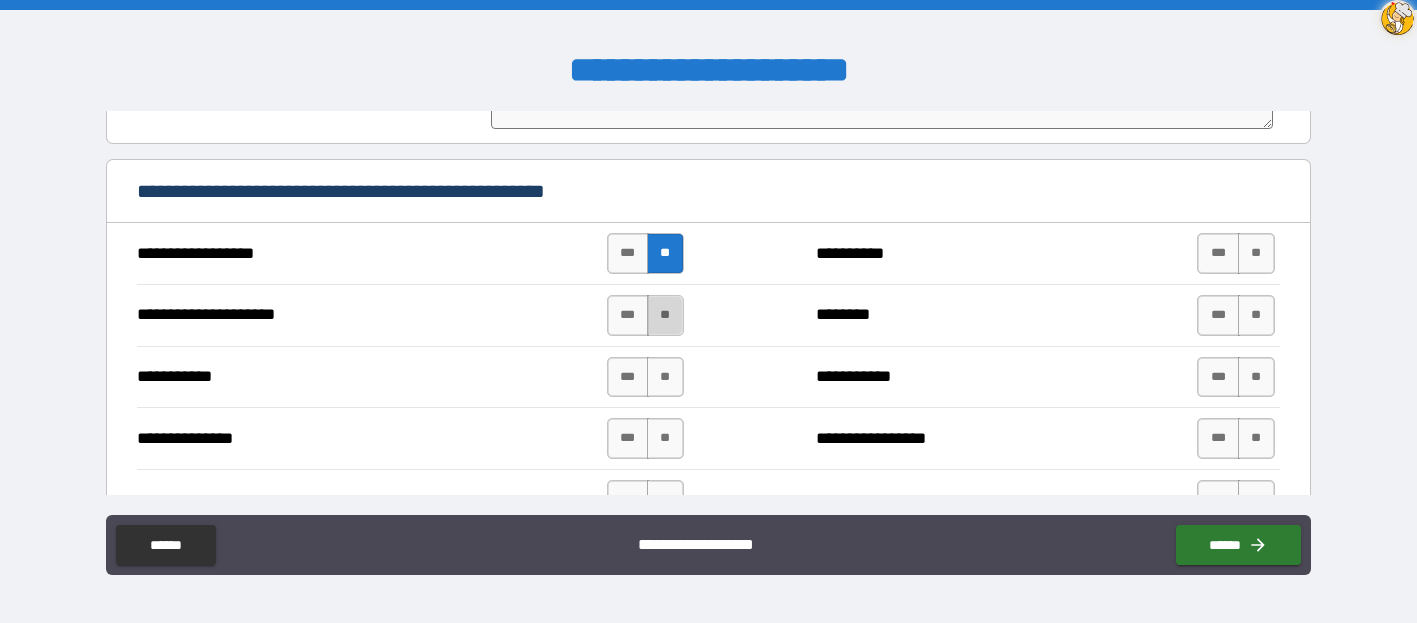 click on "**" at bounding box center [665, 315] 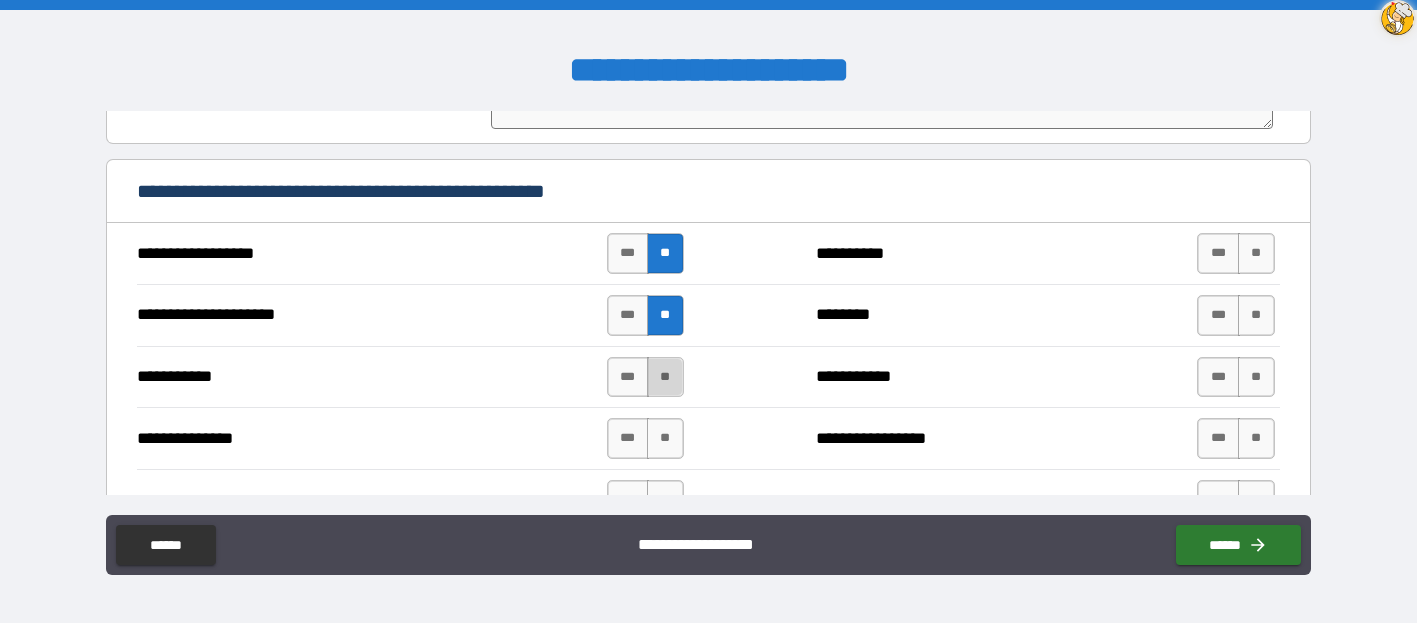 click on "**" at bounding box center (665, 377) 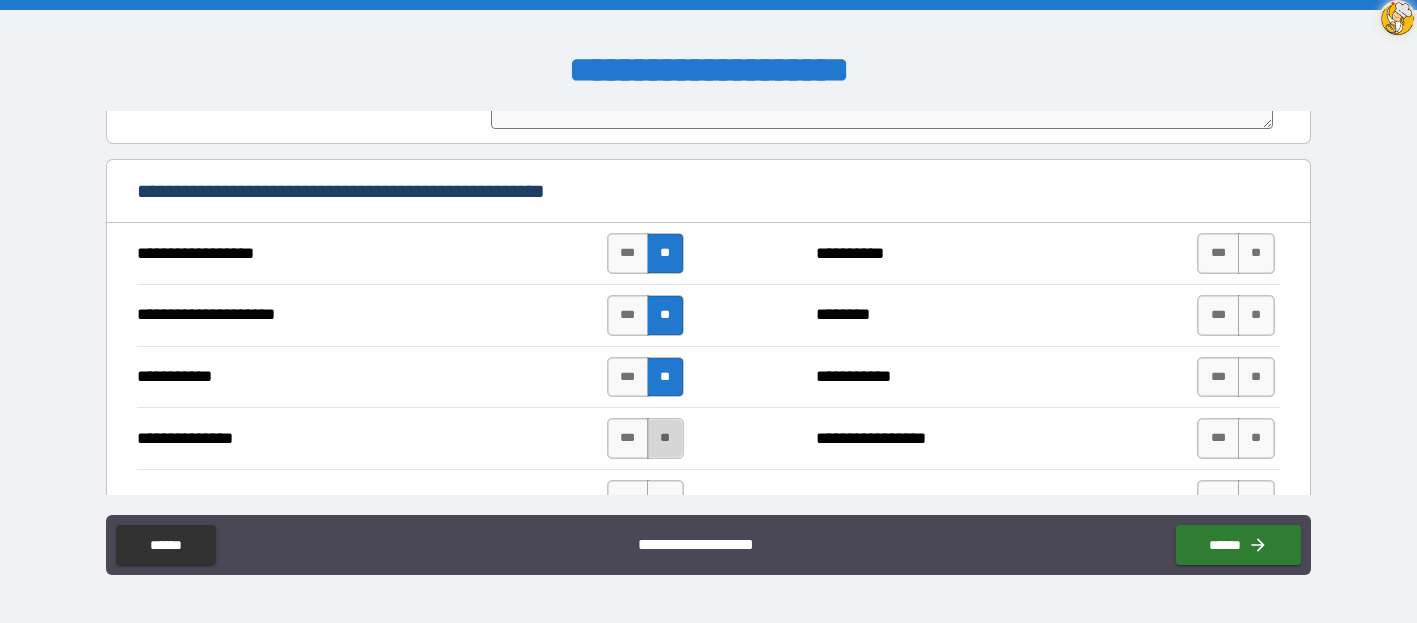 click on "**" at bounding box center (665, 438) 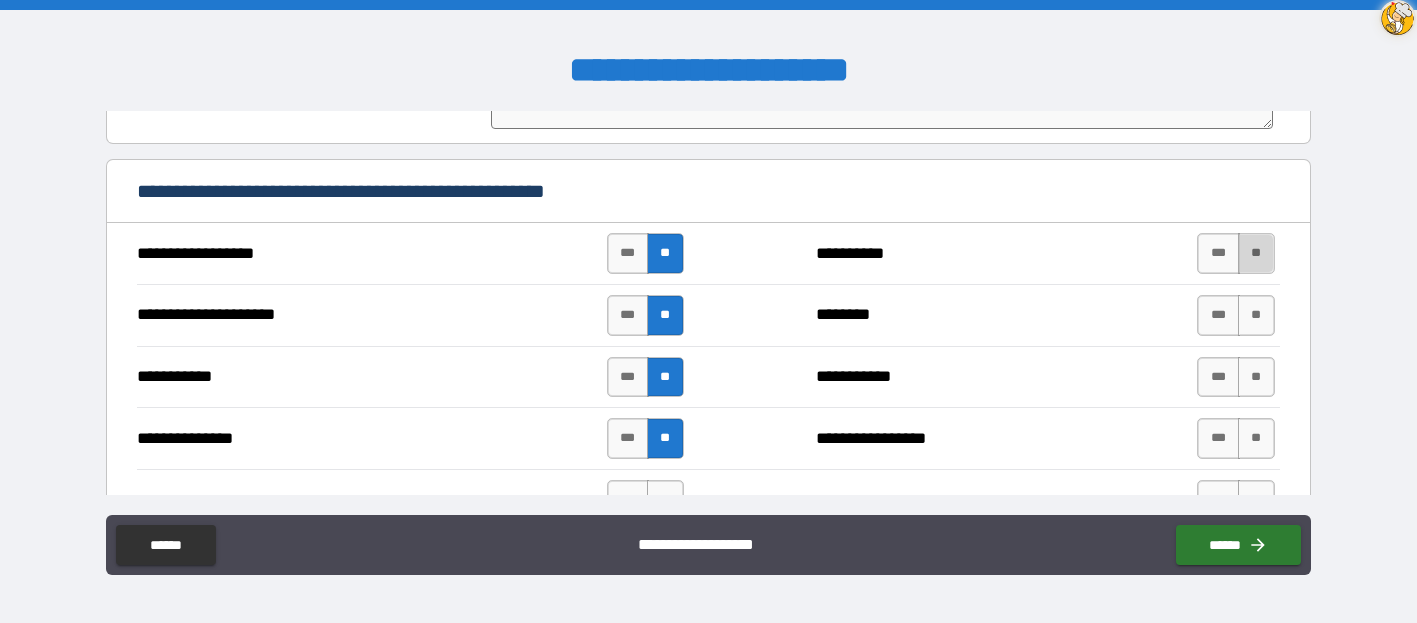 click on "**" at bounding box center (1256, 253) 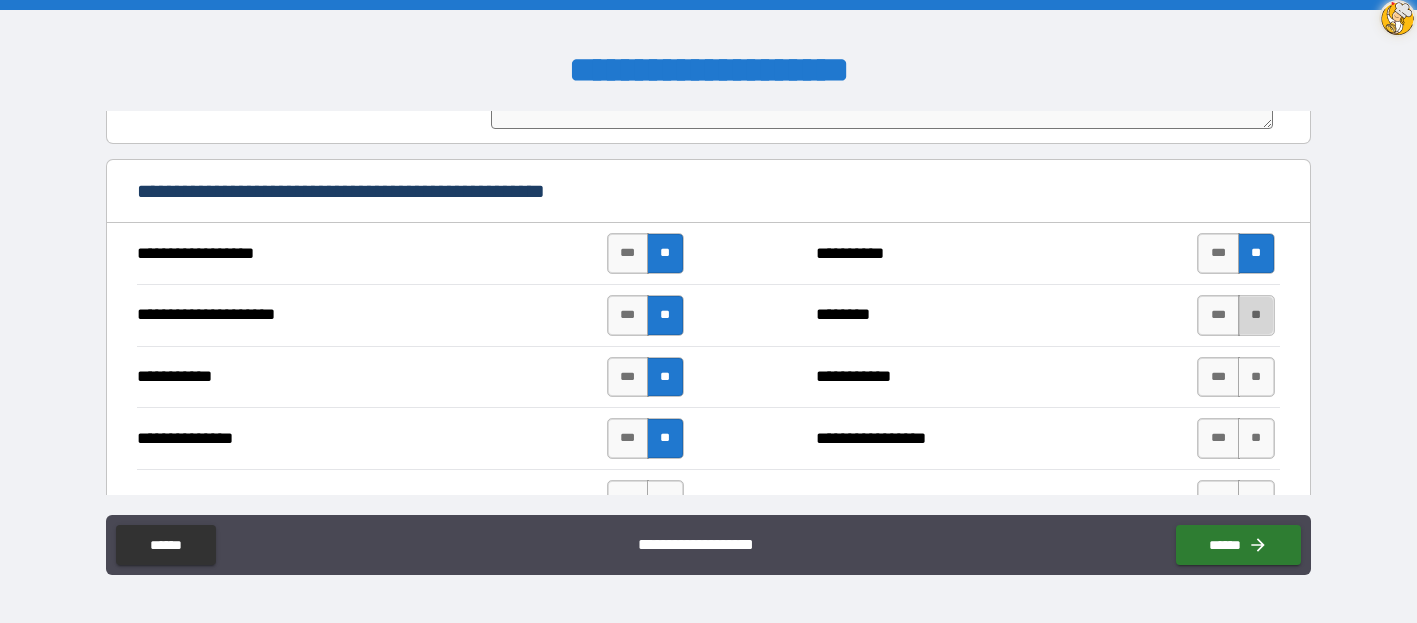 click on "**" at bounding box center (1256, 315) 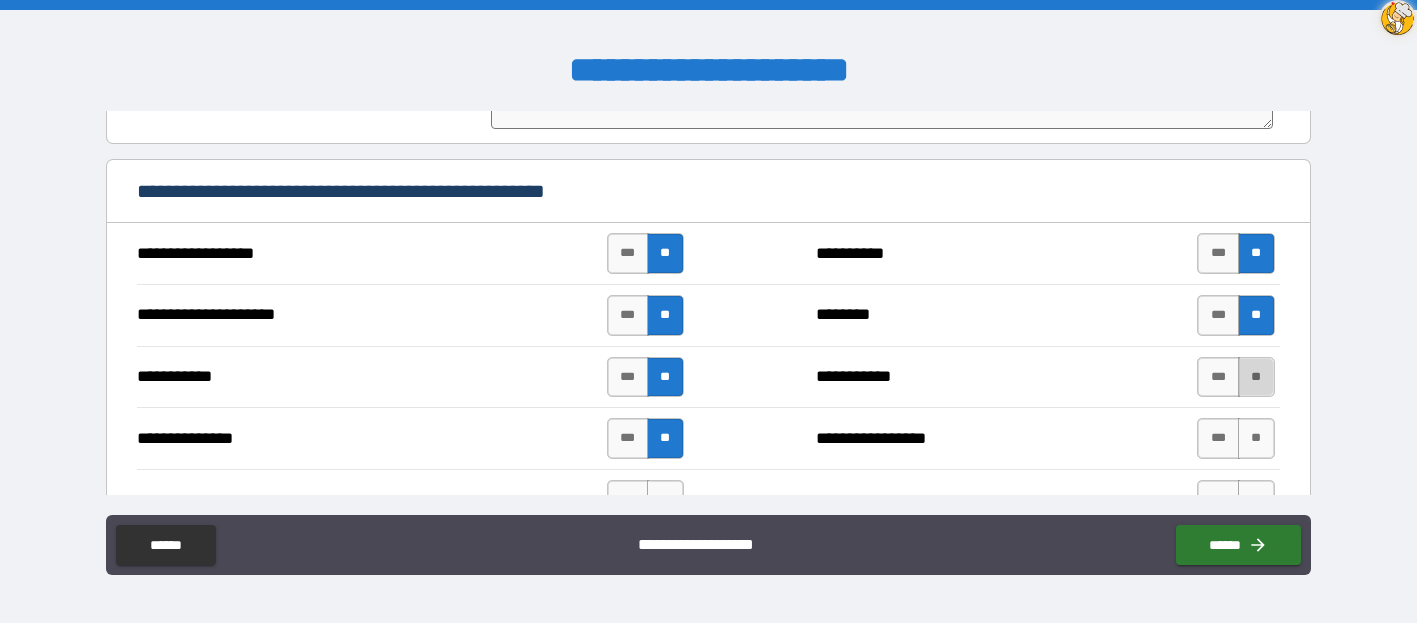 click on "**" at bounding box center (1256, 377) 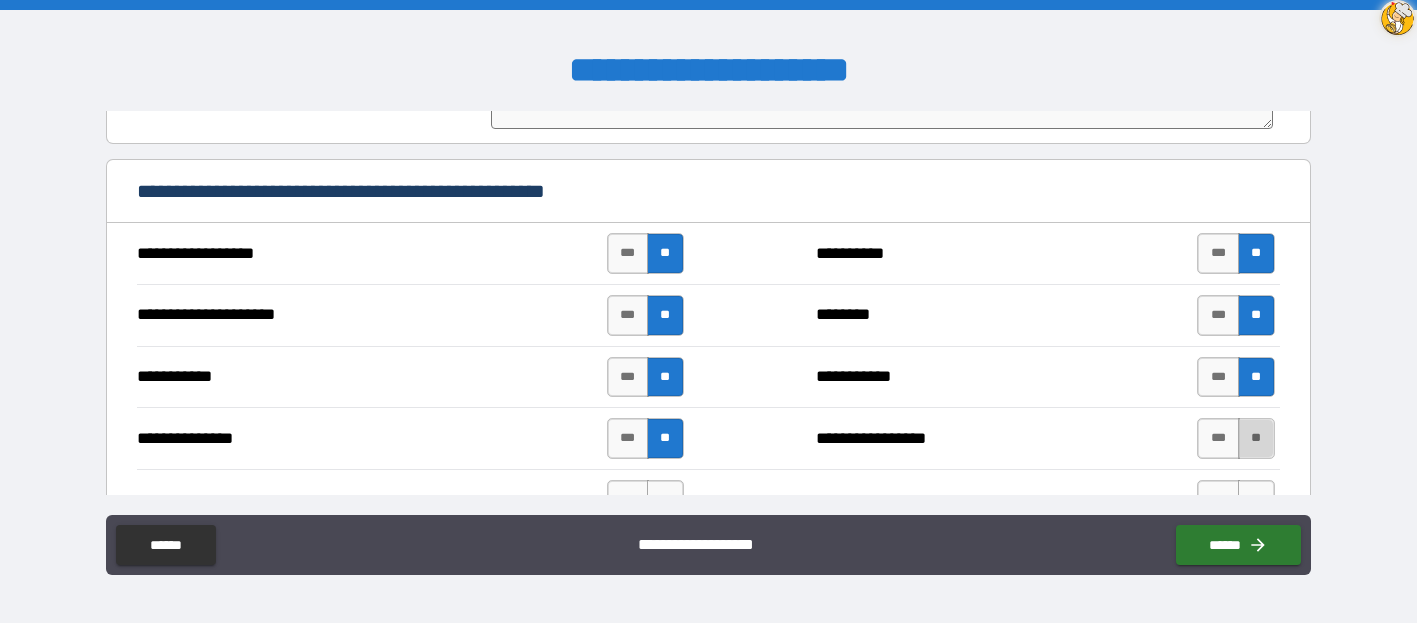 click on "**" at bounding box center [1256, 438] 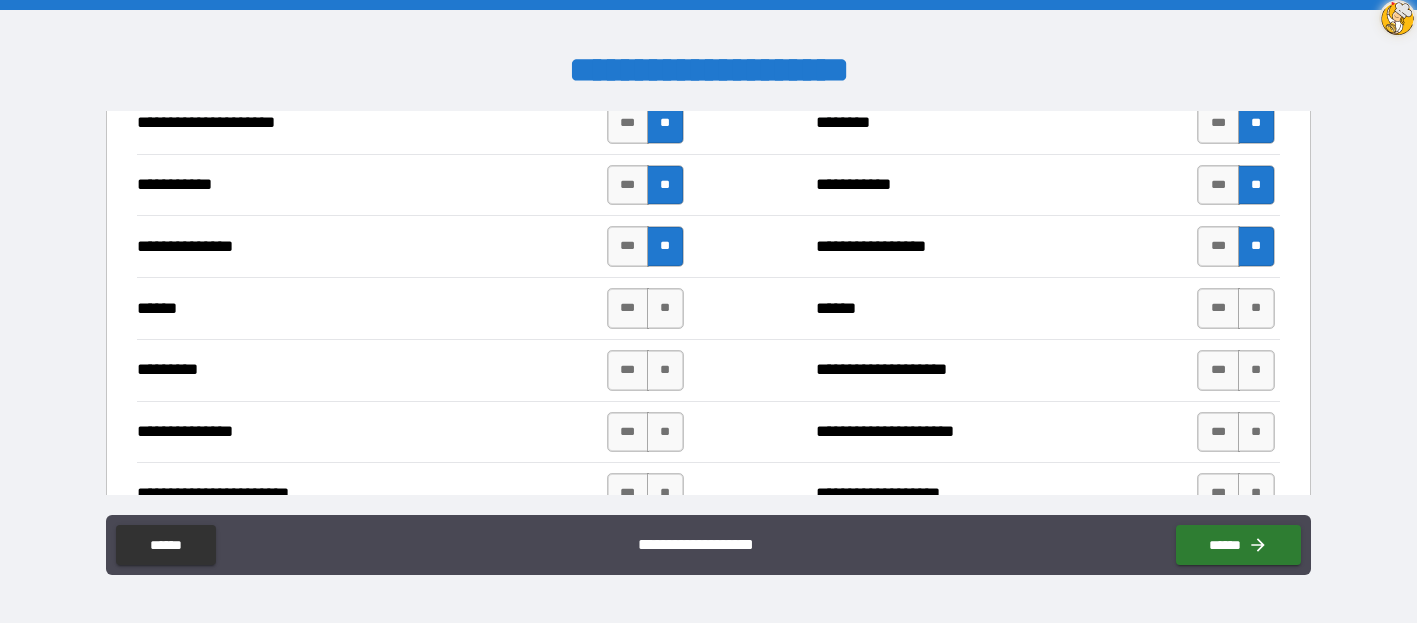 scroll, scrollTop: 661, scrollLeft: 0, axis: vertical 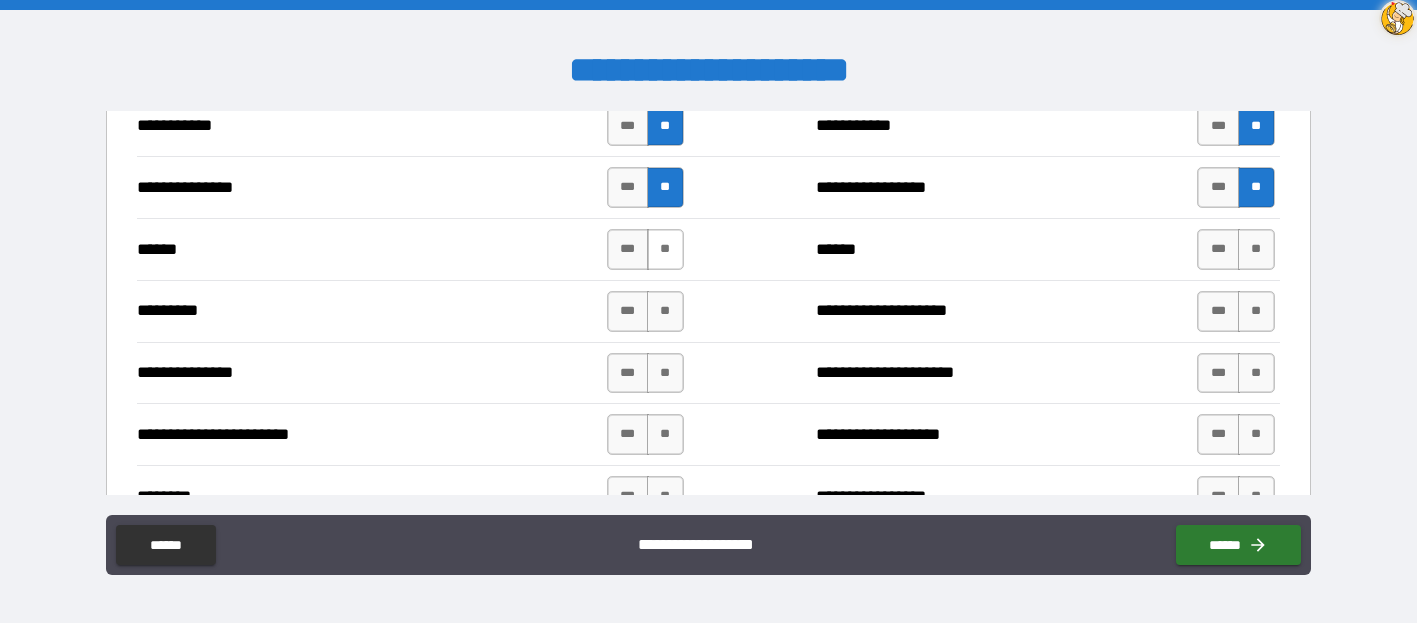 click on "**" at bounding box center [665, 249] 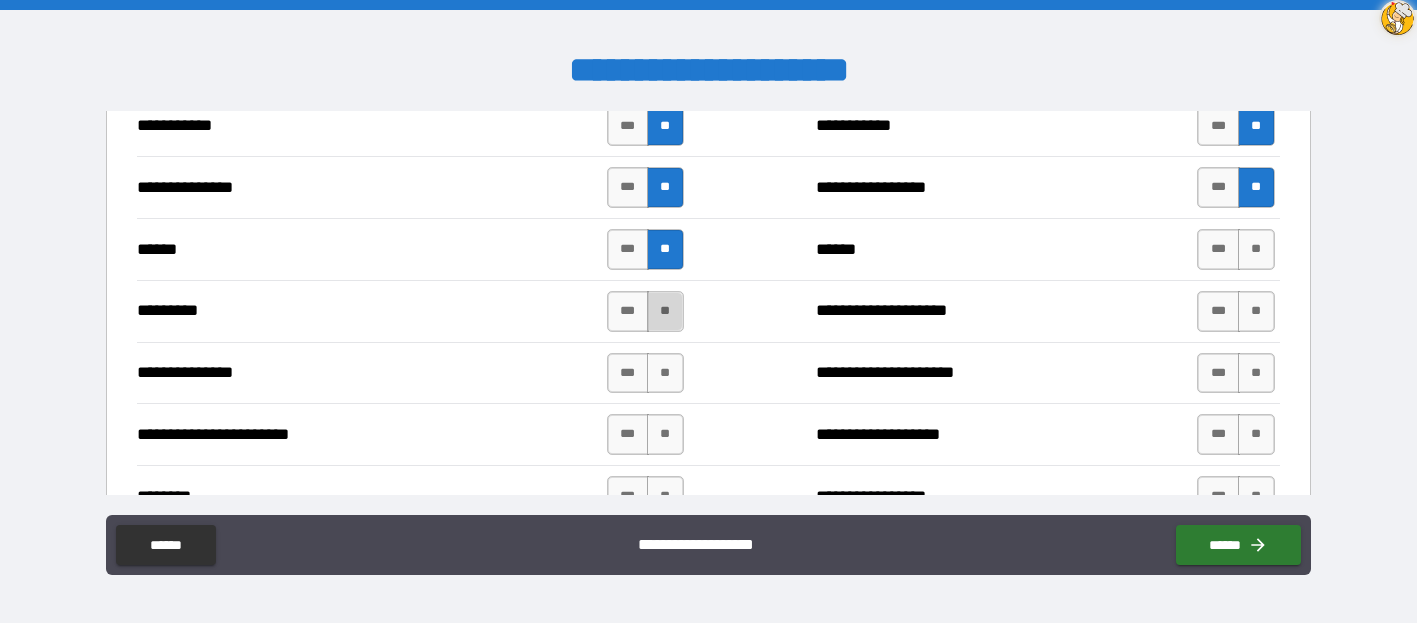click on "**" at bounding box center [665, 311] 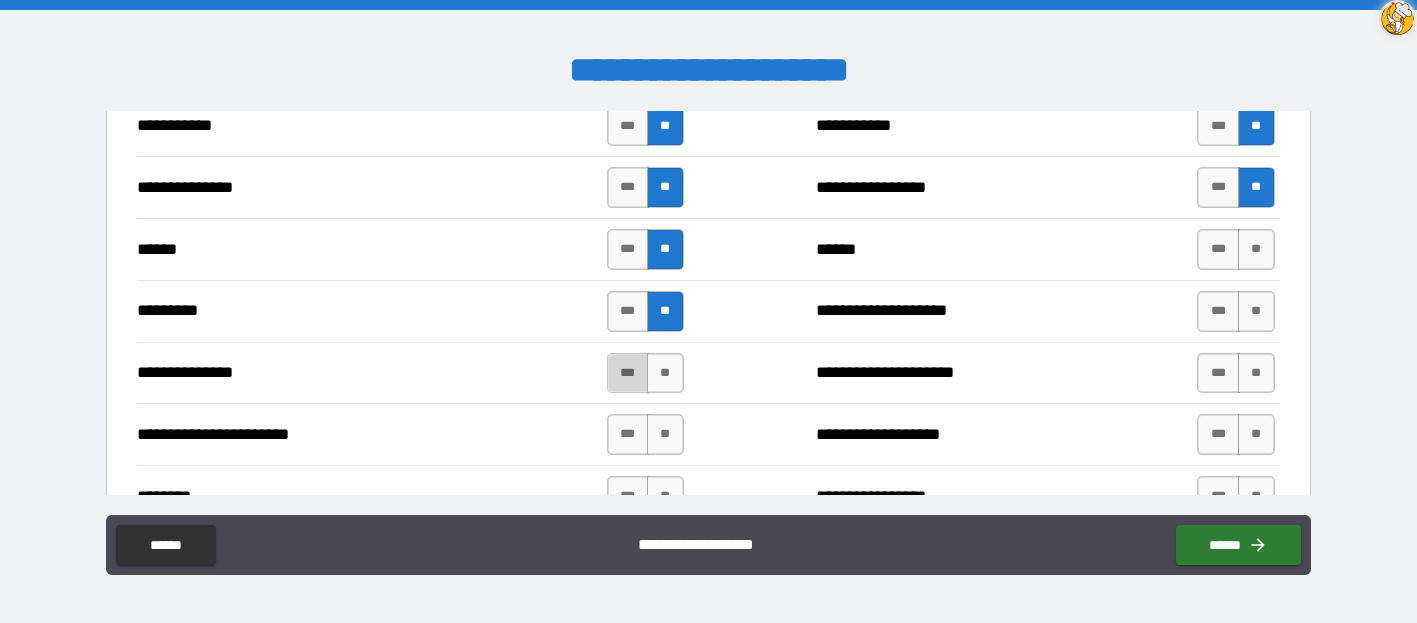 click on "***" at bounding box center (628, 373) 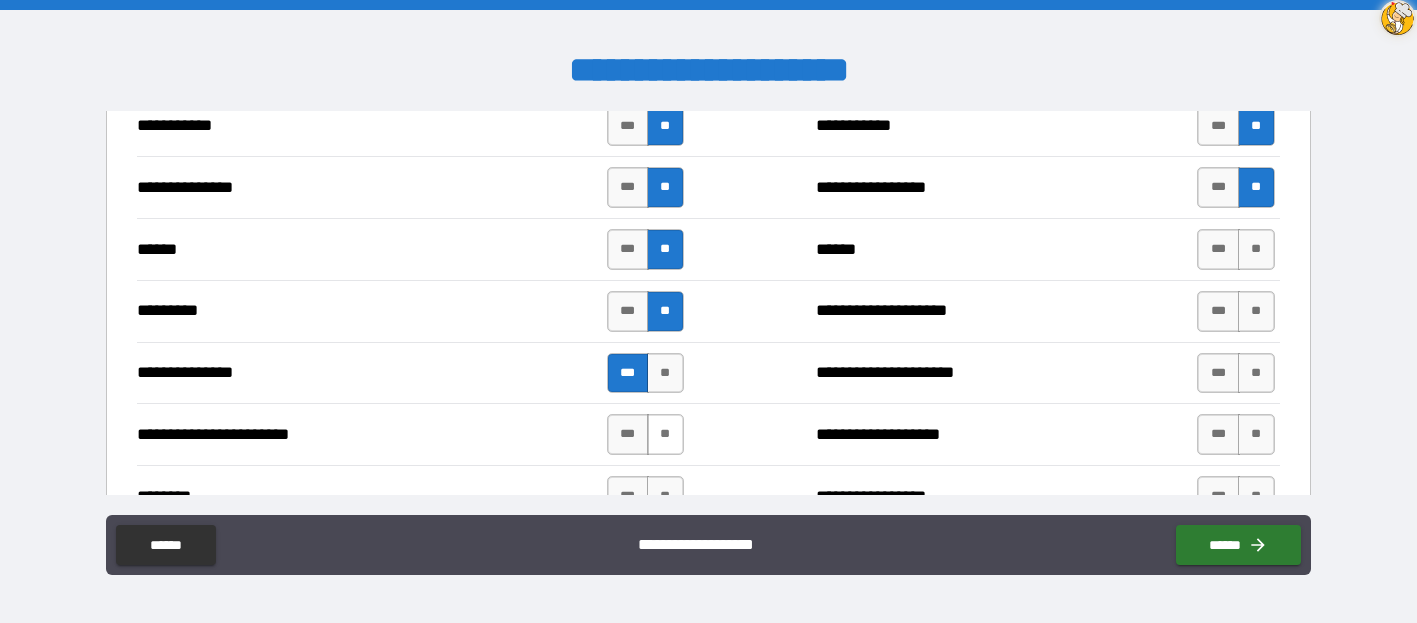 click on "**" at bounding box center [665, 434] 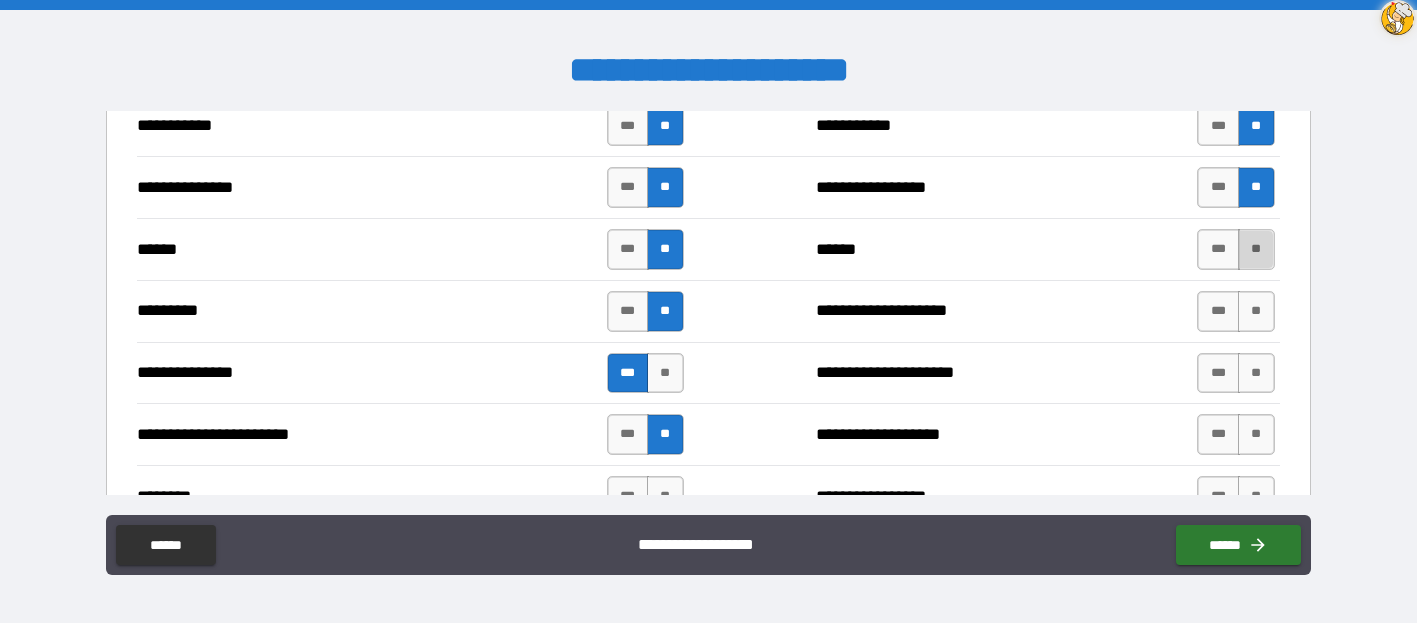 click on "**" at bounding box center (1256, 249) 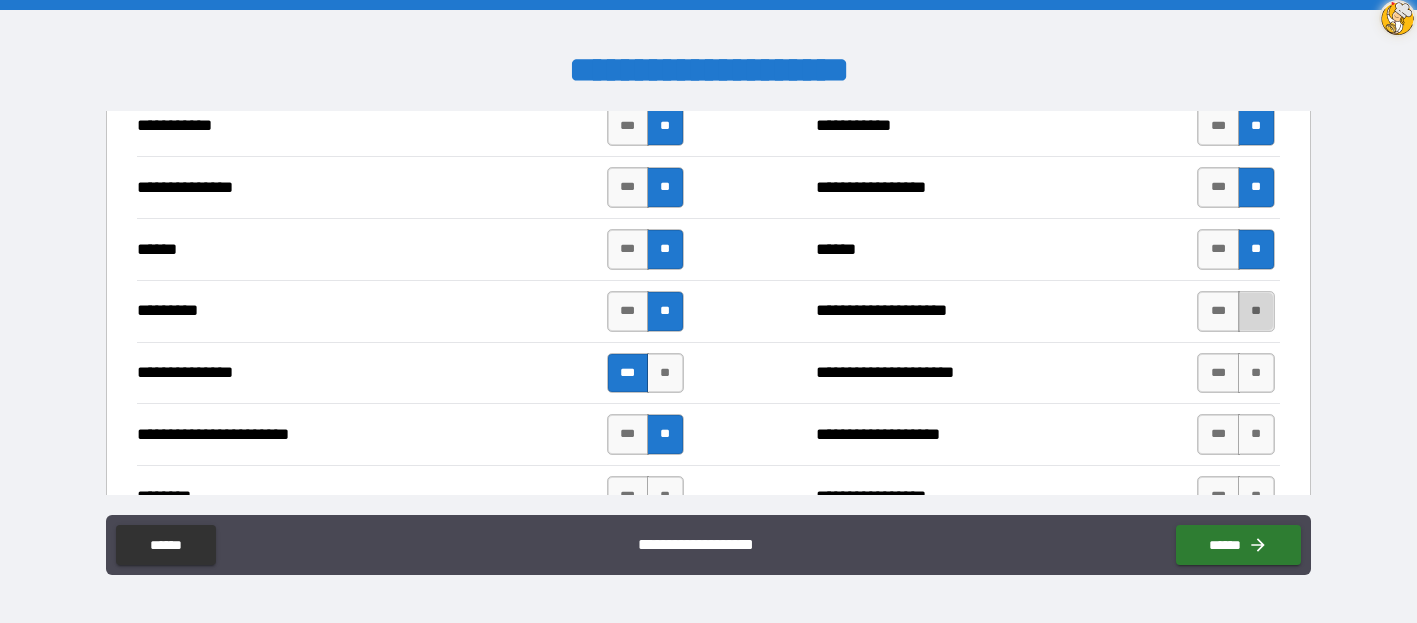click on "**" at bounding box center (1256, 311) 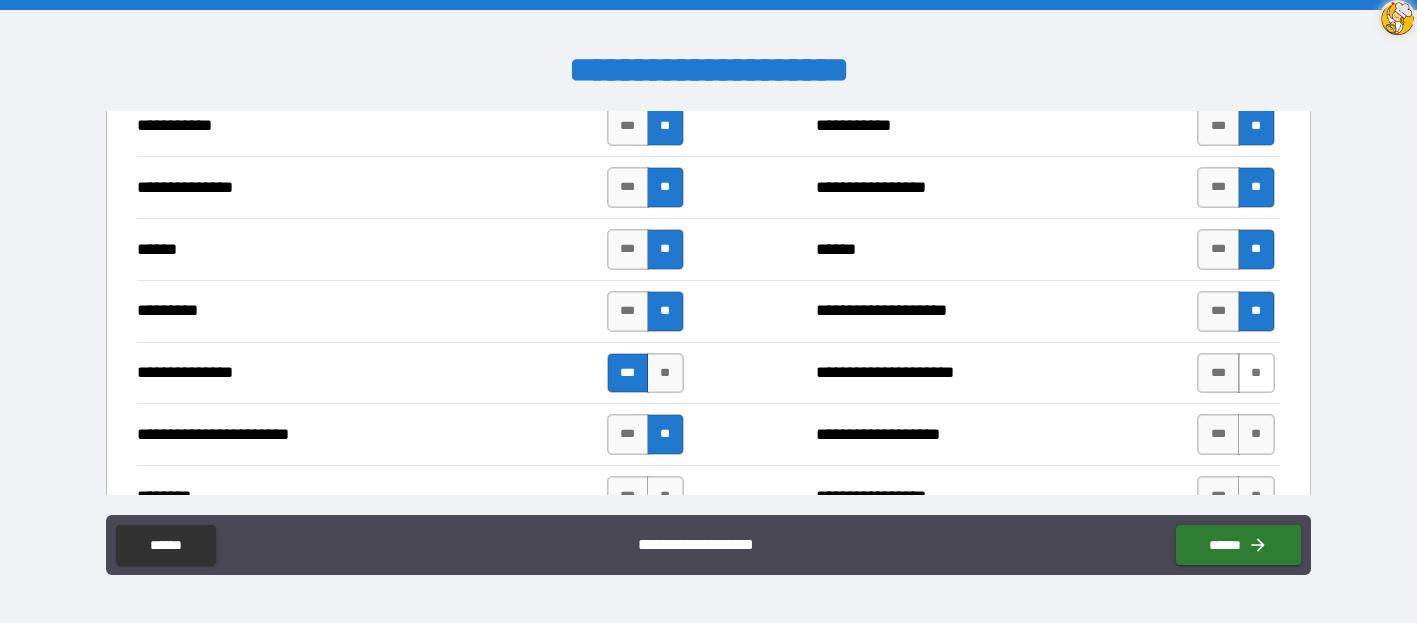 click on "**" at bounding box center [1256, 373] 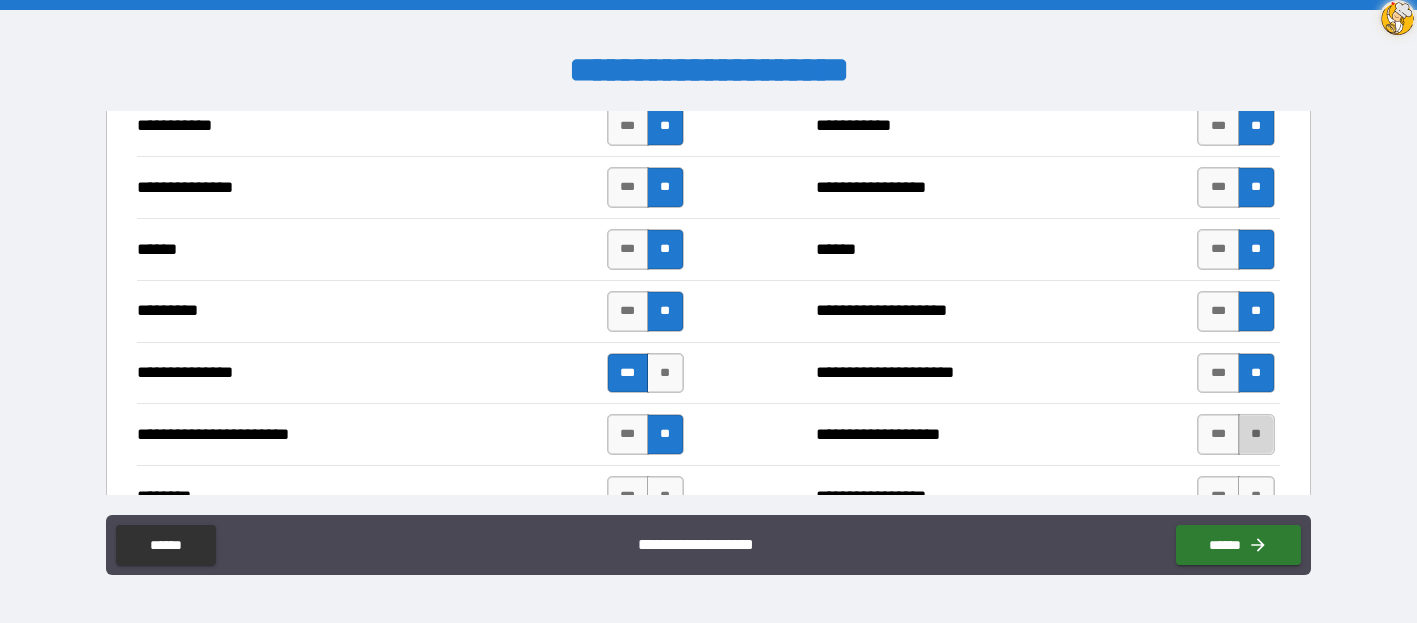 click on "**" at bounding box center (1256, 434) 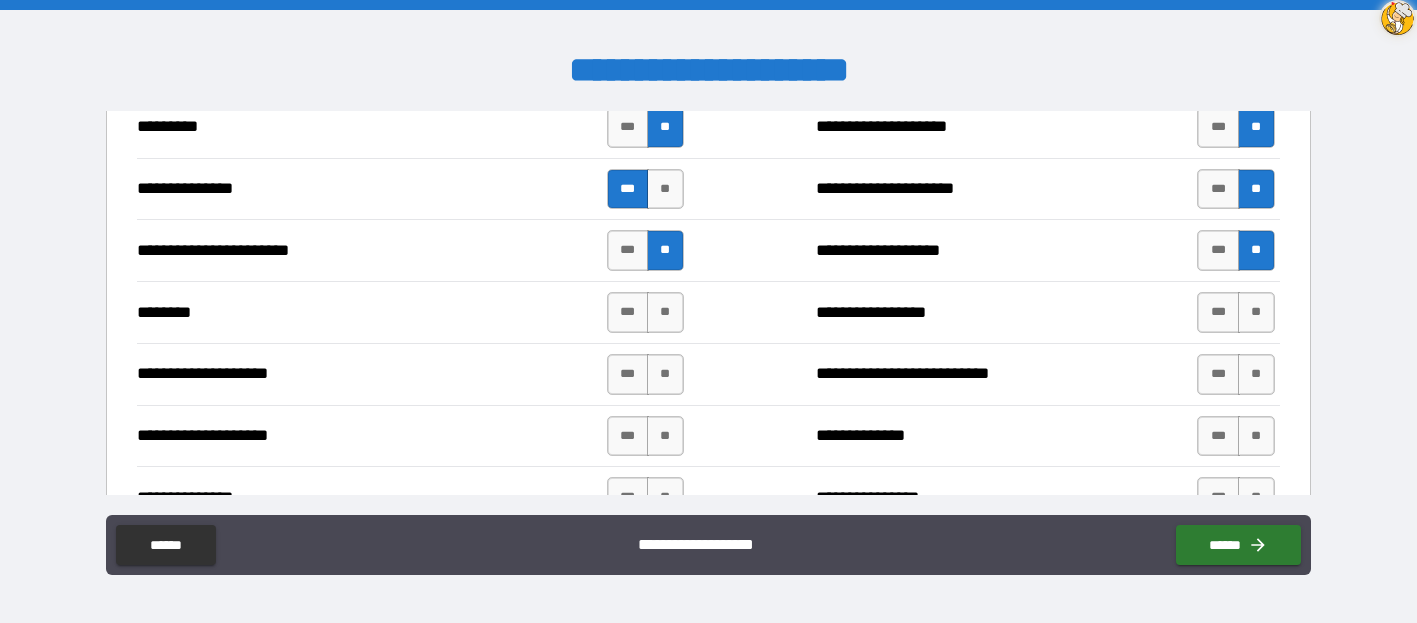 scroll, scrollTop: 878, scrollLeft: 0, axis: vertical 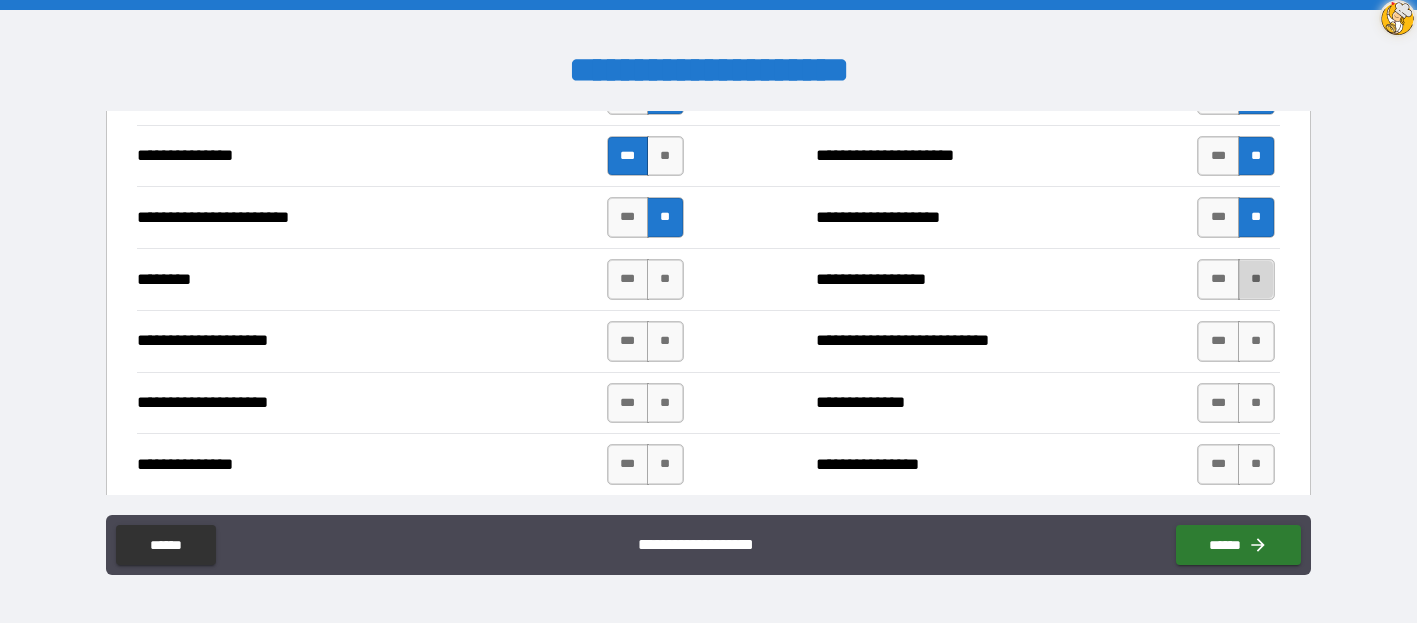 click on "**" at bounding box center (1256, 279) 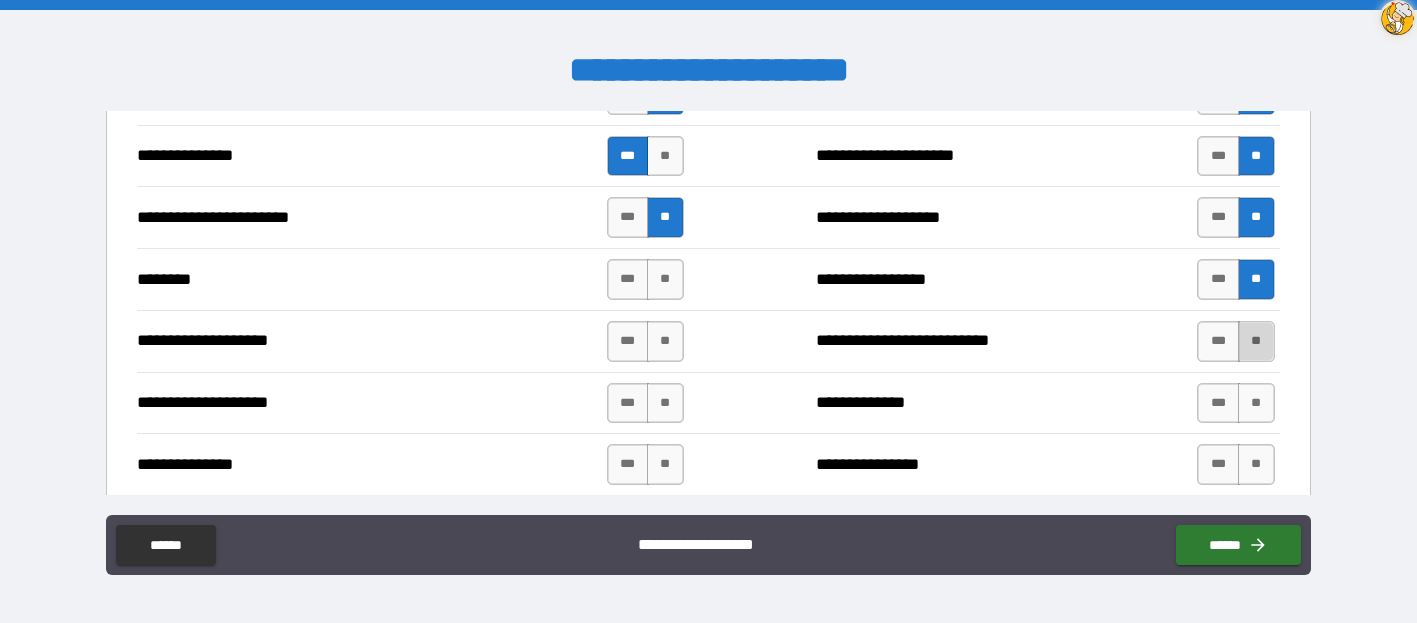 click on "**" at bounding box center (1256, 341) 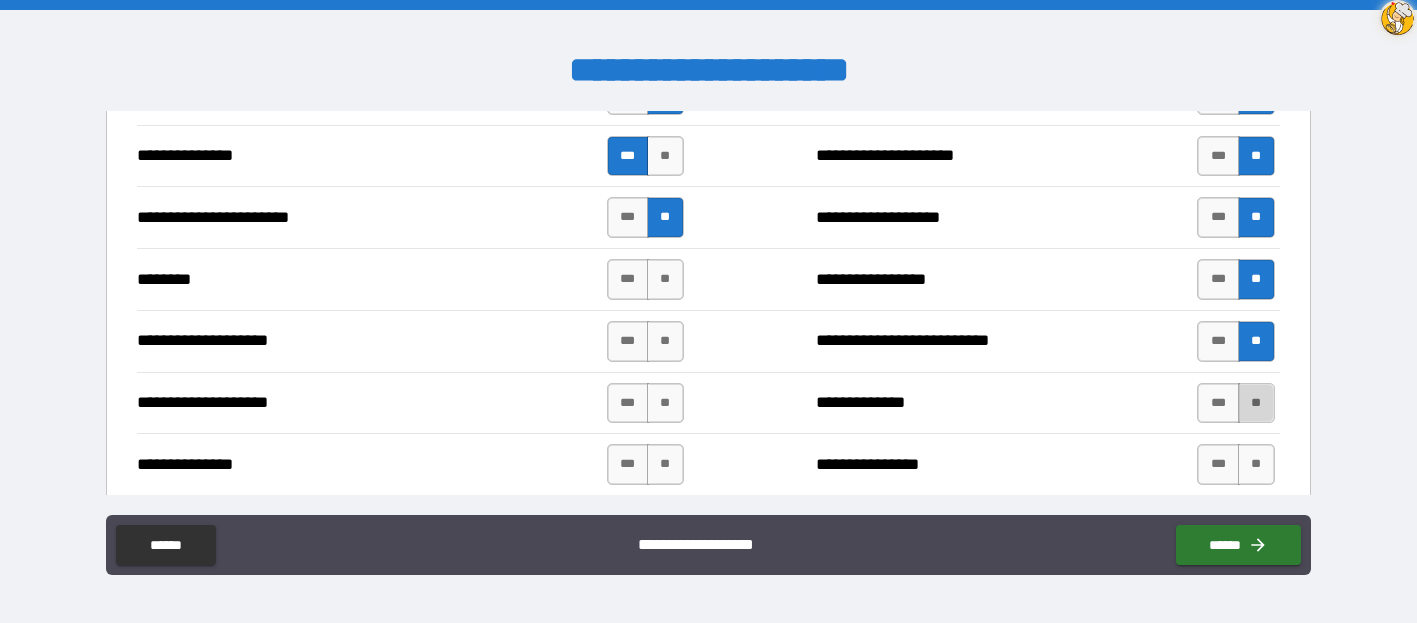 click on "**" at bounding box center [1256, 403] 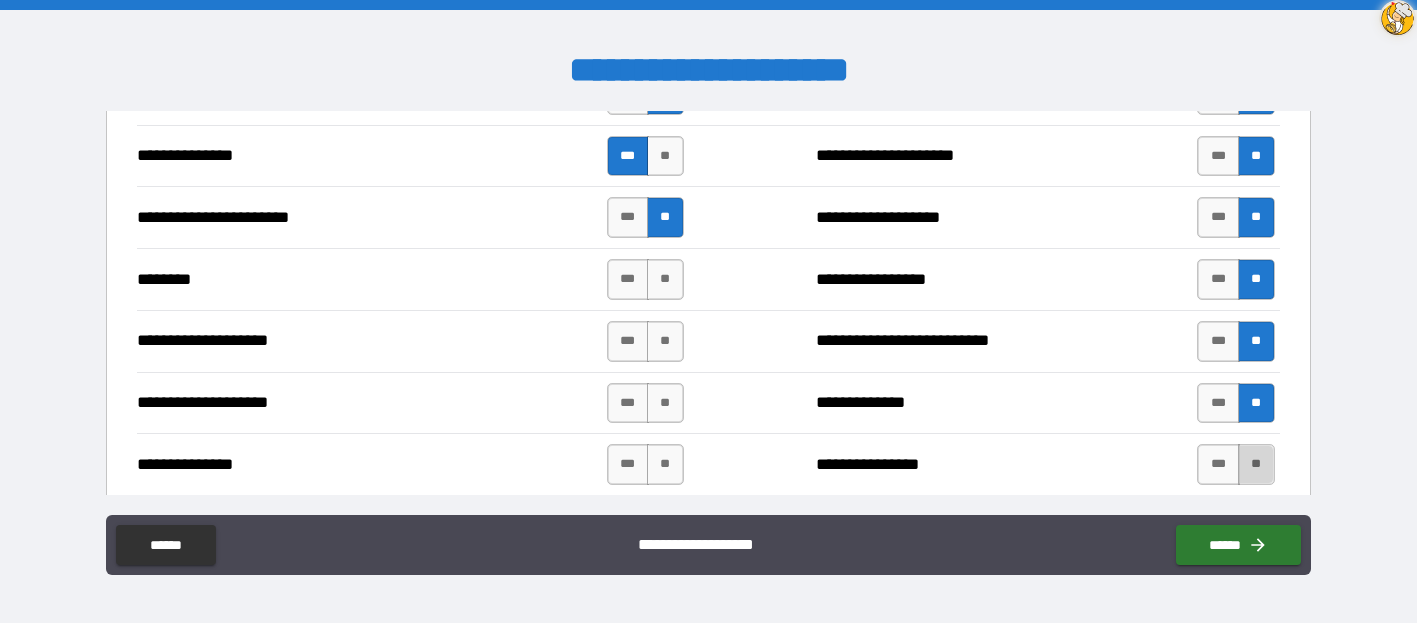 click on "**" at bounding box center (1256, 464) 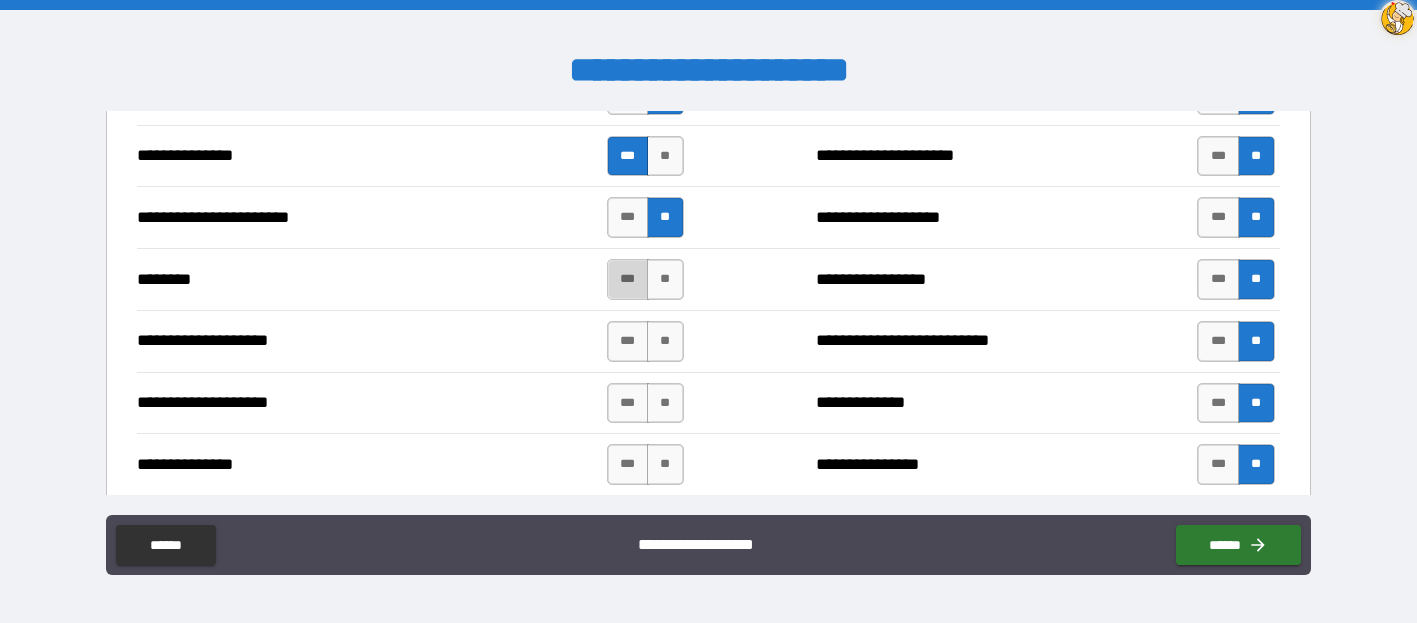 click on "***" at bounding box center [628, 279] 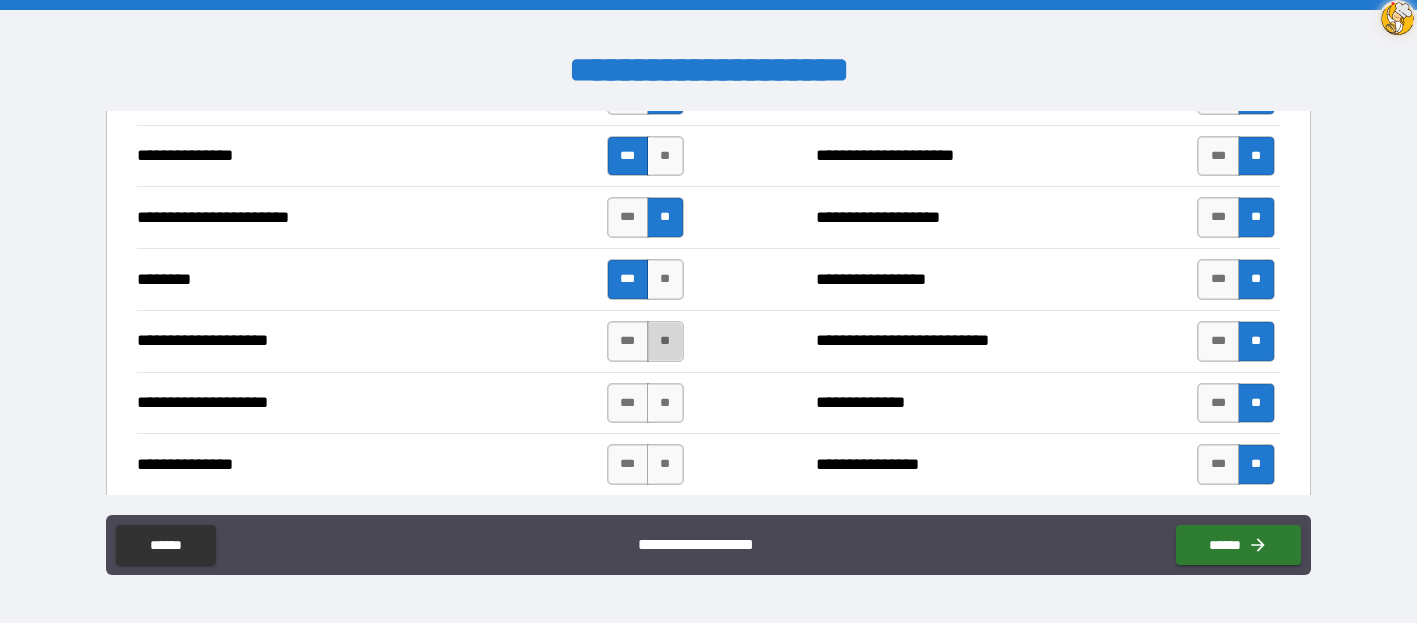 click on "**" at bounding box center (665, 341) 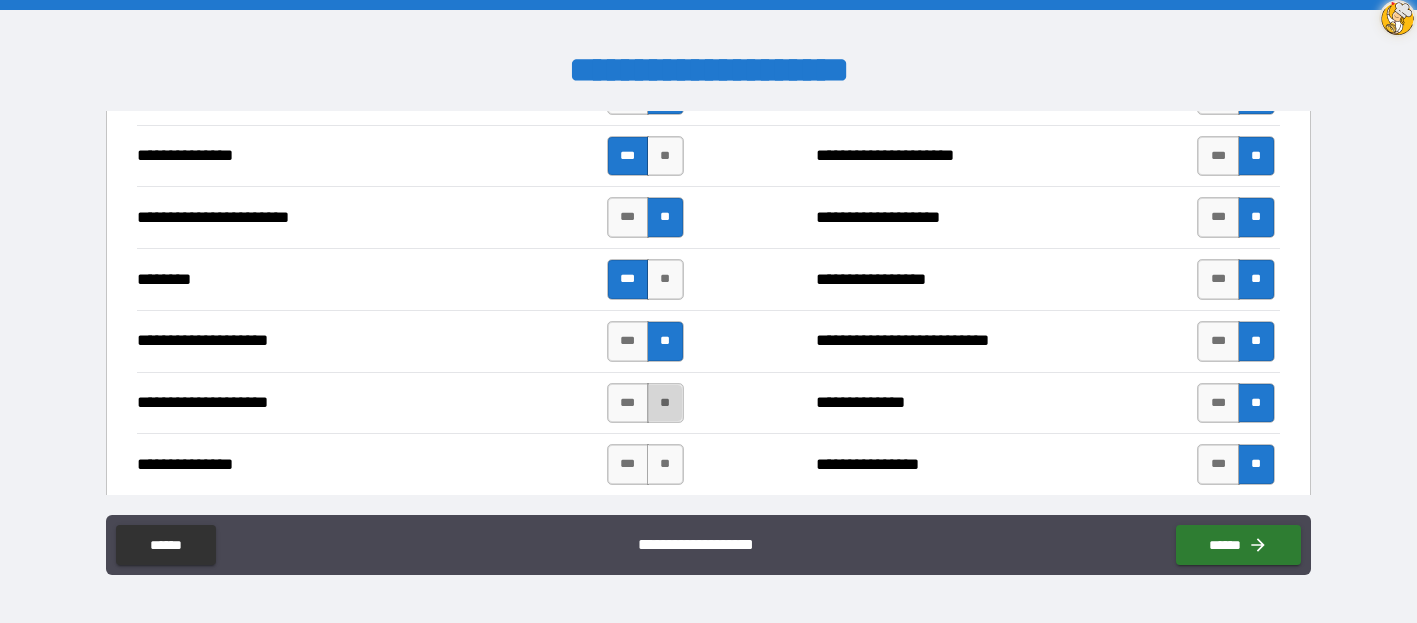 click on "**" at bounding box center (665, 403) 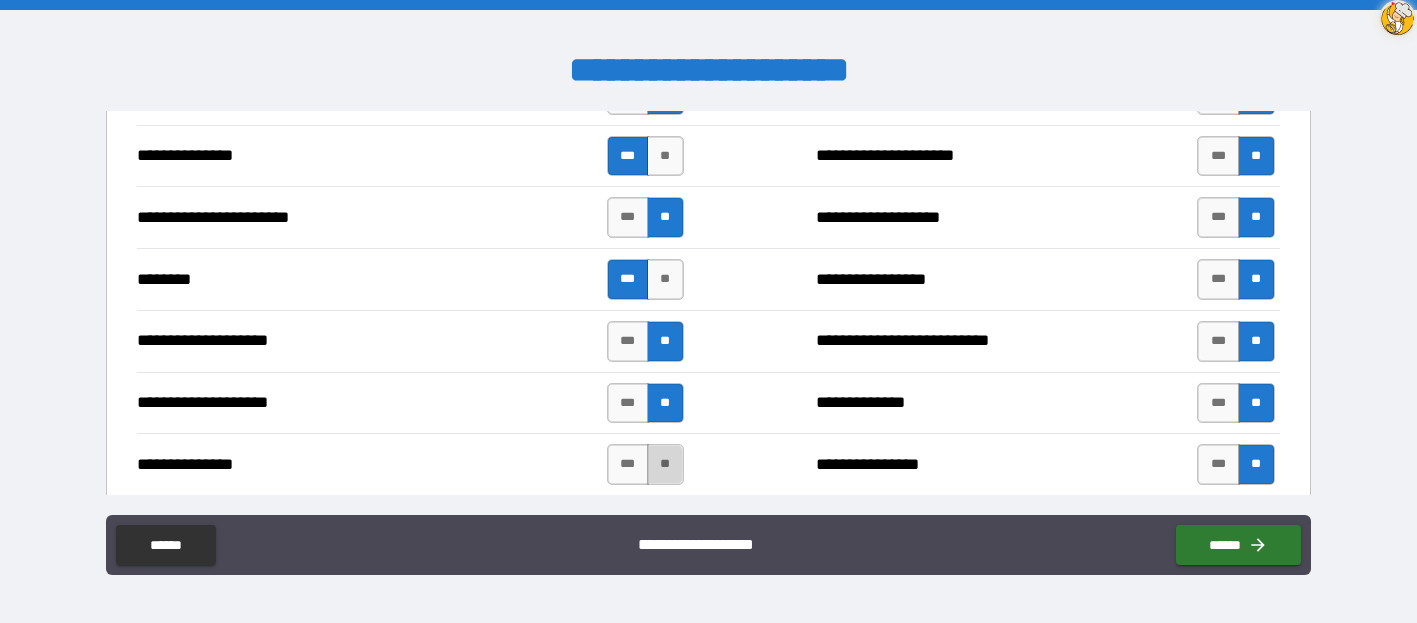 click on "**" at bounding box center [665, 464] 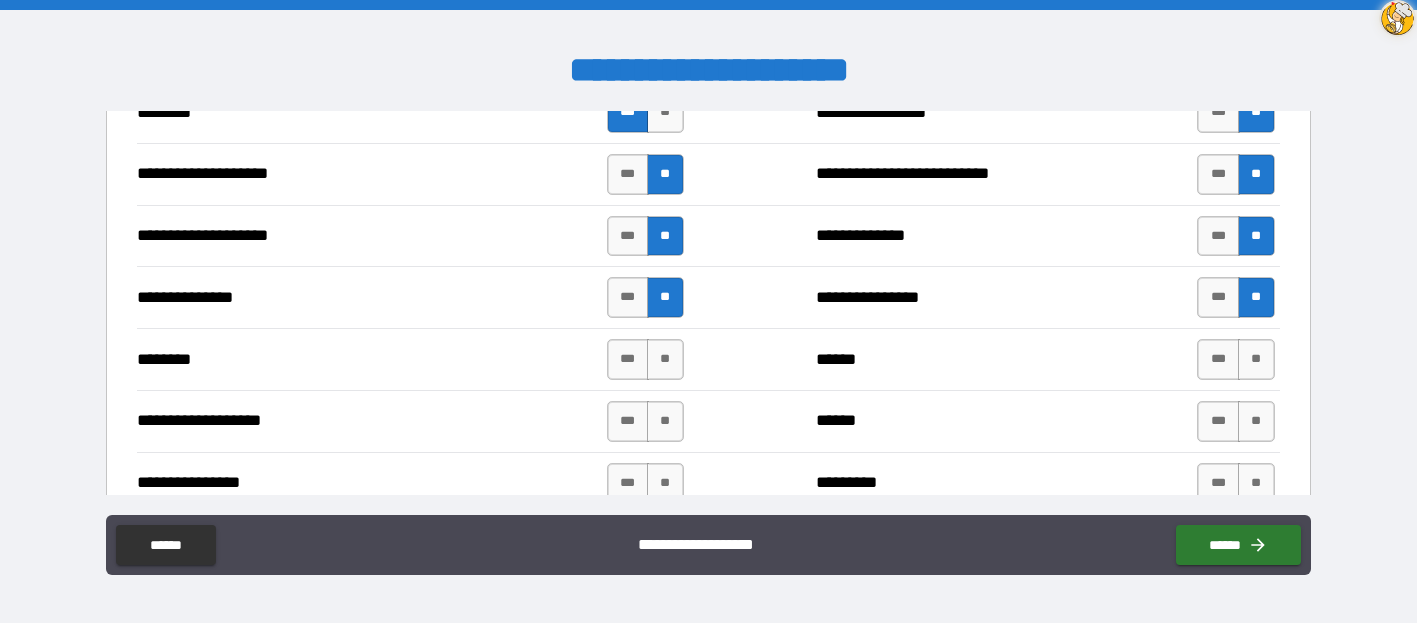 scroll, scrollTop: 1113, scrollLeft: 0, axis: vertical 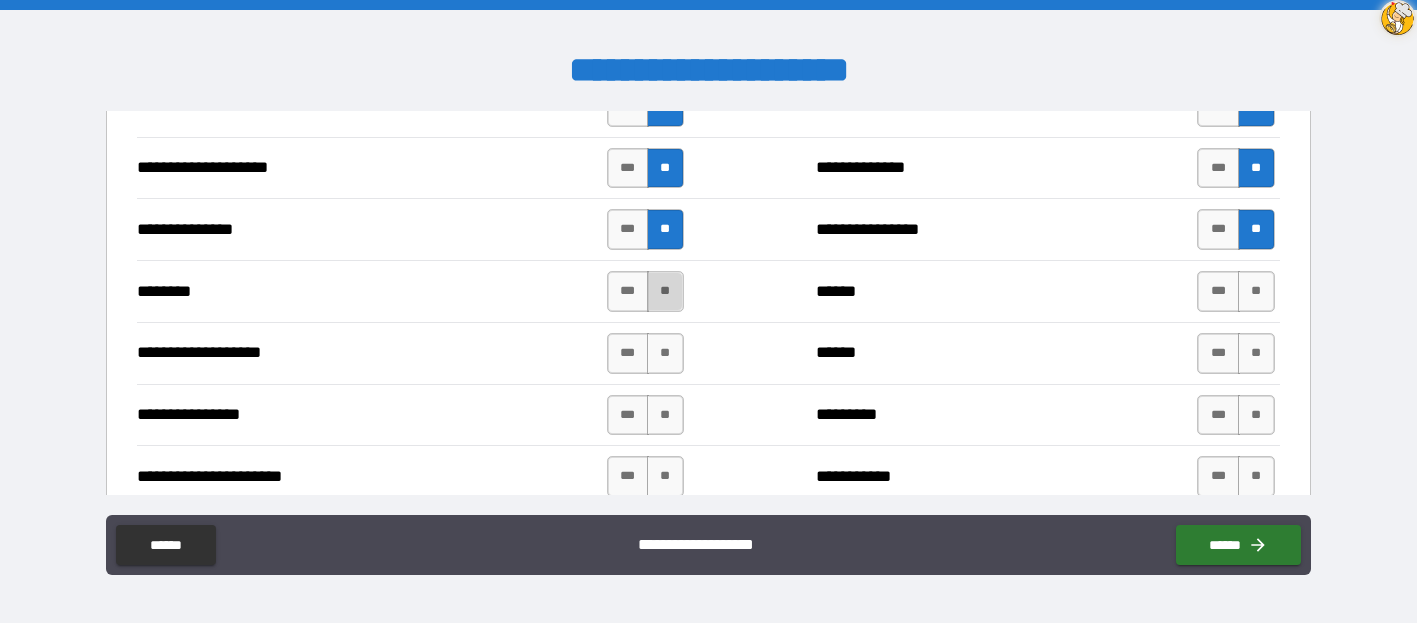 click on "**" at bounding box center [665, 291] 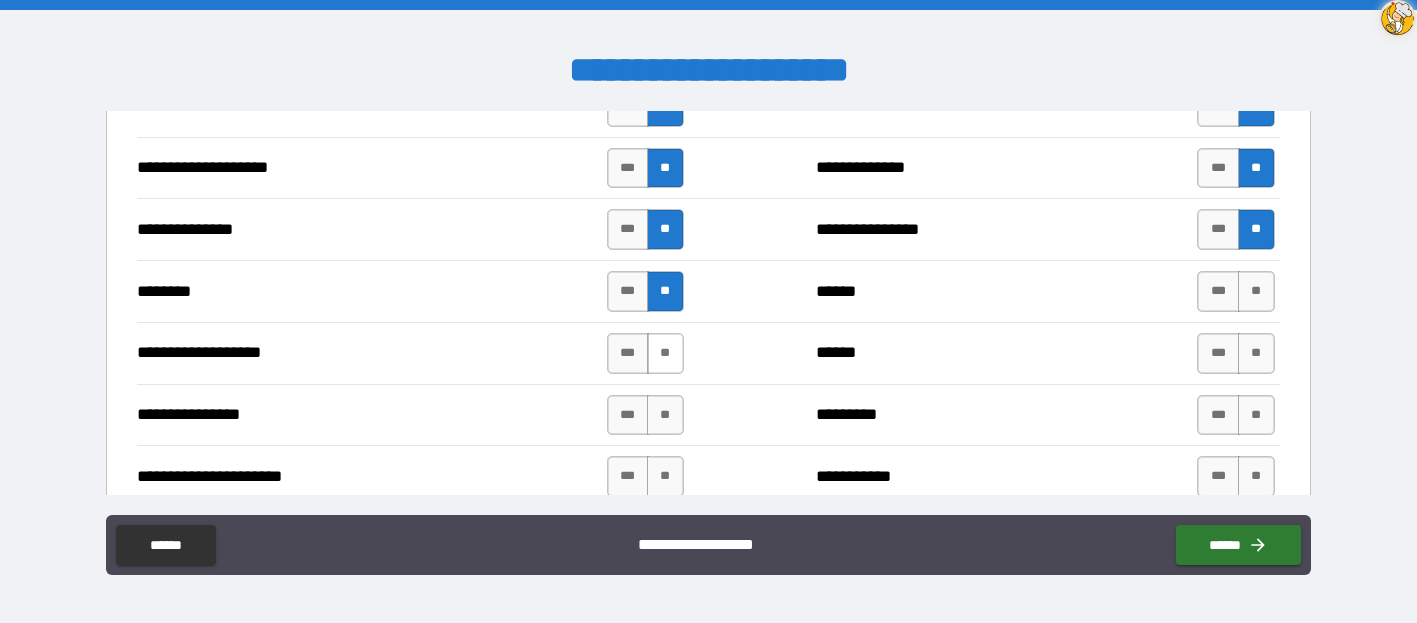 click on "**" at bounding box center [665, 353] 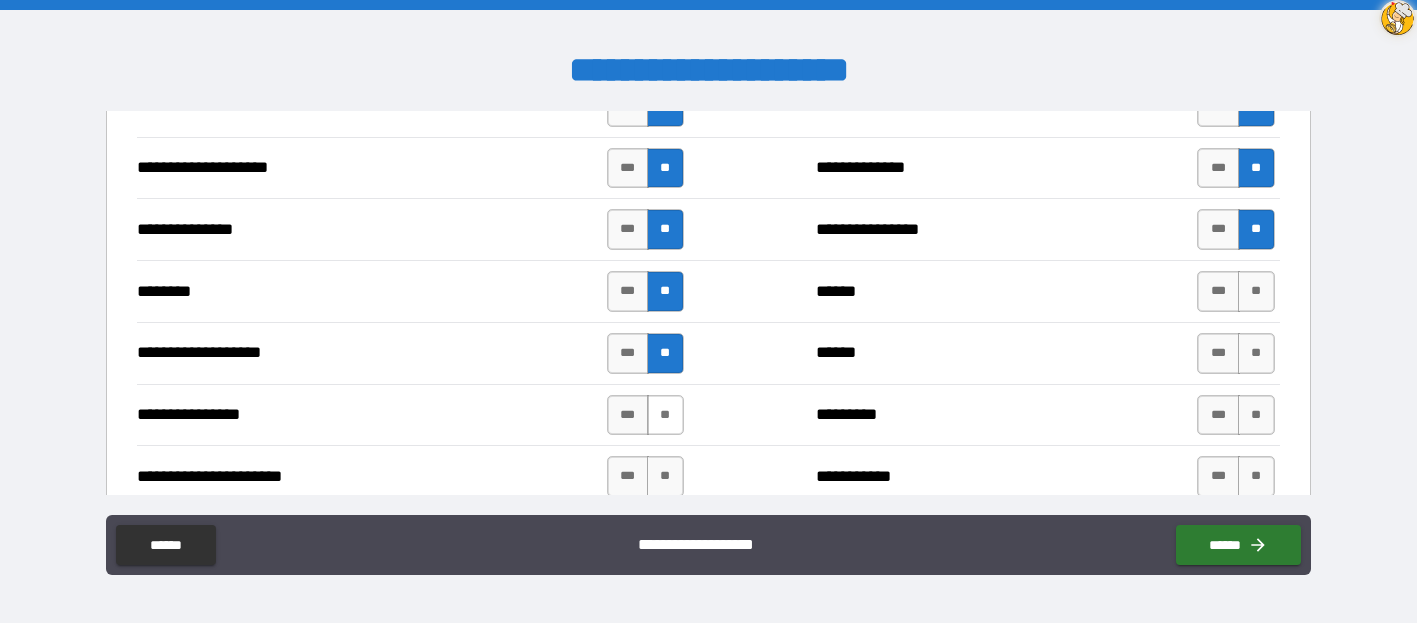 click on "**" at bounding box center (665, 415) 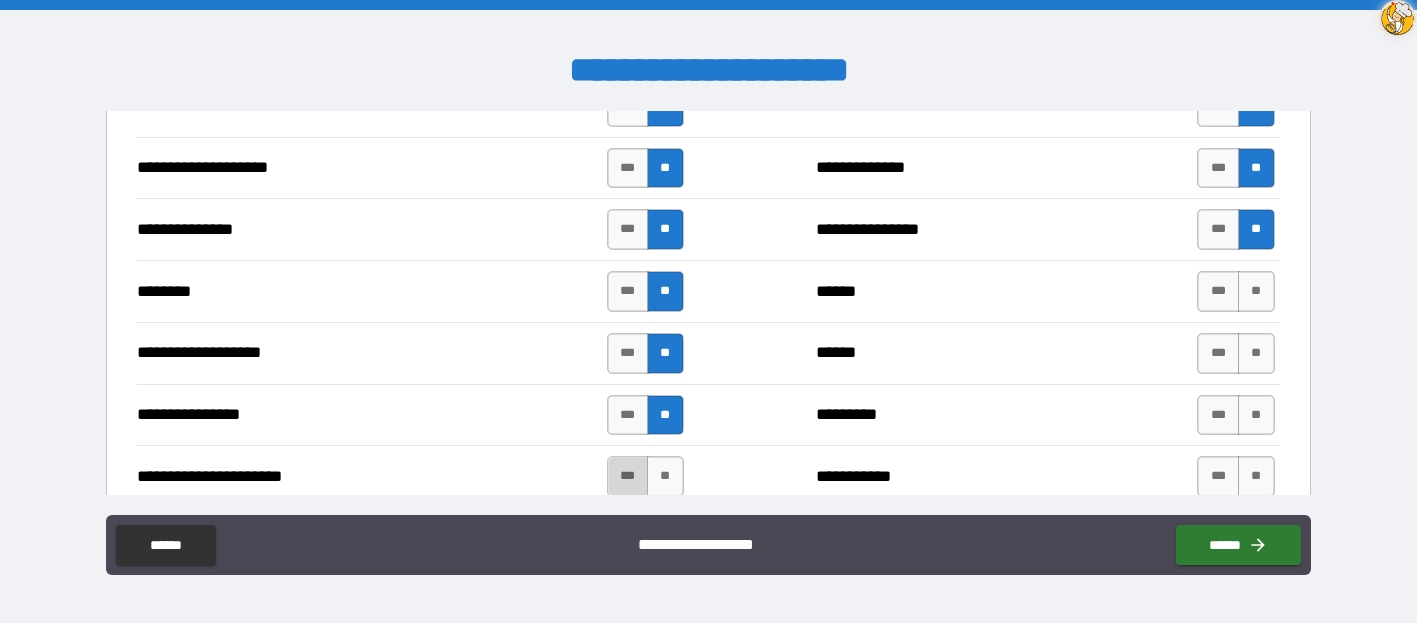 click on "***" at bounding box center (628, 476) 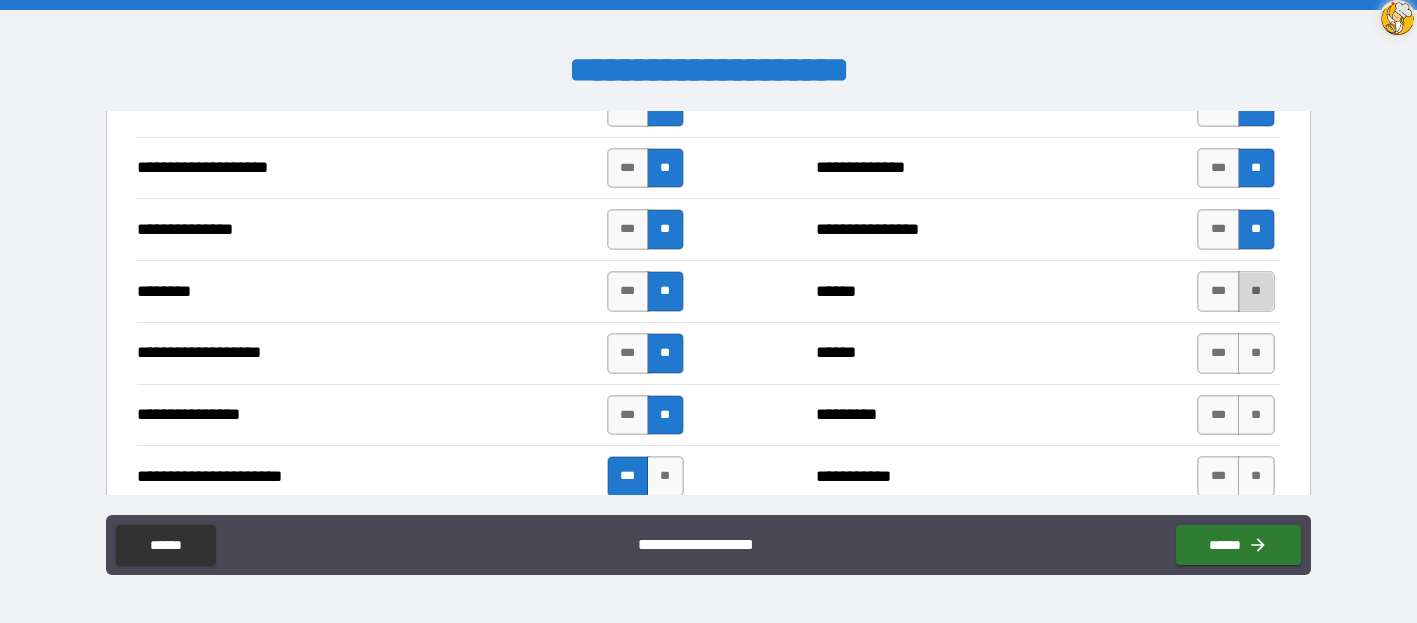 click on "**" at bounding box center (1256, 291) 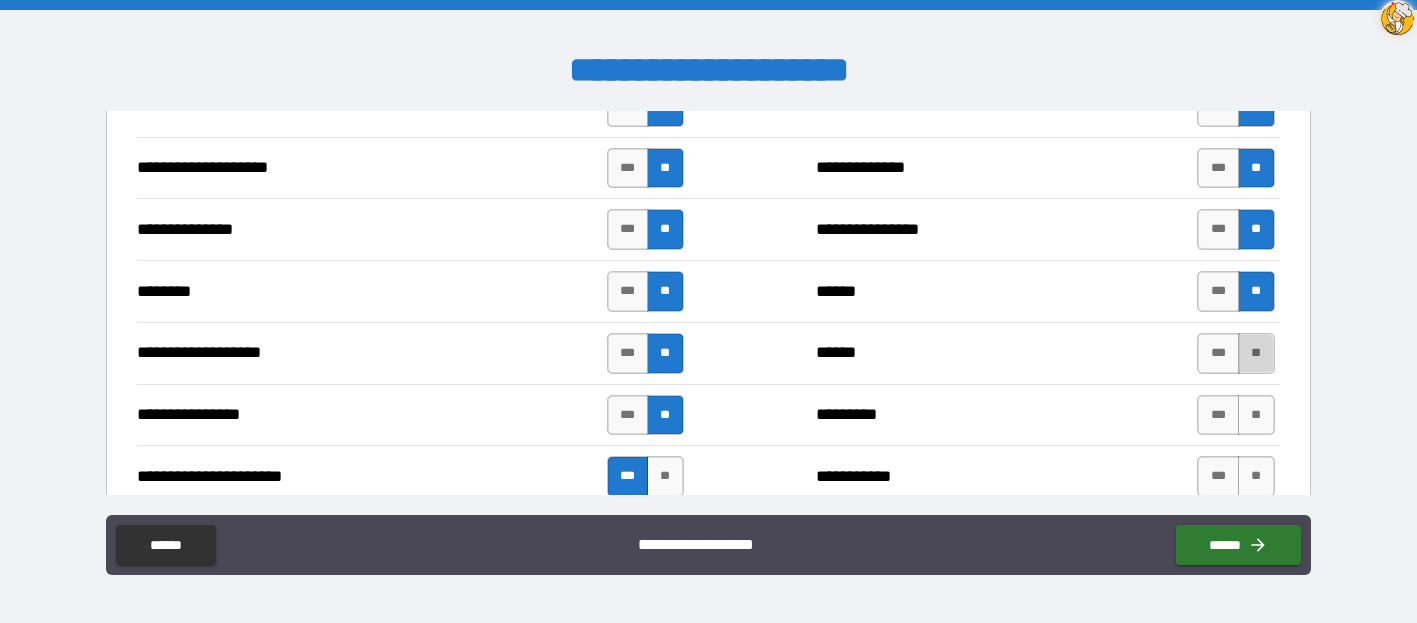 click on "**" at bounding box center [1256, 353] 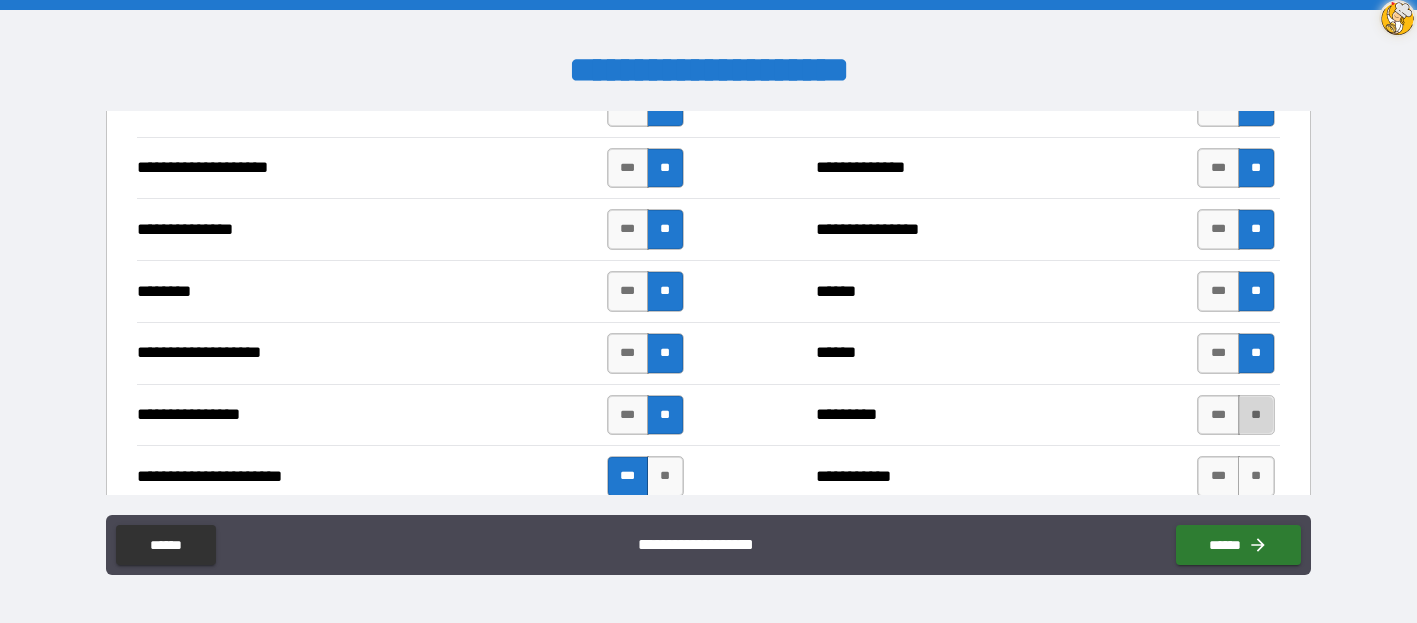 click on "**" at bounding box center (1256, 415) 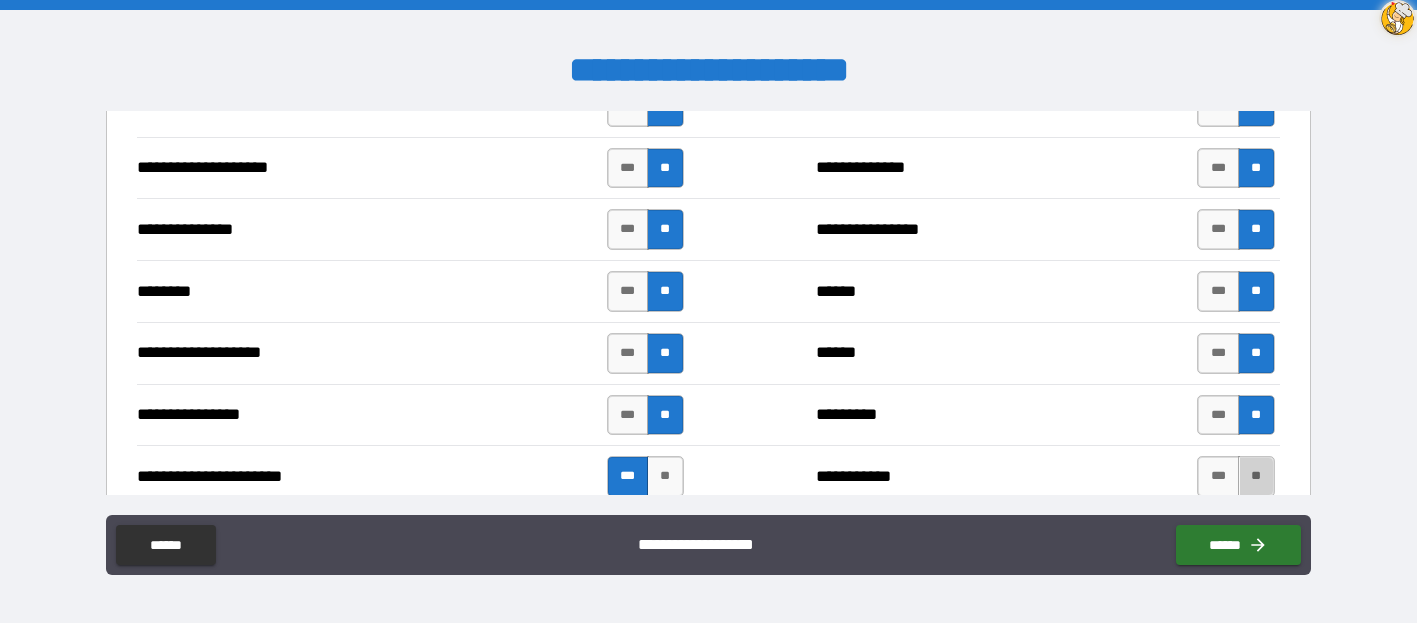 drag, startPoint x: 1244, startPoint y: 472, endPoint x: 1267, endPoint y: 404, distance: 71.7844 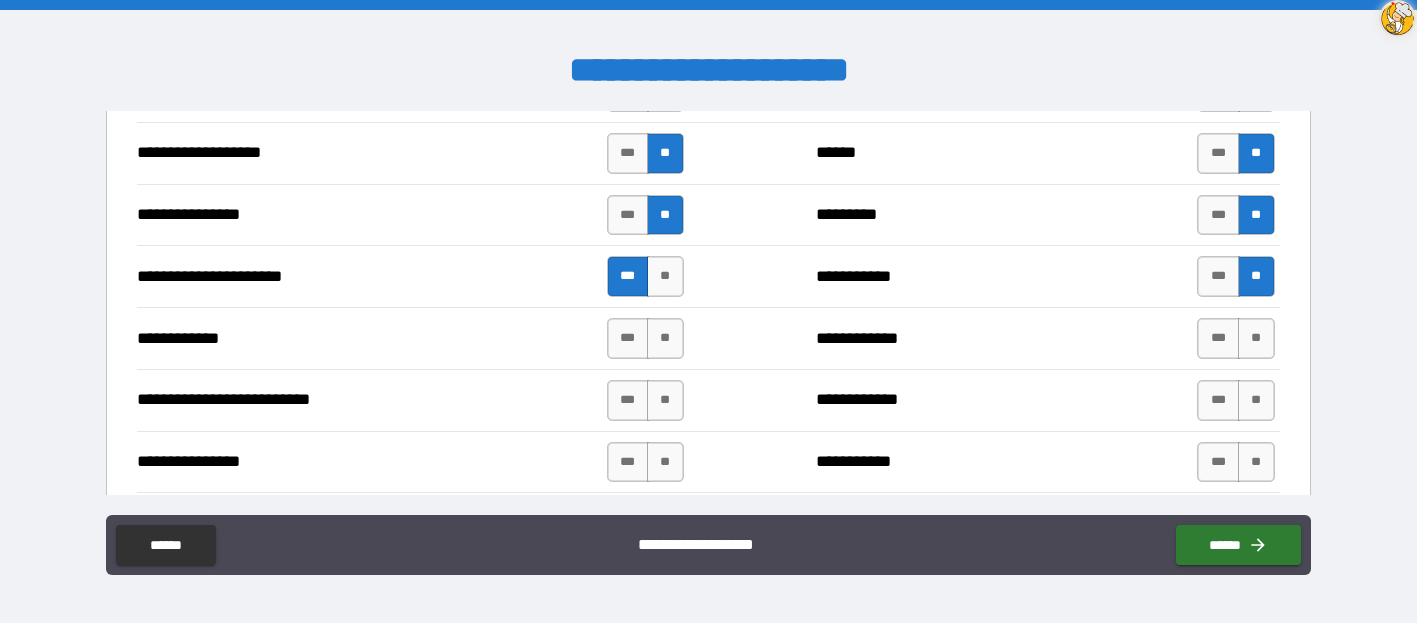 scroll, scrollTop: 1363, scrollLeft: 0, axis: vertical 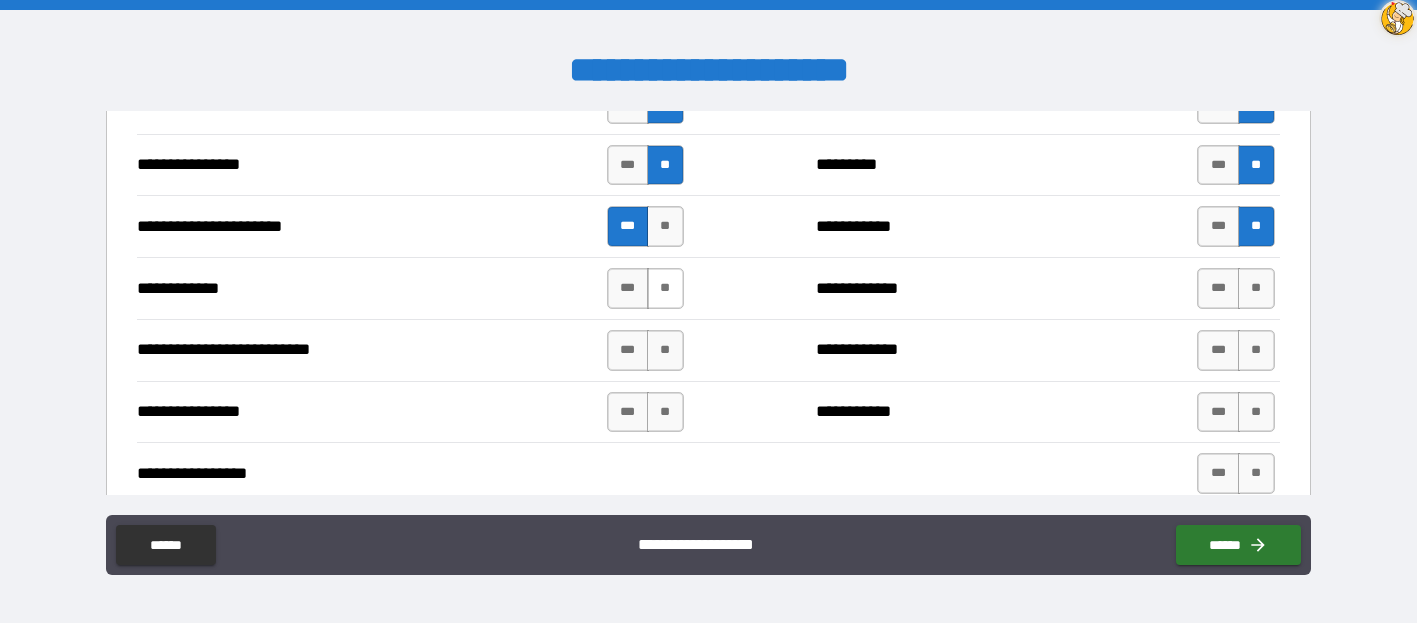 click on "**" at bounding box center [665, 288] 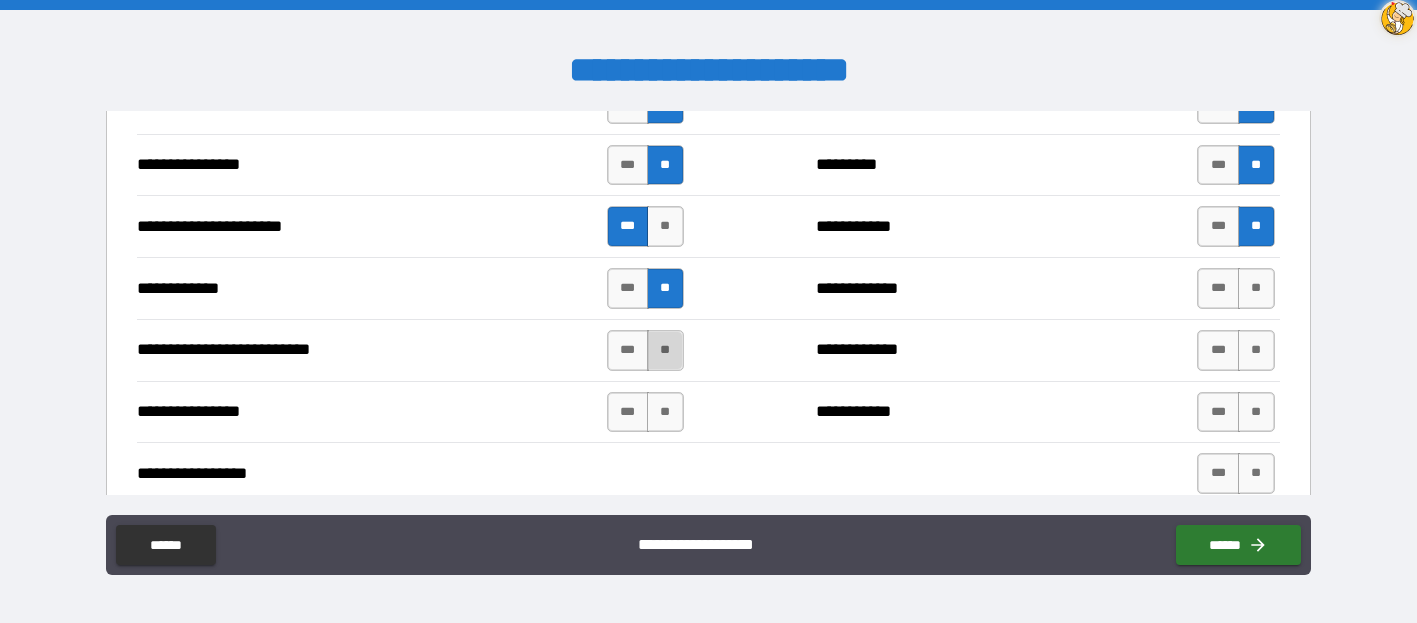 click on "**" at bounding box center (665, 350) 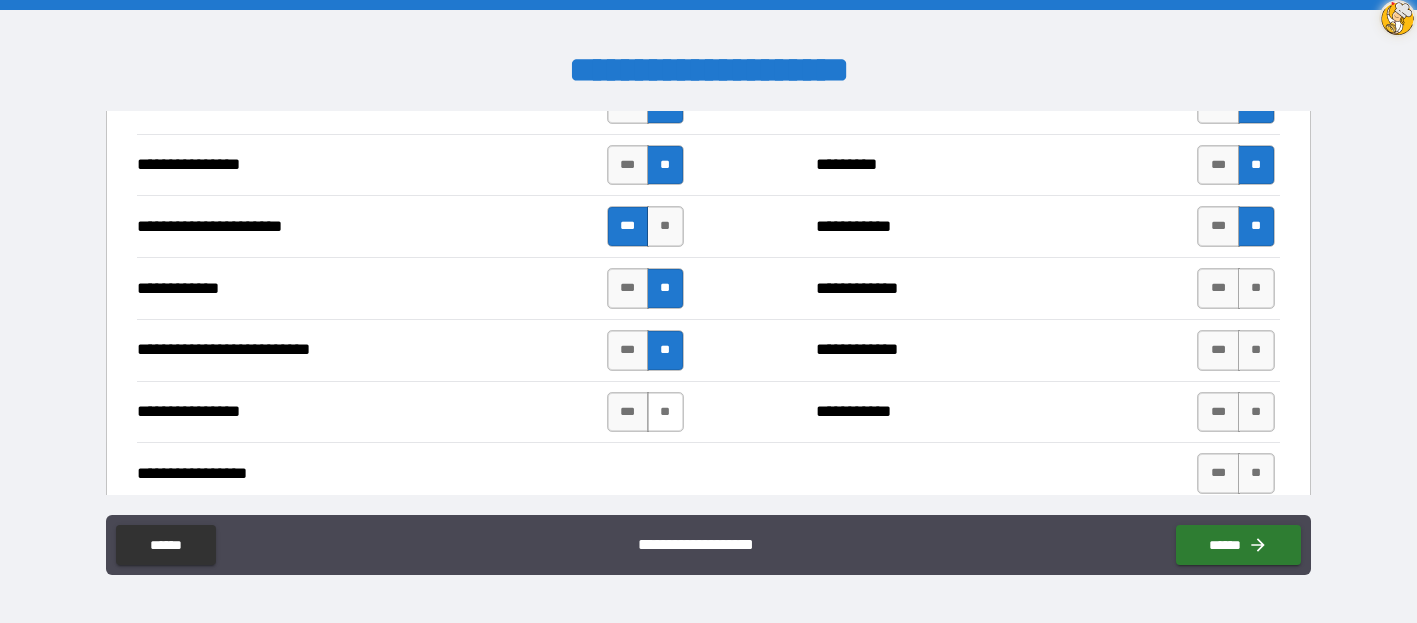 click on "**" at bounding box center [665, 412] 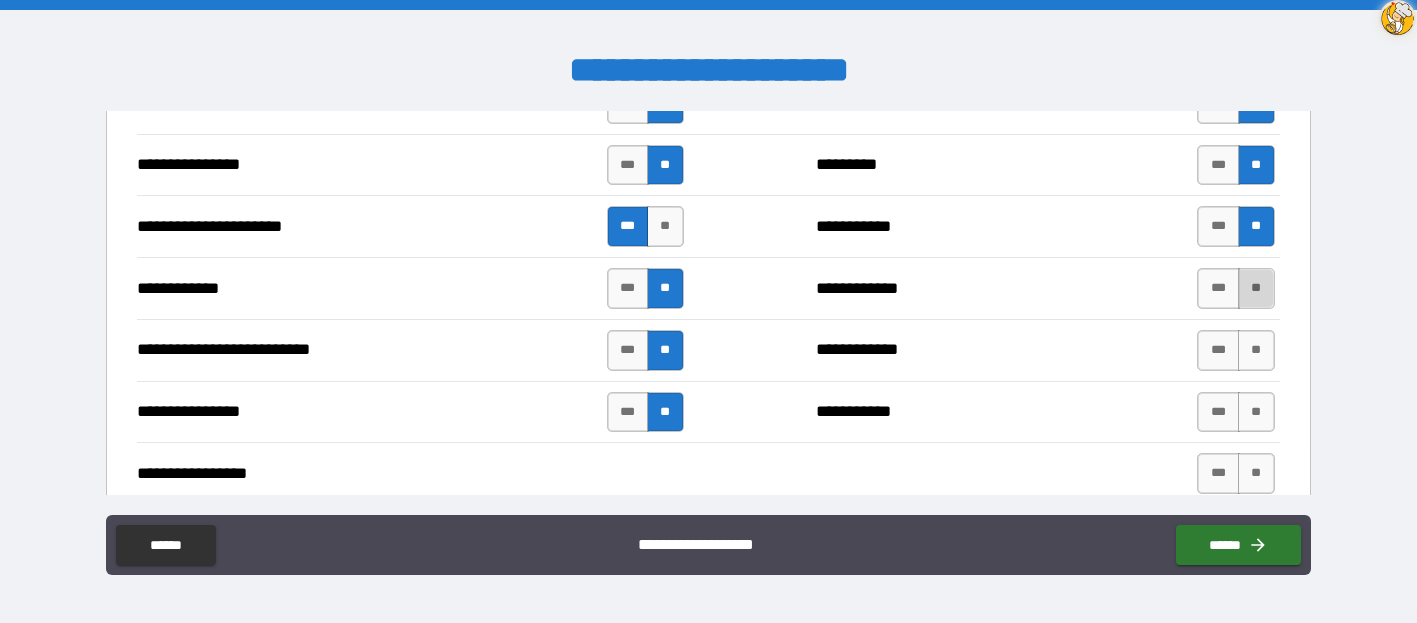 click on "**" at bounding box center [1256, 288] 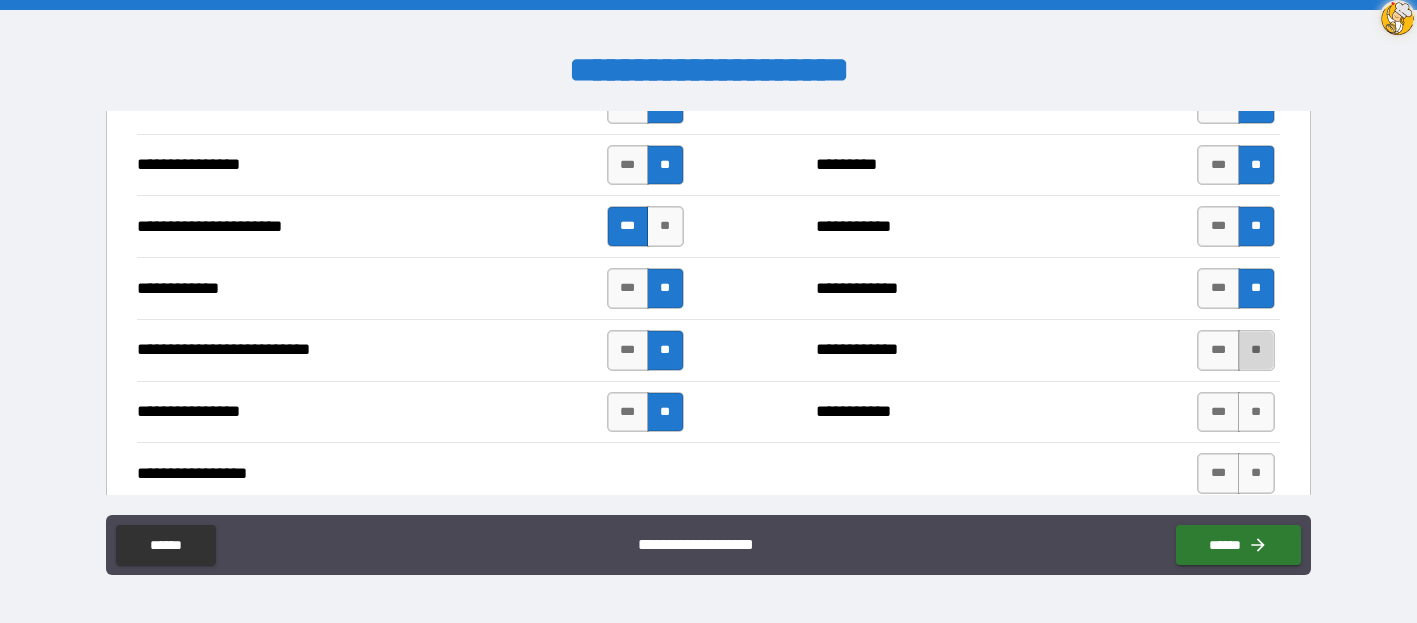 click on "**" at bounding box center [1256, 350] 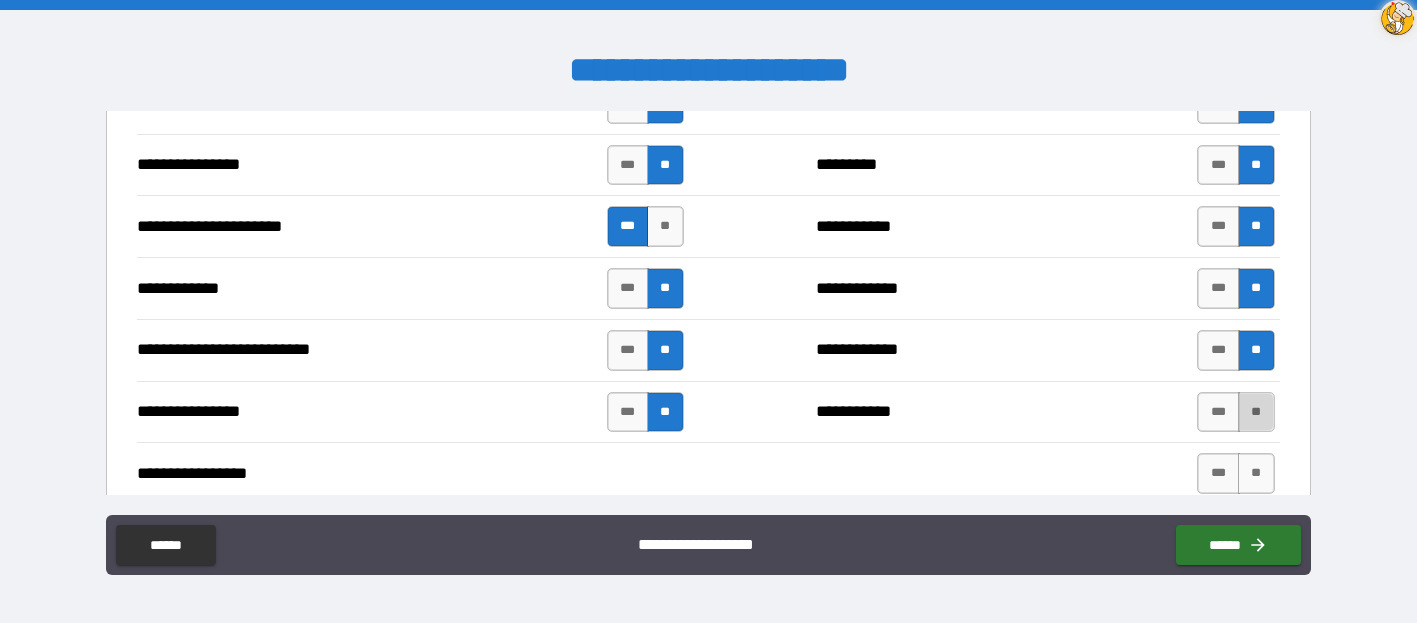 click on "**" at bounding box center [1256, 412] 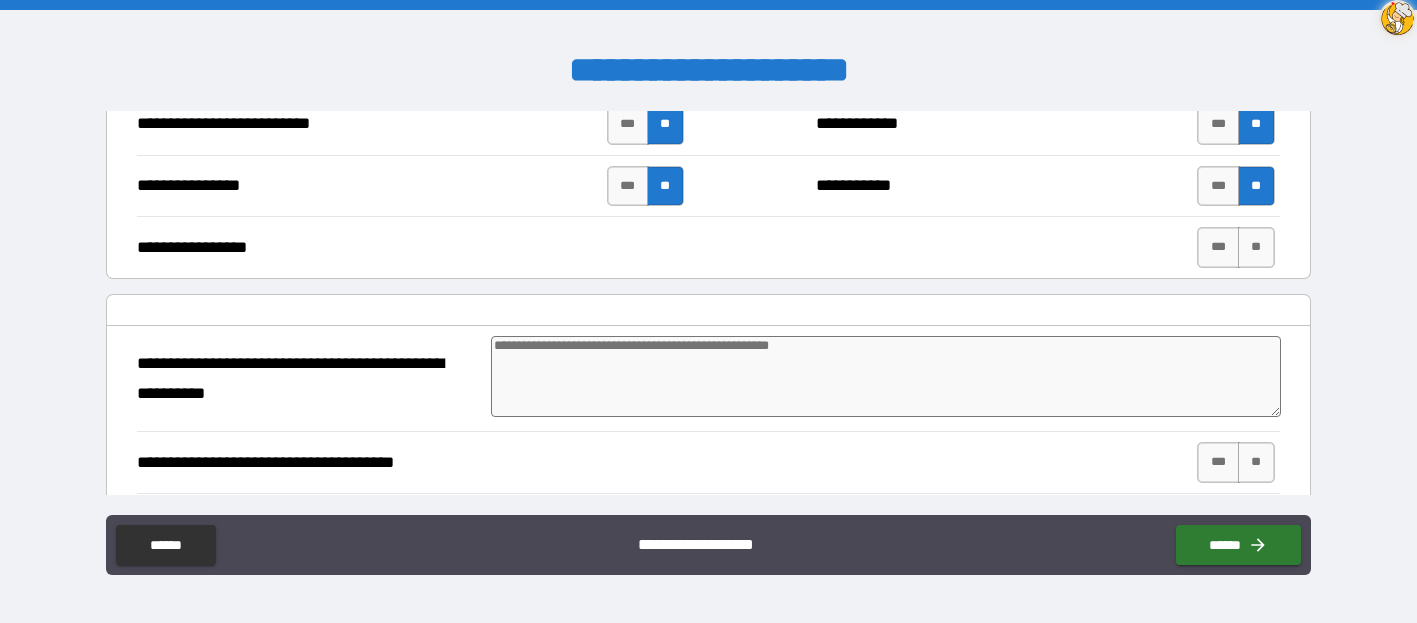 scroll, scrollTop: 1631, scrollLeft: 0, axis: vertical 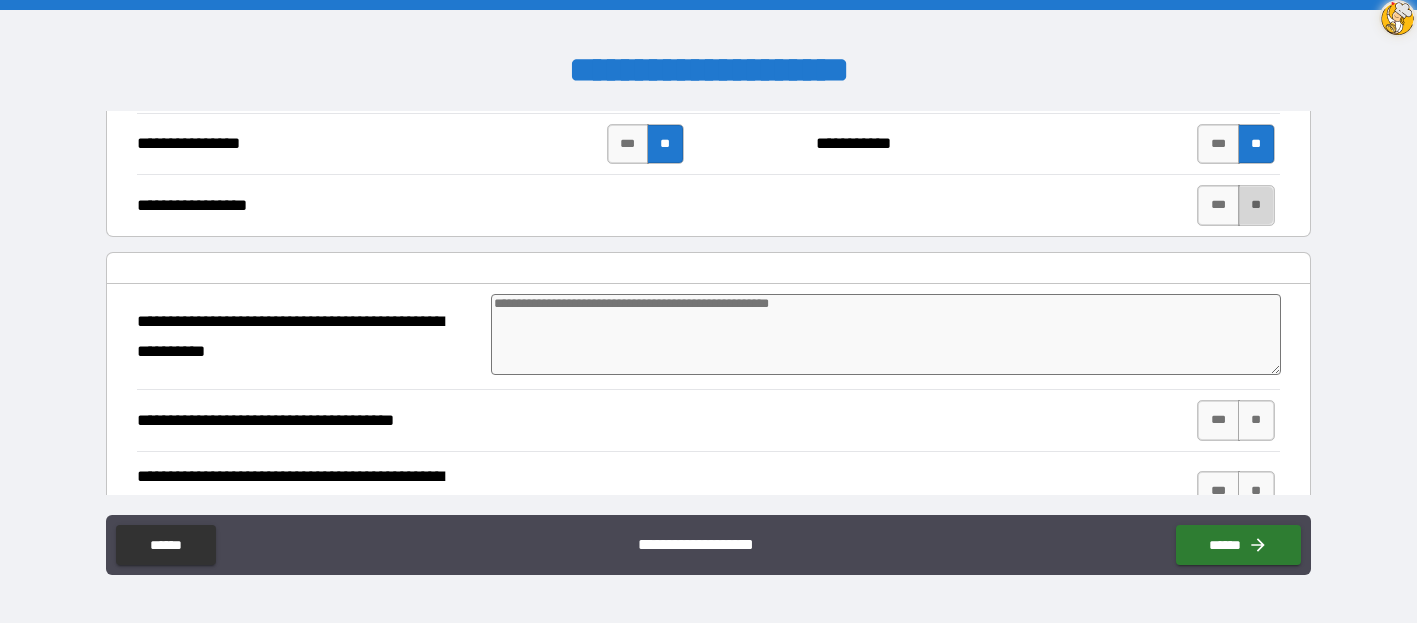 click on "**" at bounding box center (1256, 205) 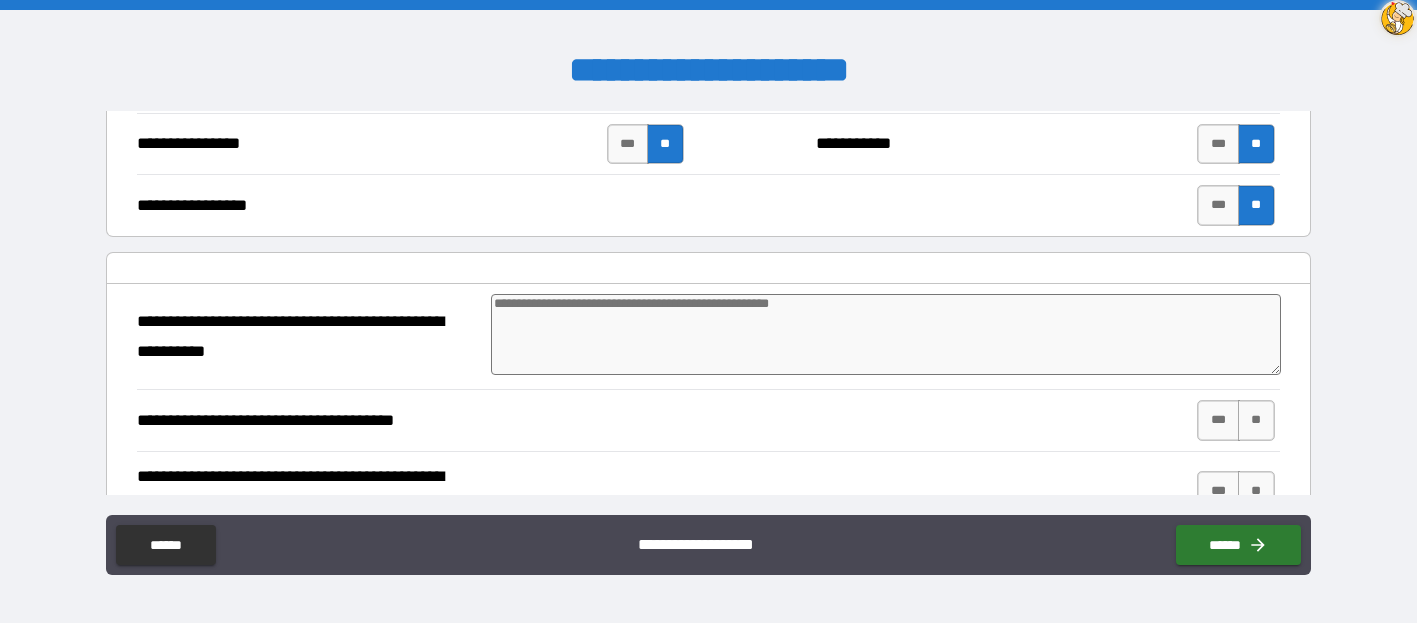 click at bounding box center (885, 334) 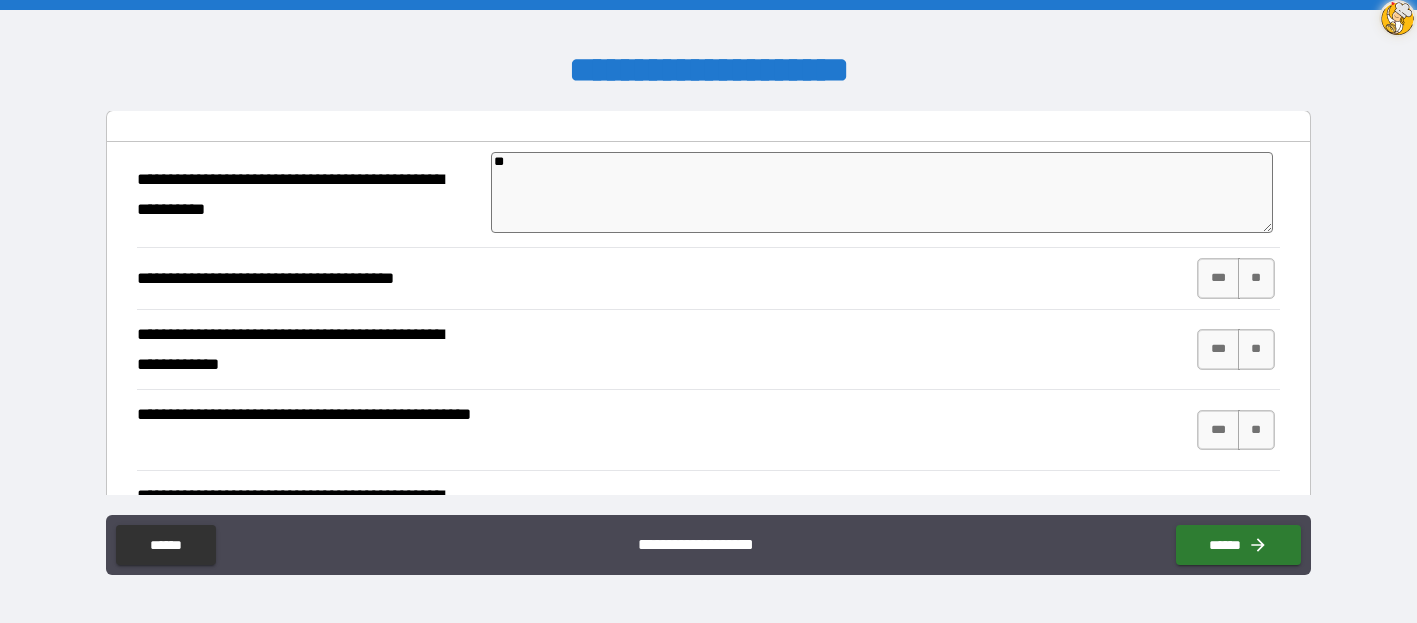 scroll, scrollTop: 1849, scrollLeft: 0, axis: vertical 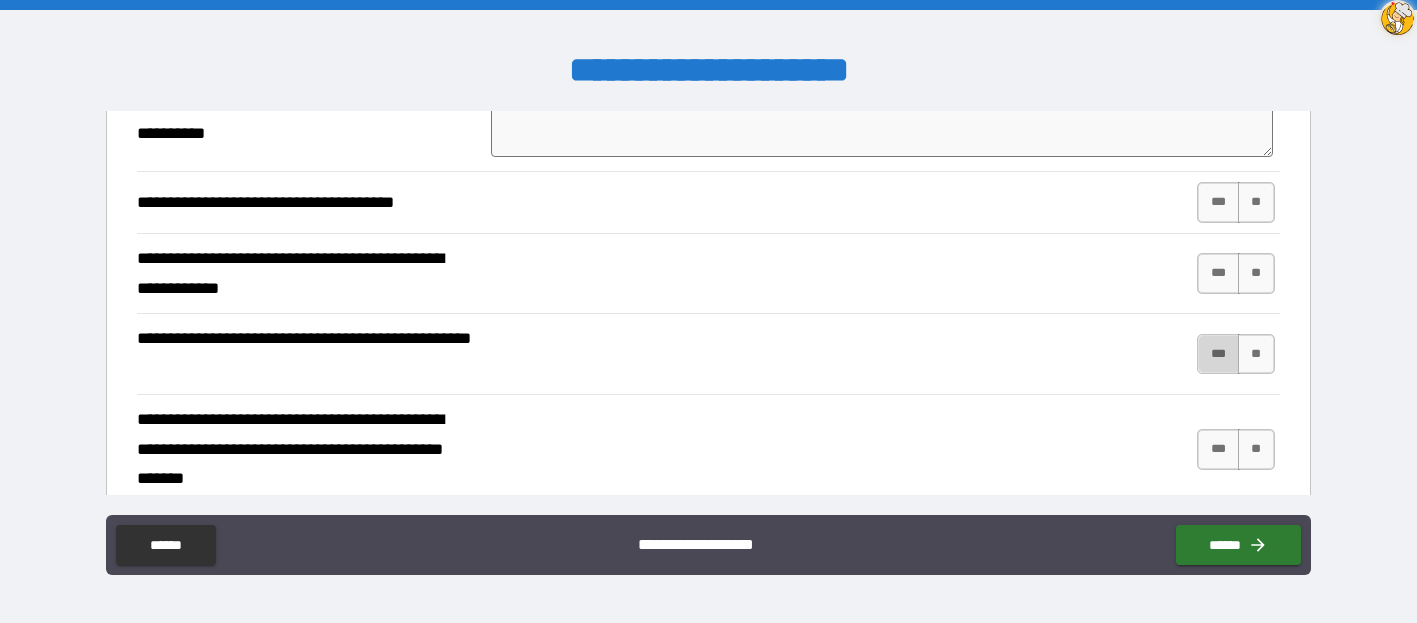 click on "***" at bounding box center (1218, 354) 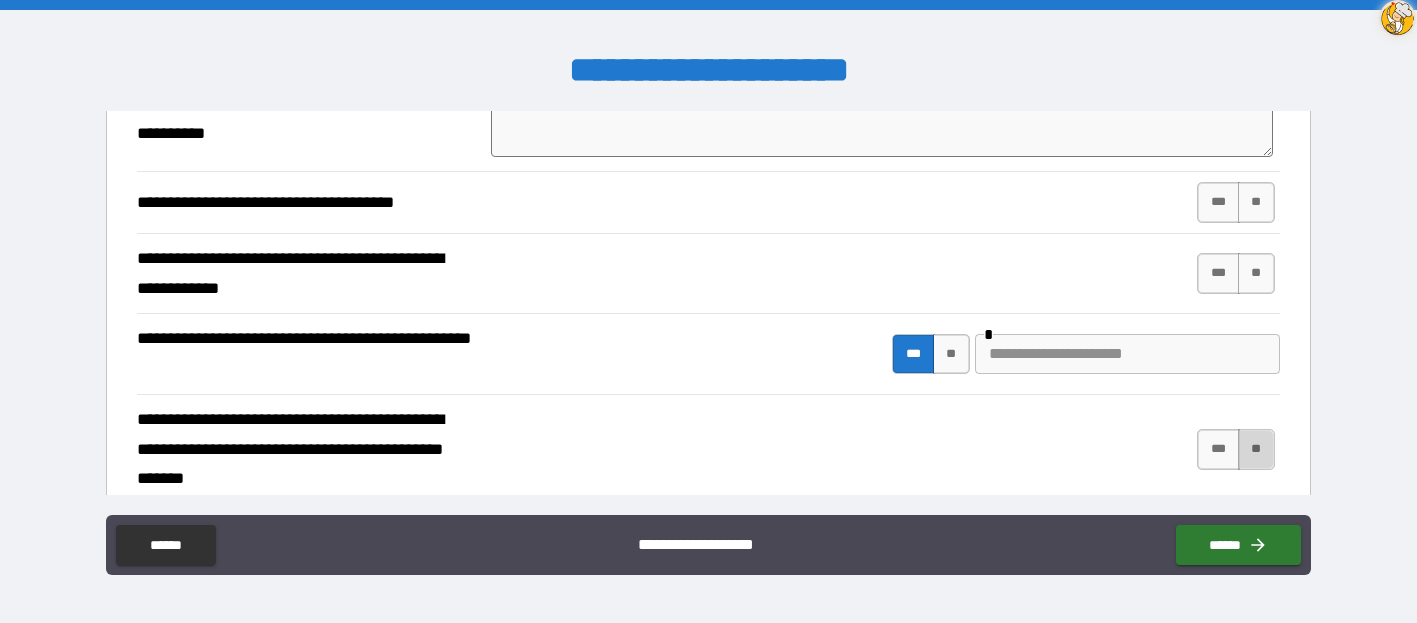 click on "**" at bounding box center (1256, 449) 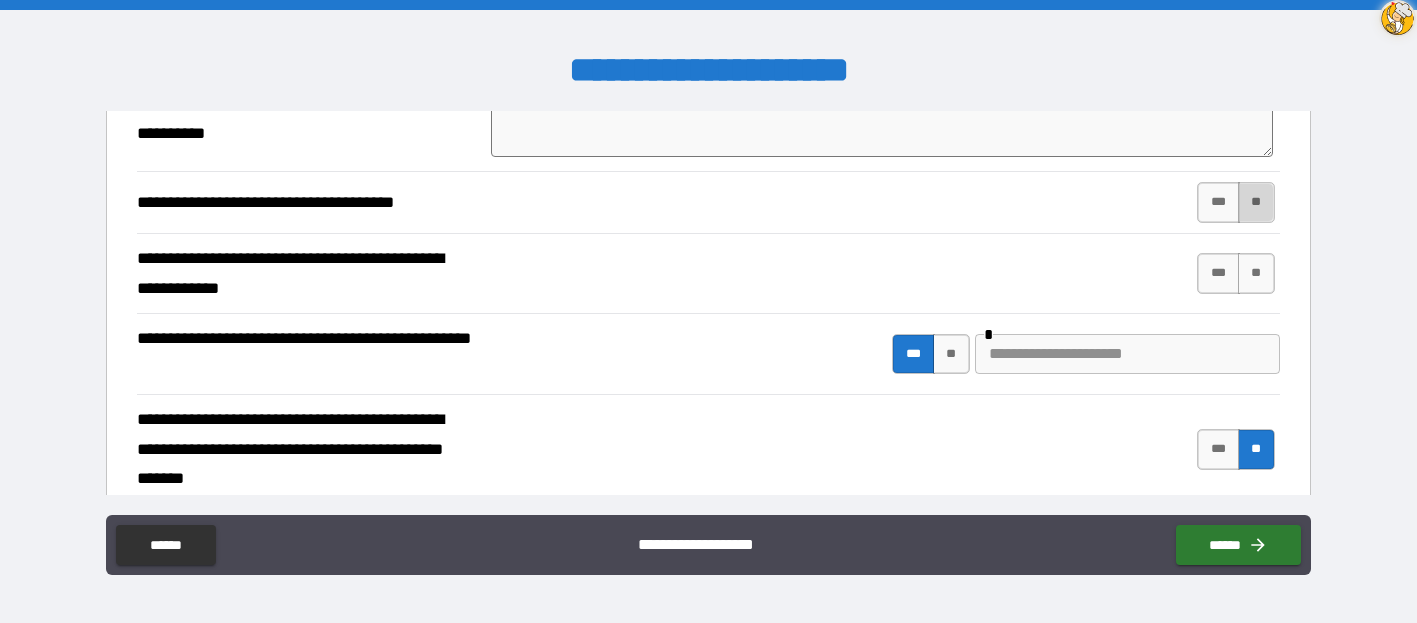 click on "**" at bounding box center [1256, 202] 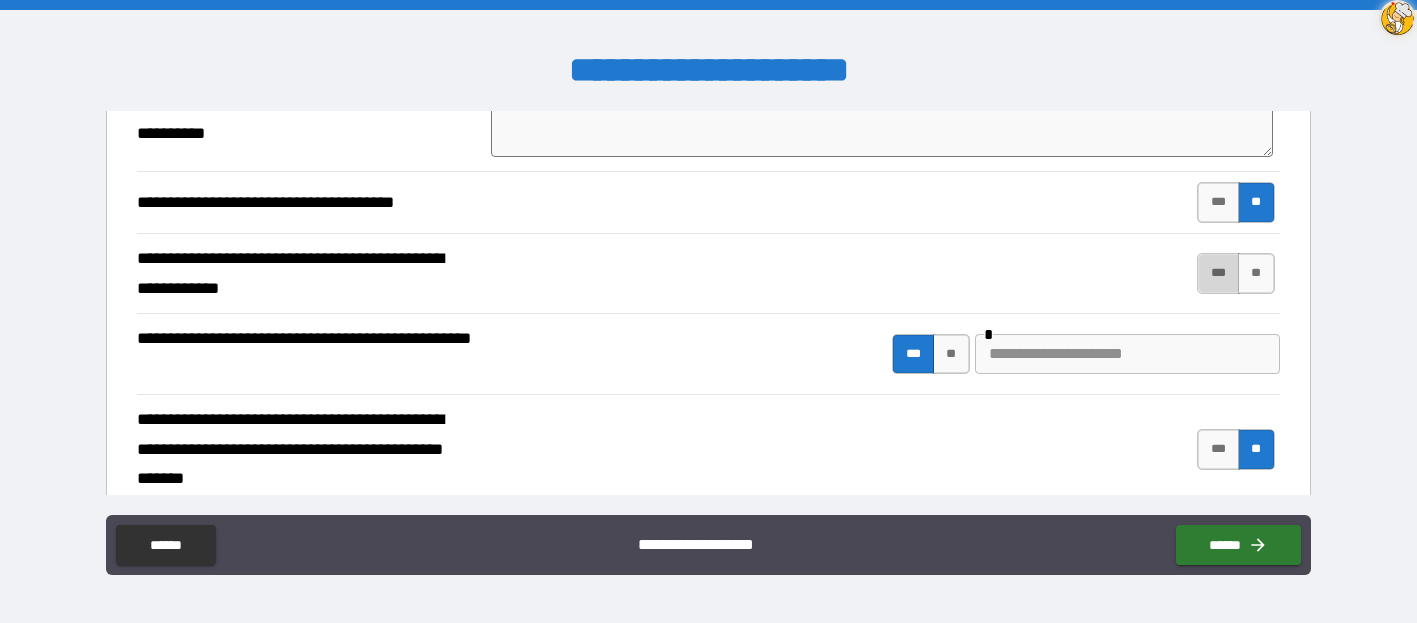 click on "***" at bounding box center [1218, 273] 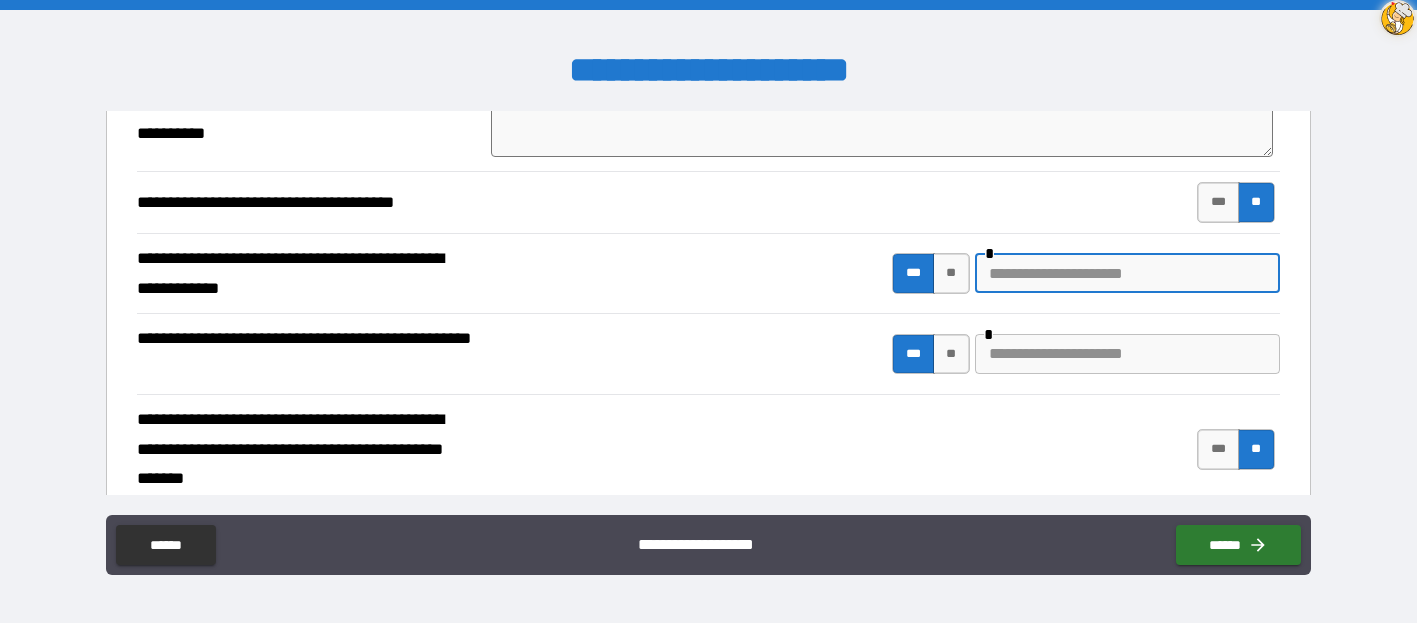 click at bounding box center [1127, 273] 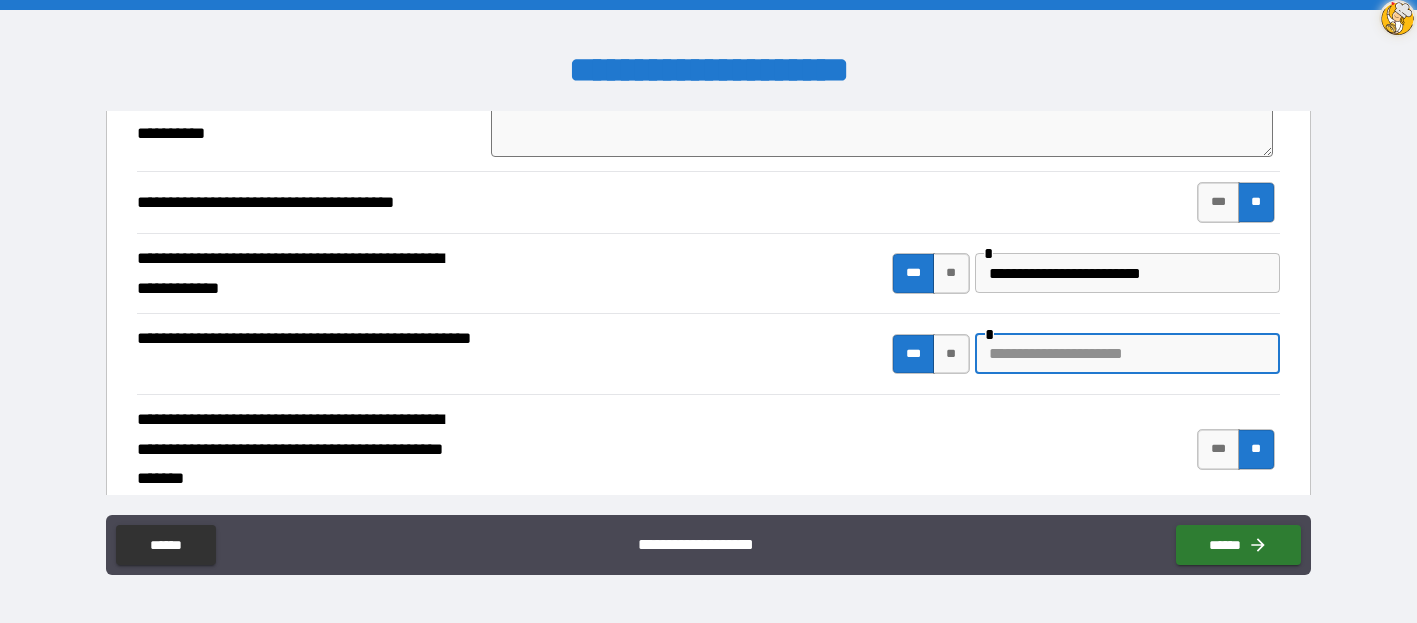 click at bounding box center [1127, 354] 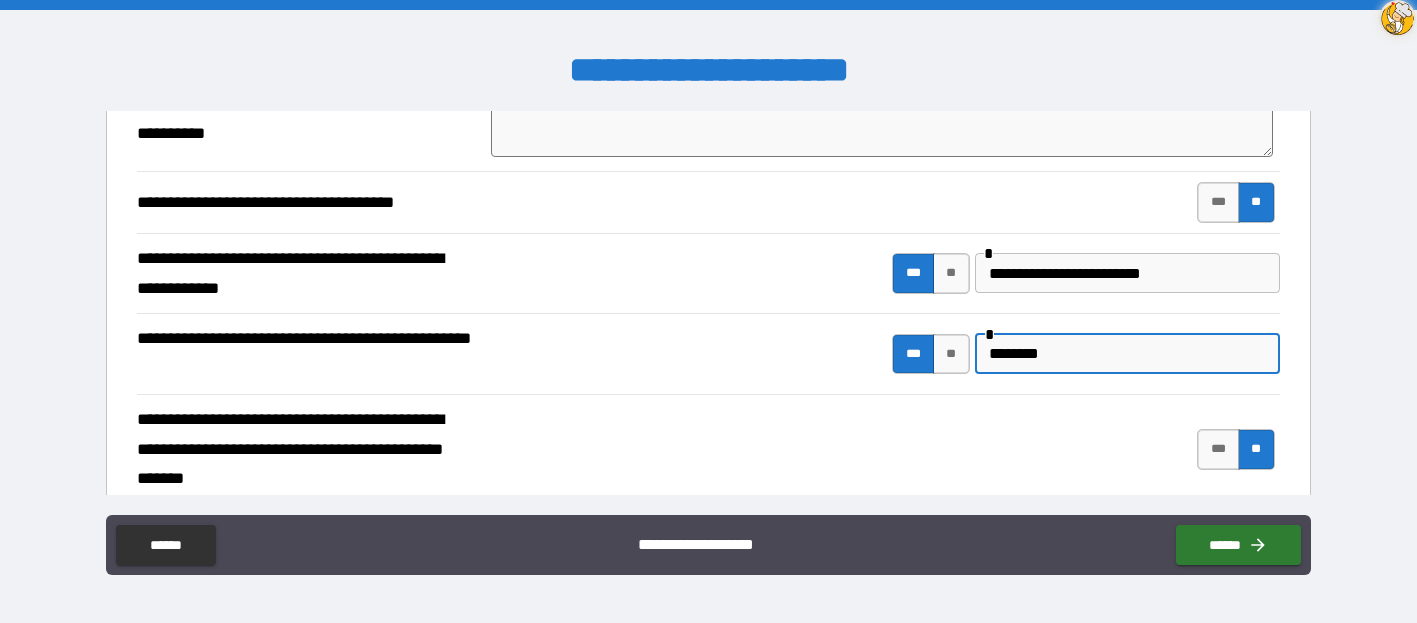 click on "**********" at bounding box center (1127, 273) 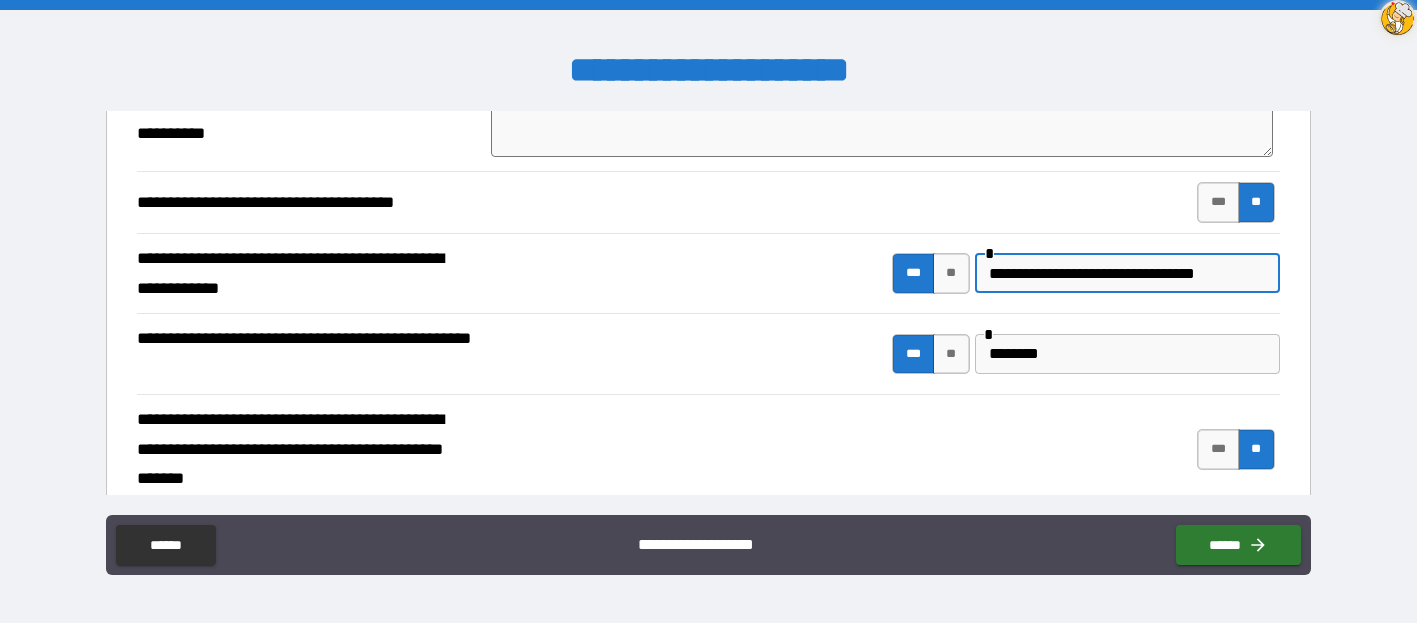 drag, startPoint x: 1083, startPoint y: 272, endPoint x: 978, endPoint y: 275, distance: 105.04285 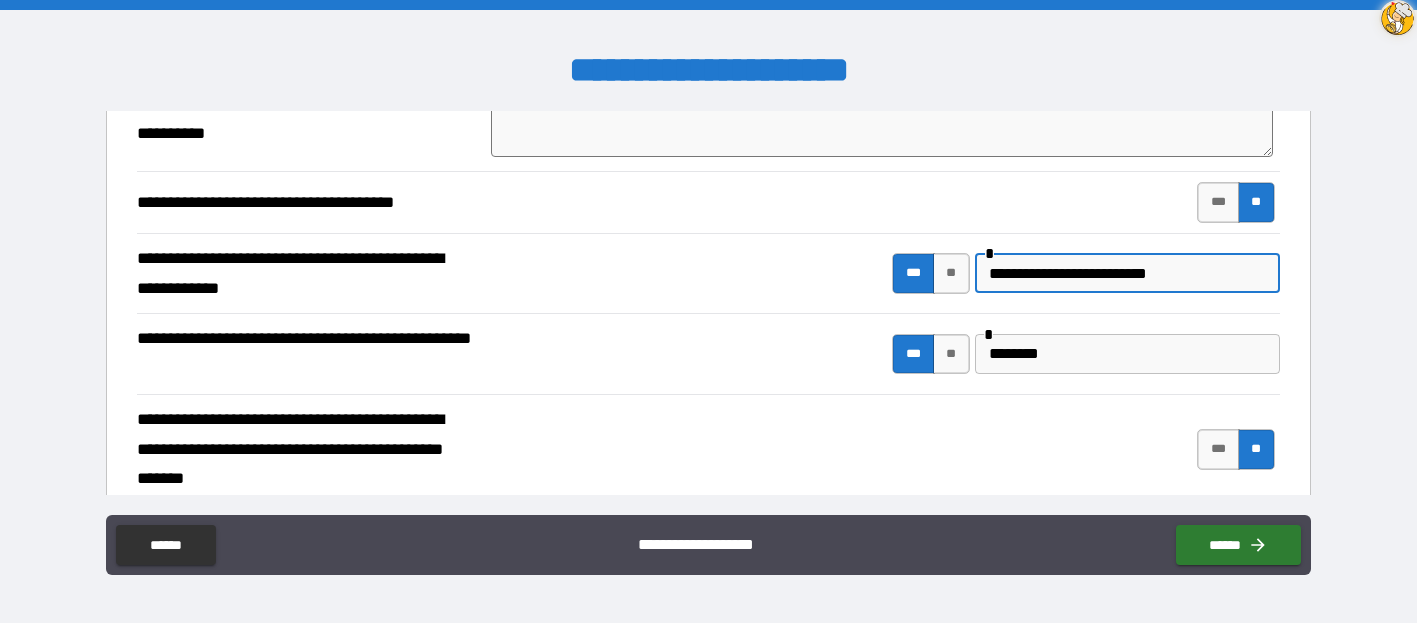 click on "*******" at bounding box center (1127, 354) 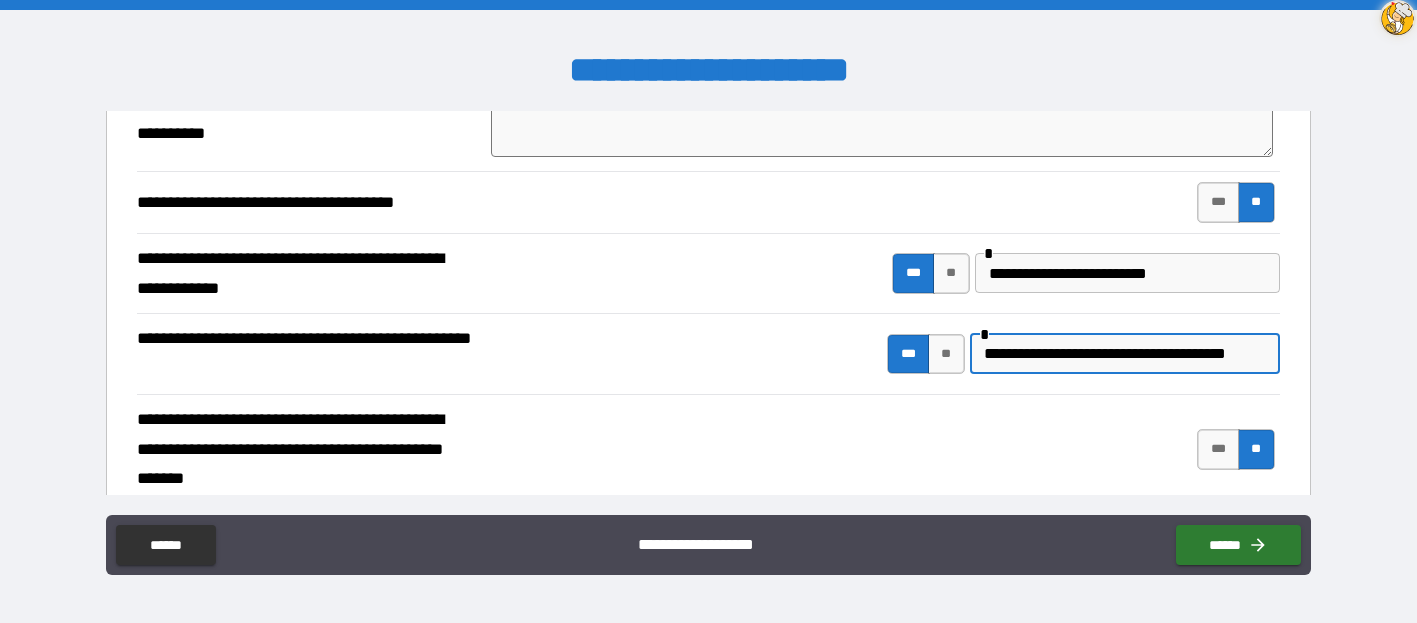 scroll, scrollTop: 0, scrollLeft: 26, axis: horizontal 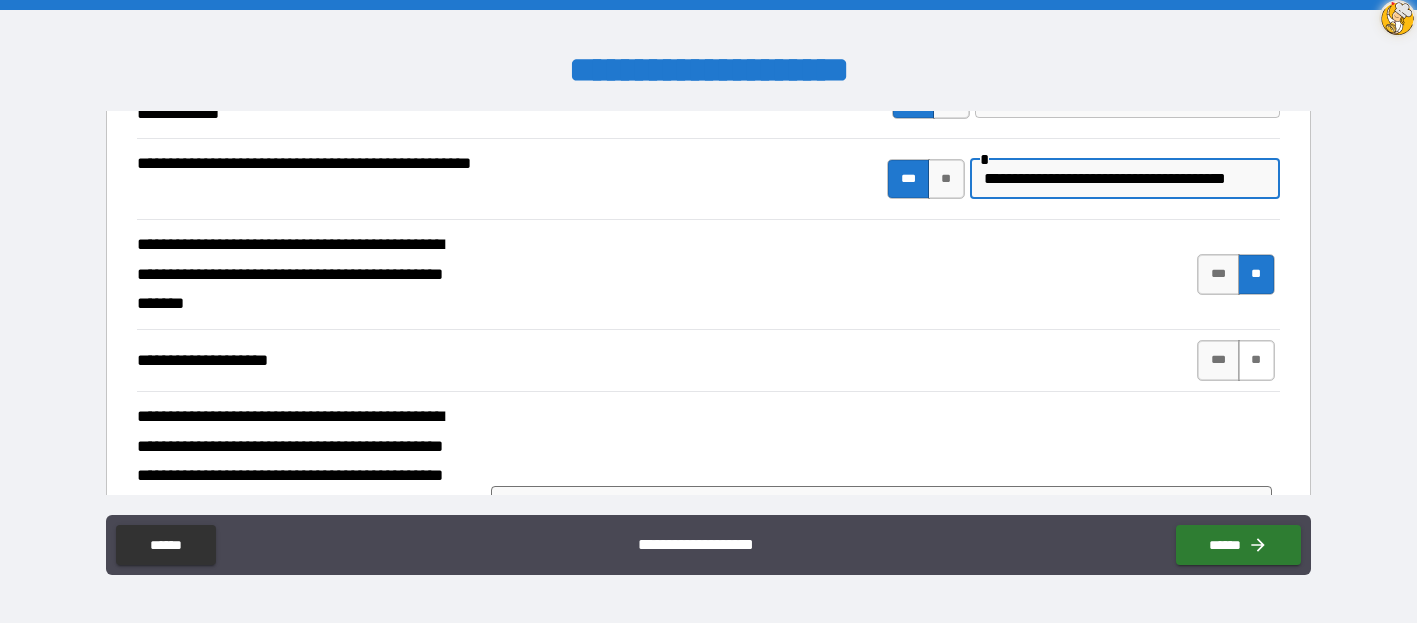 click on "**" at bounding box center (1256, 360) 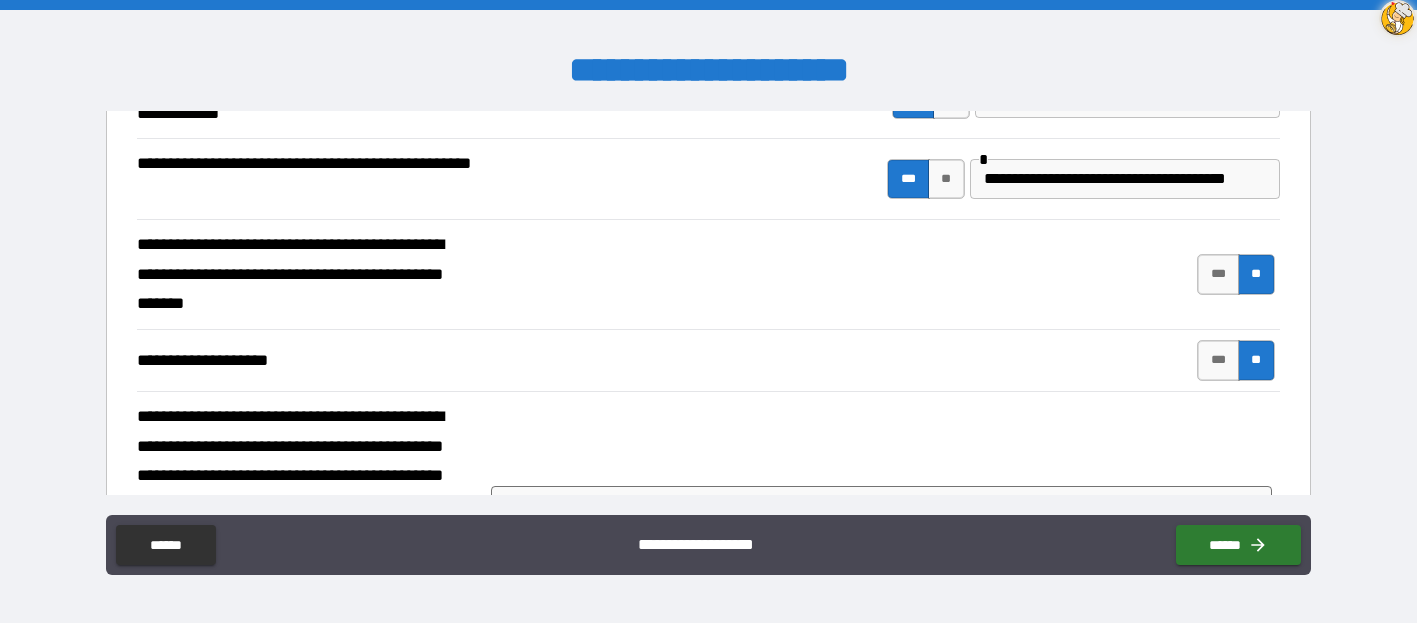 scroll, scrollTop: 0, scrollLeft: 0, axis: both 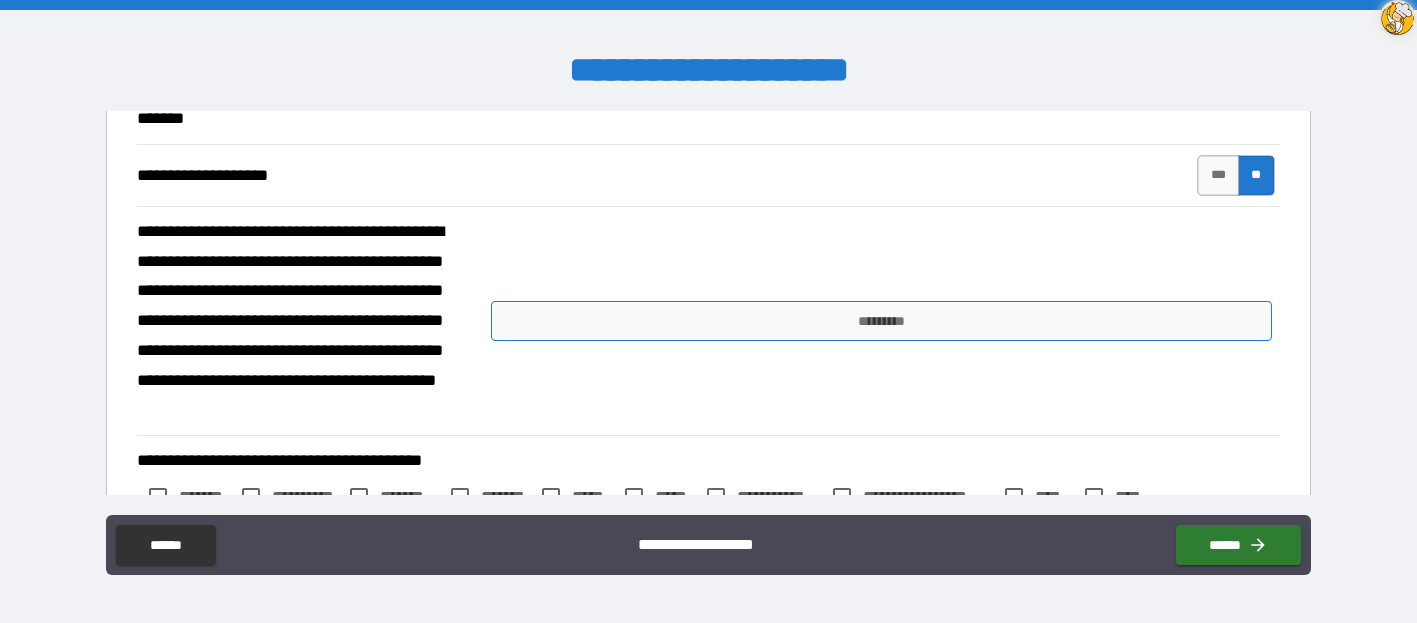 click on "*********" at bounding box center [881, 321] 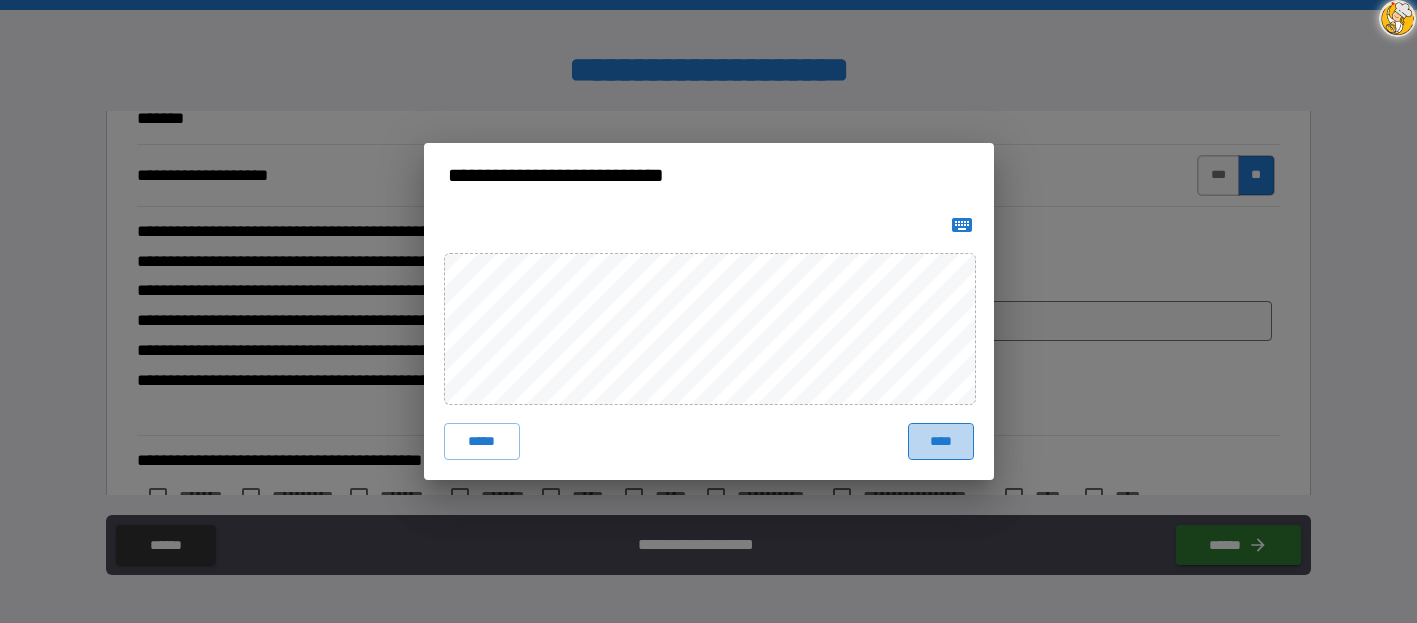 click on "****" at bounding box center (941, 441) 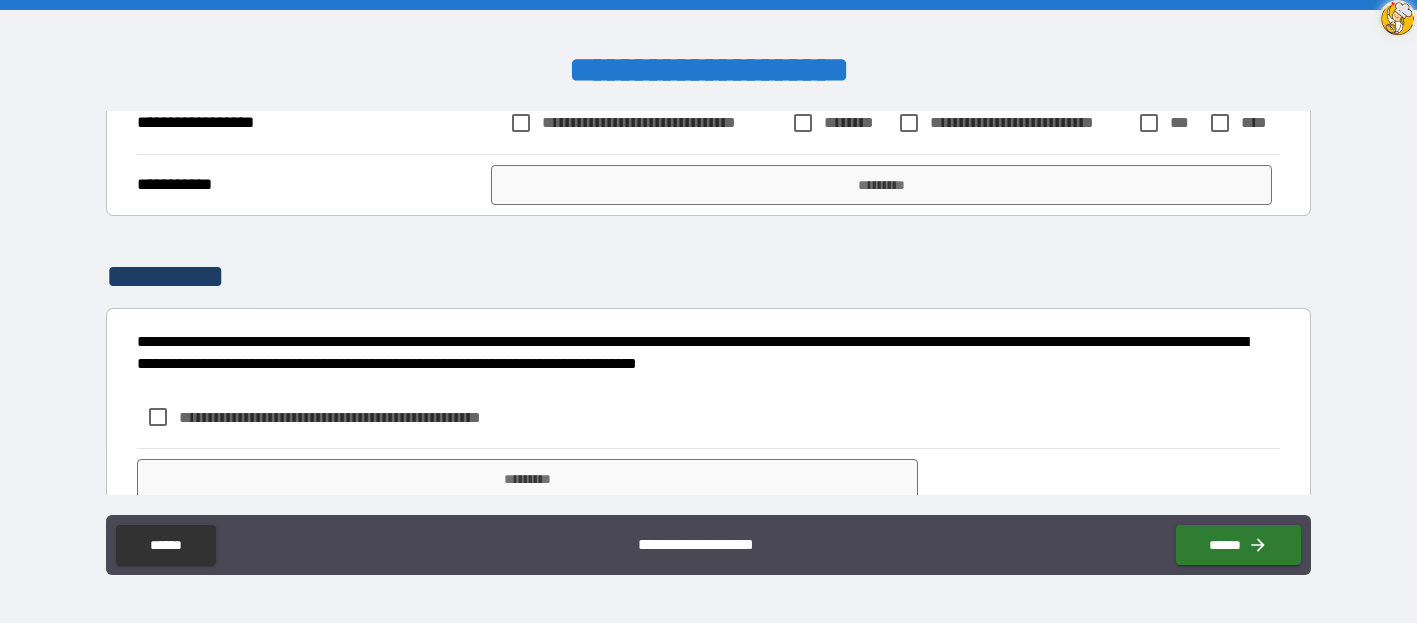 scroll, scrollTop: 2827, scrollLeft: 0, axis: vertical 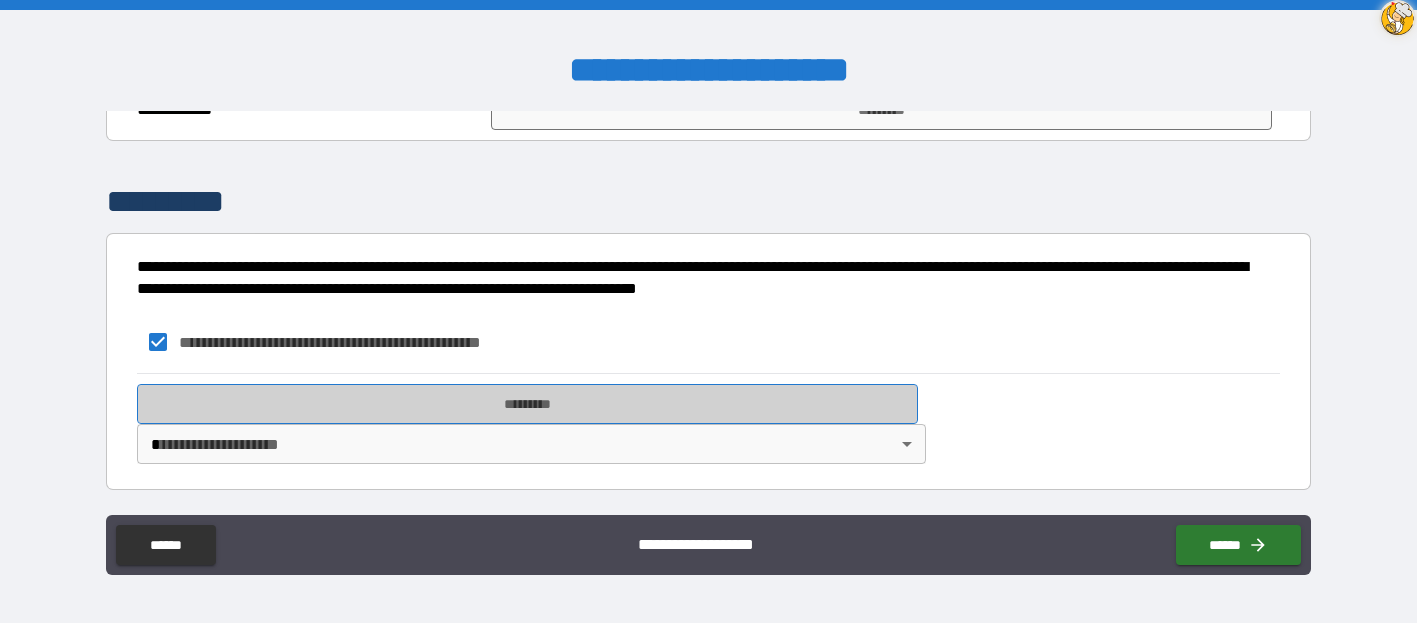 click on "*********" at bounding box center [527, 404] 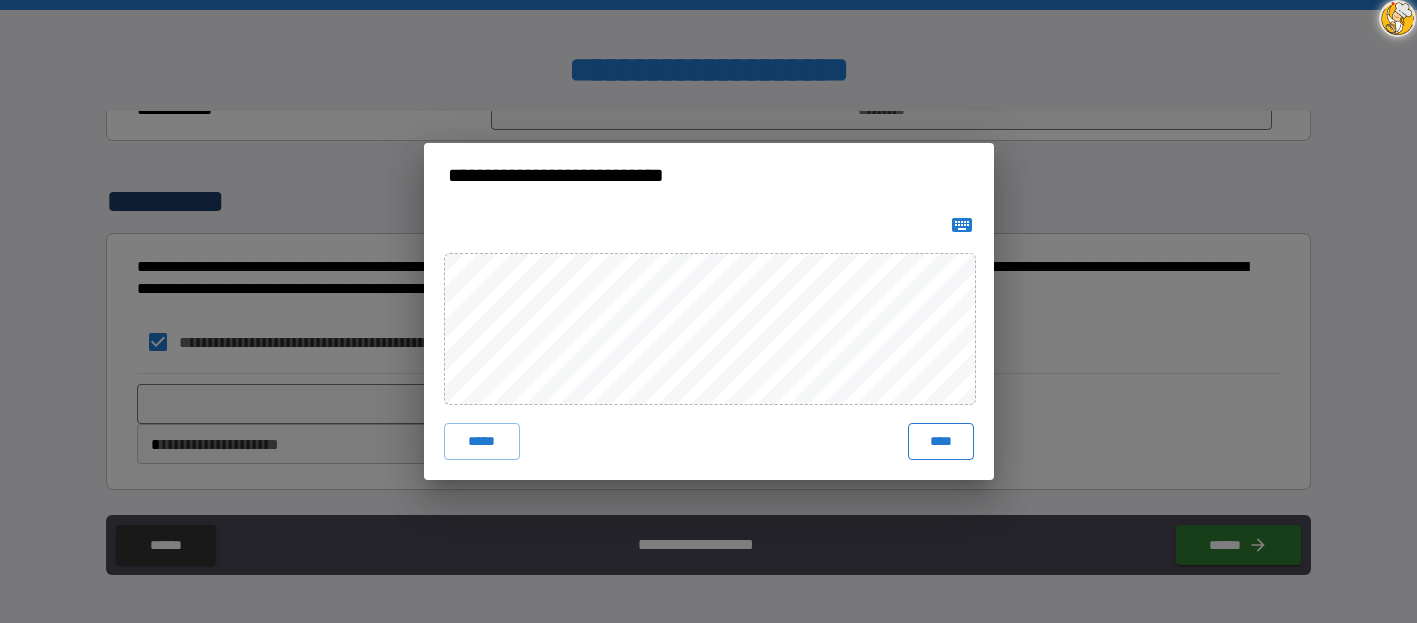 click on "***** ****" at bounding box center [709, 343] 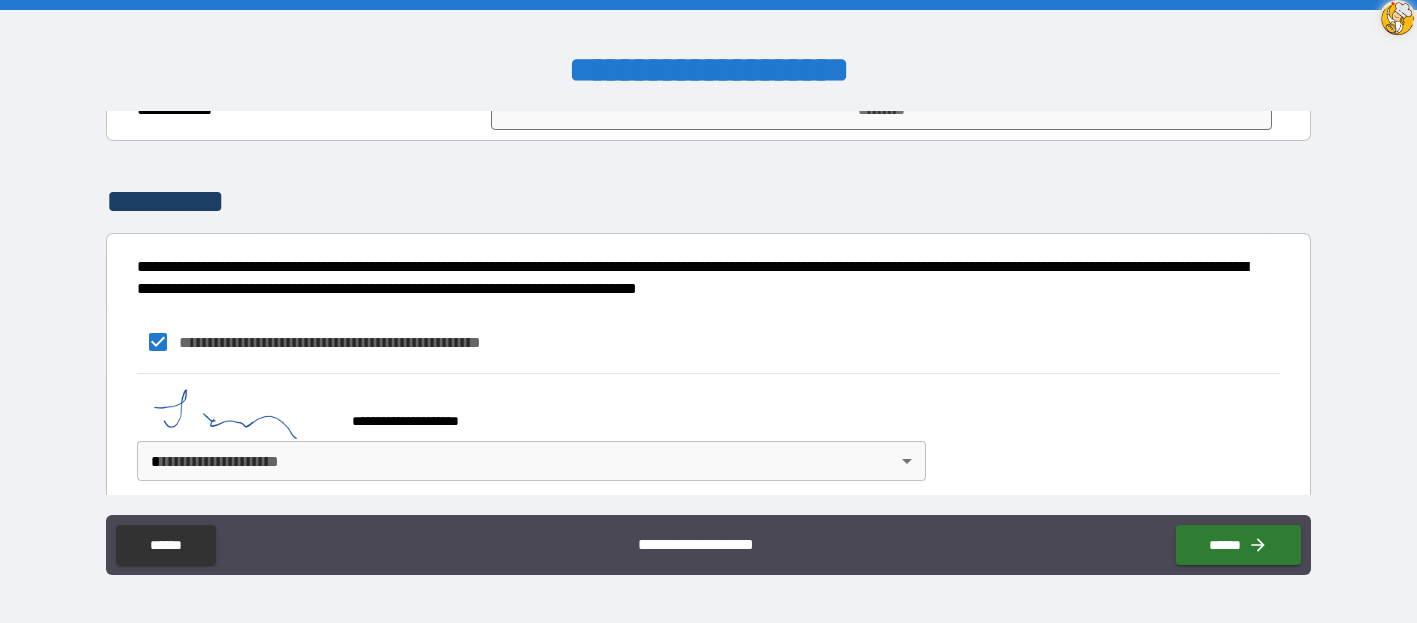 scroll, scrollTop: 2844, scrollLeft: 0, axis: vertical 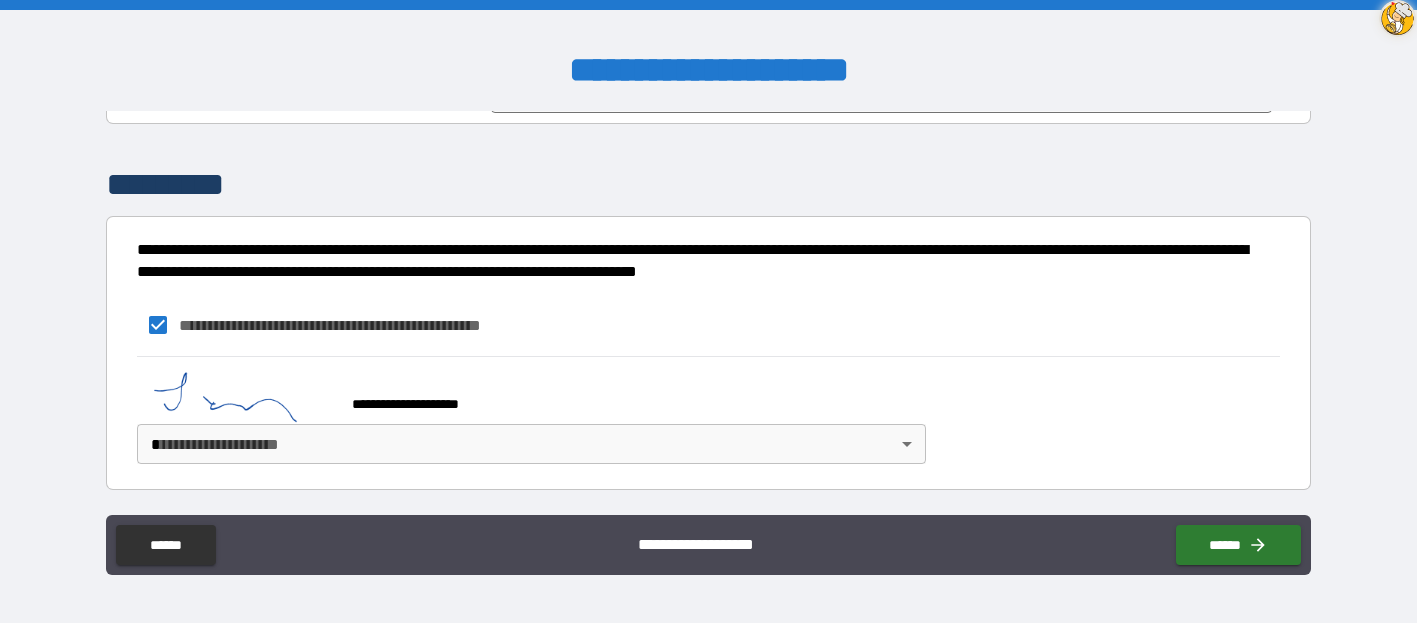 click on "[FIRST] [LAST] [STREET] [CITY], [STATE] [ZIP]" at bounding box center [708, 311] 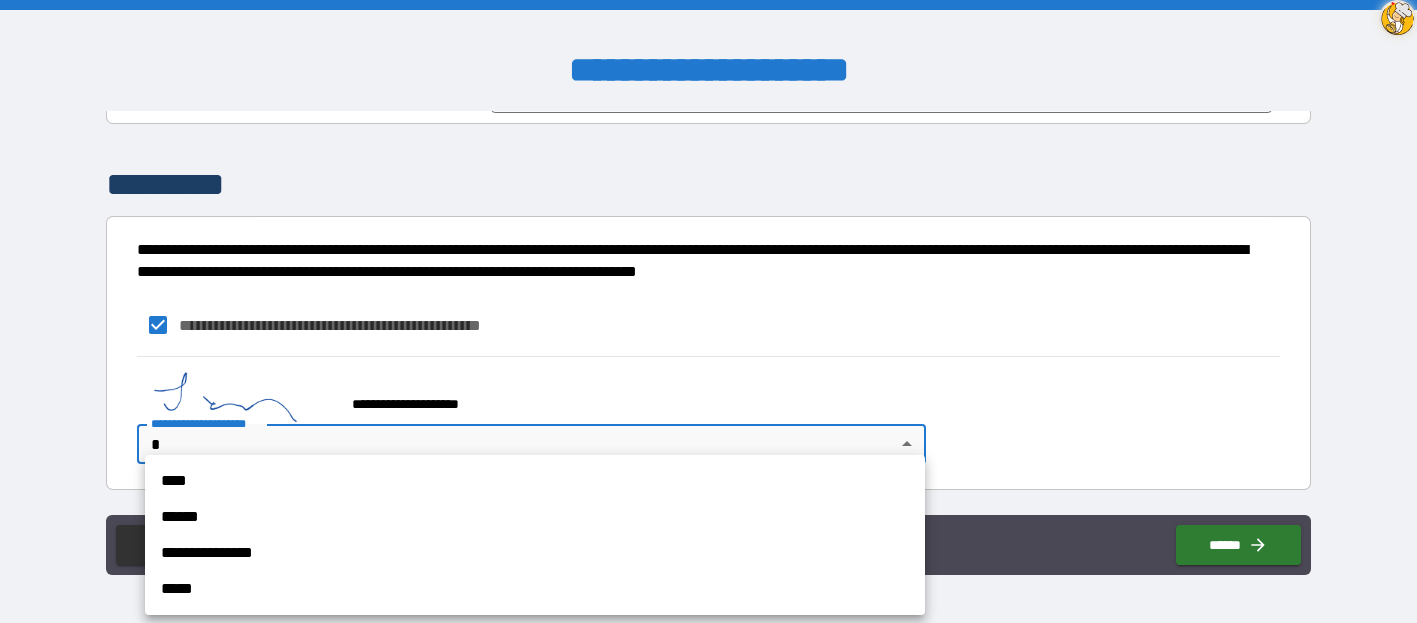 click on "****" at bounding box center (535, 481) 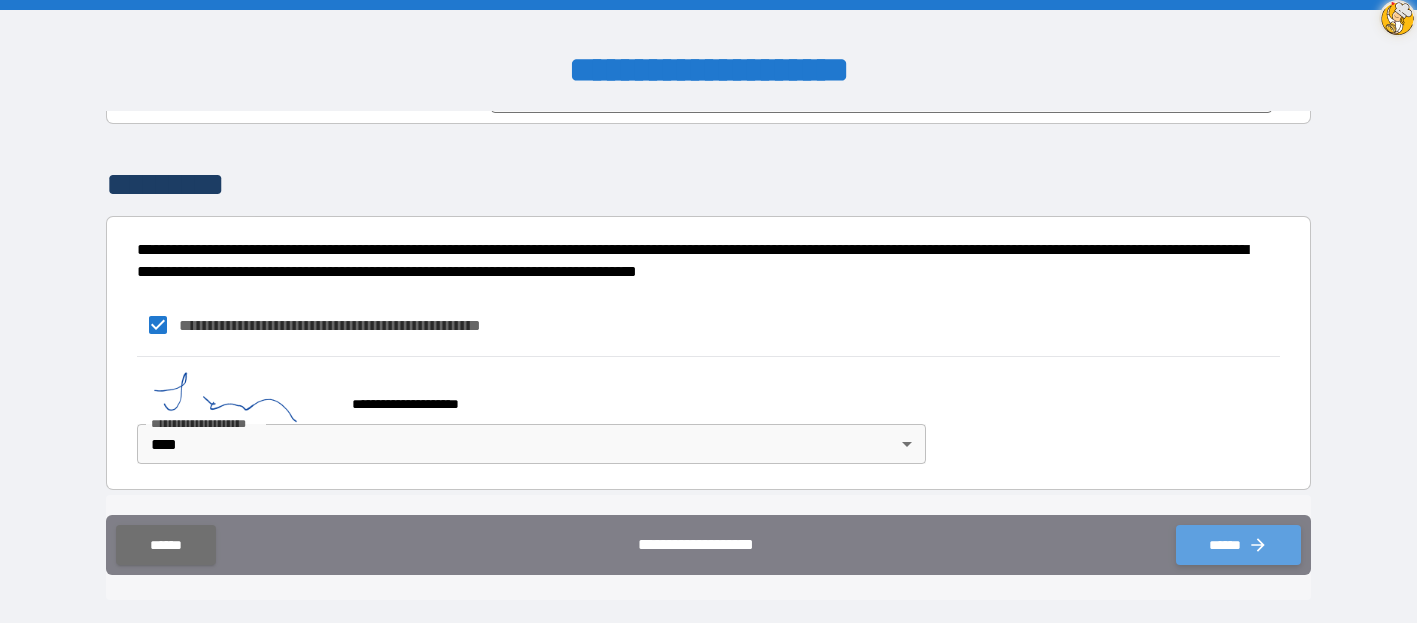 click on "******" at bounding box center [1238, 545] 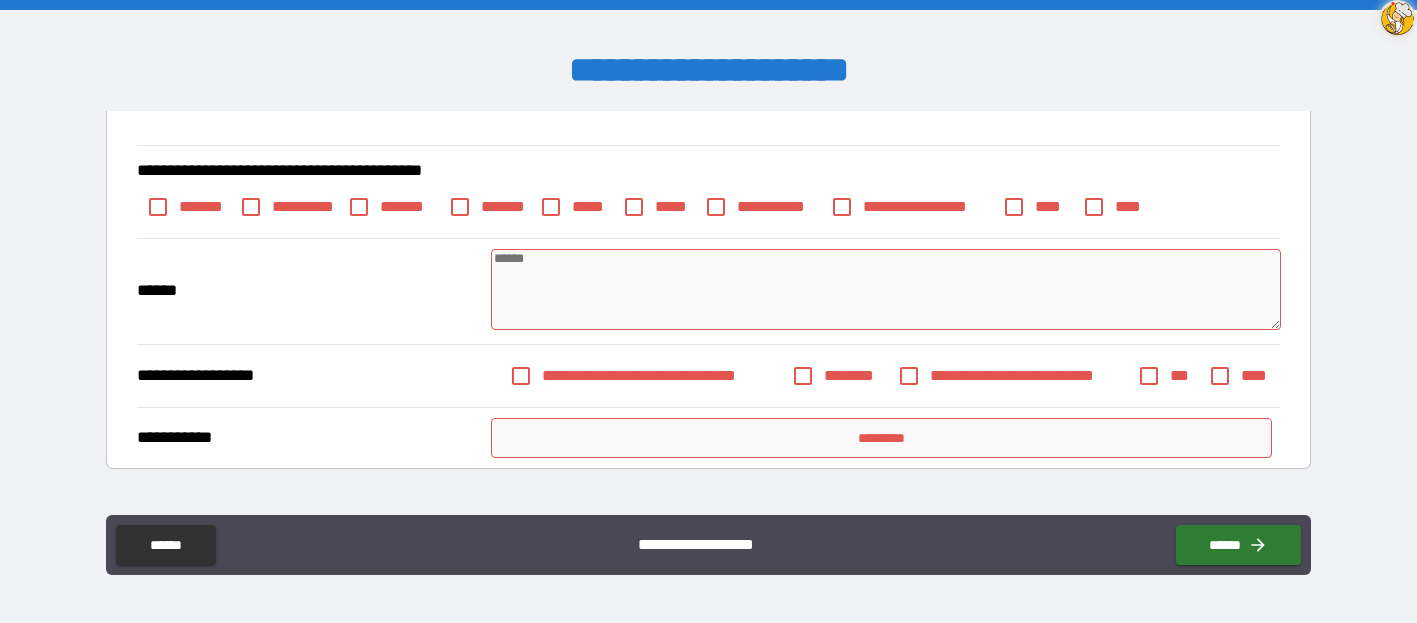 scroll, scrollTop: 2348, scrollLeft: 0, axis: vertical 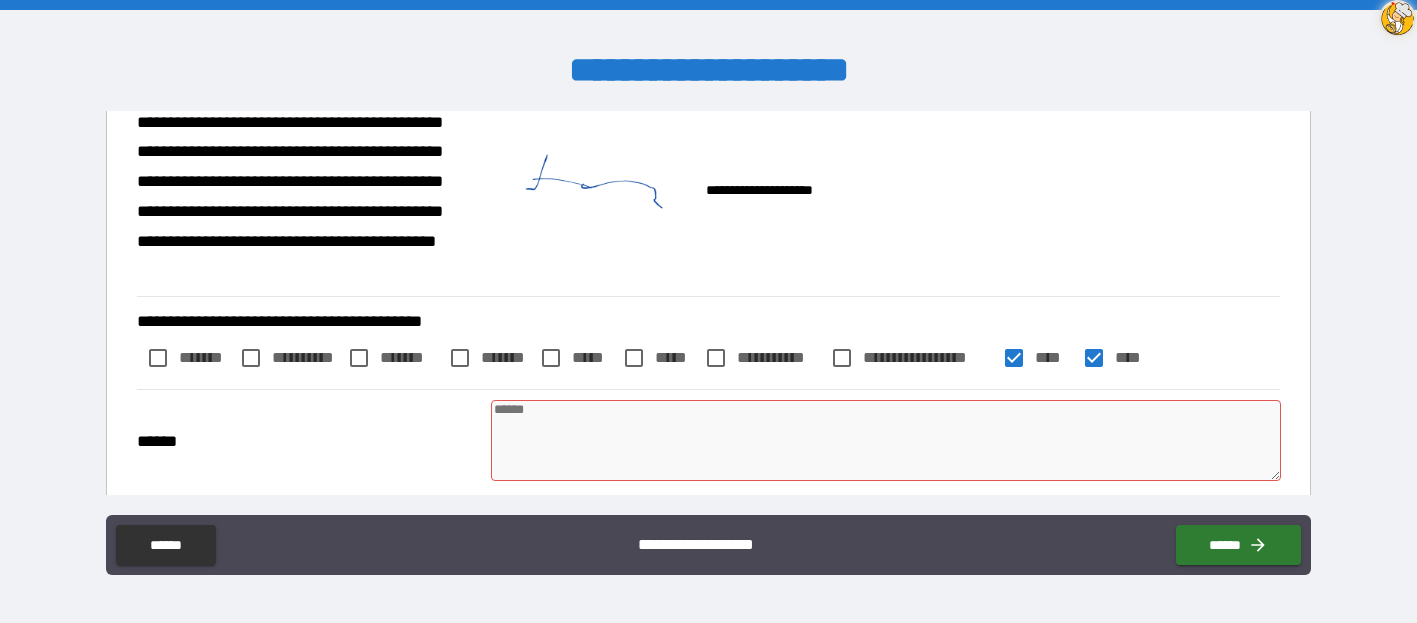 drag, startPoint x: 576, startPoint y: 428, endPoint x: 611, endPoint y: 459, distance: 46.75468 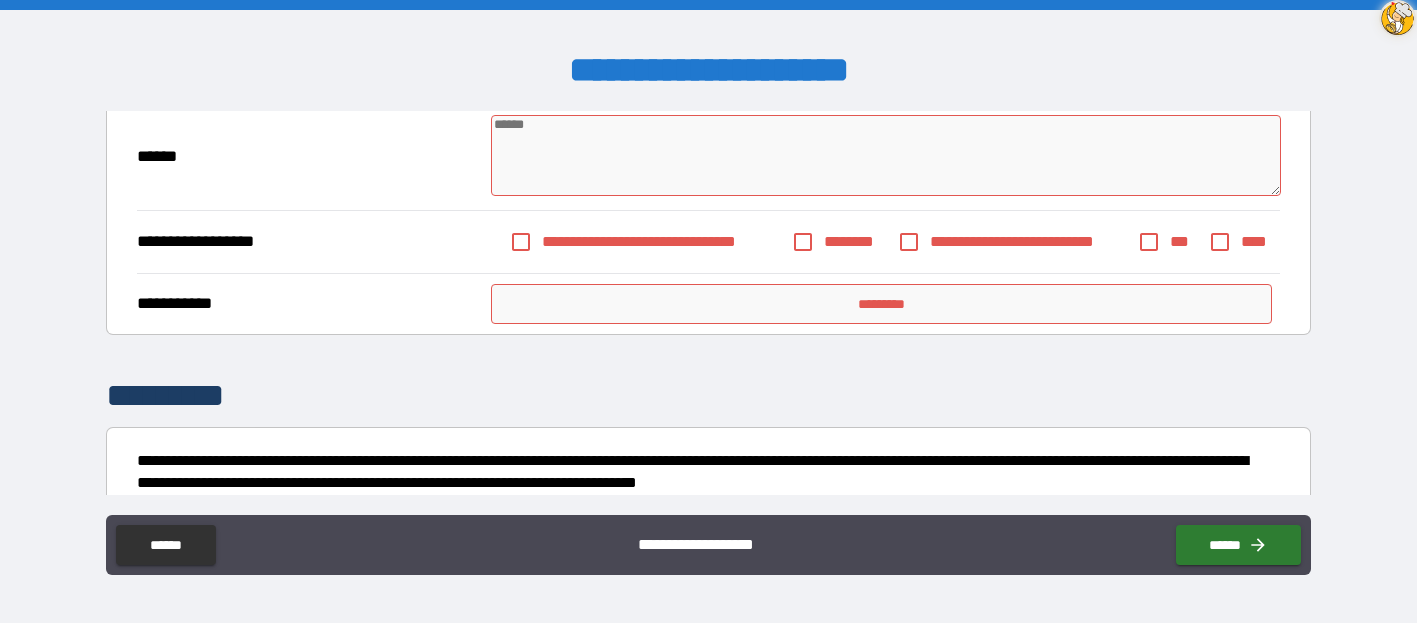 scroll, scrollTop: 2844, scrollLeft: 0, axis: vertical 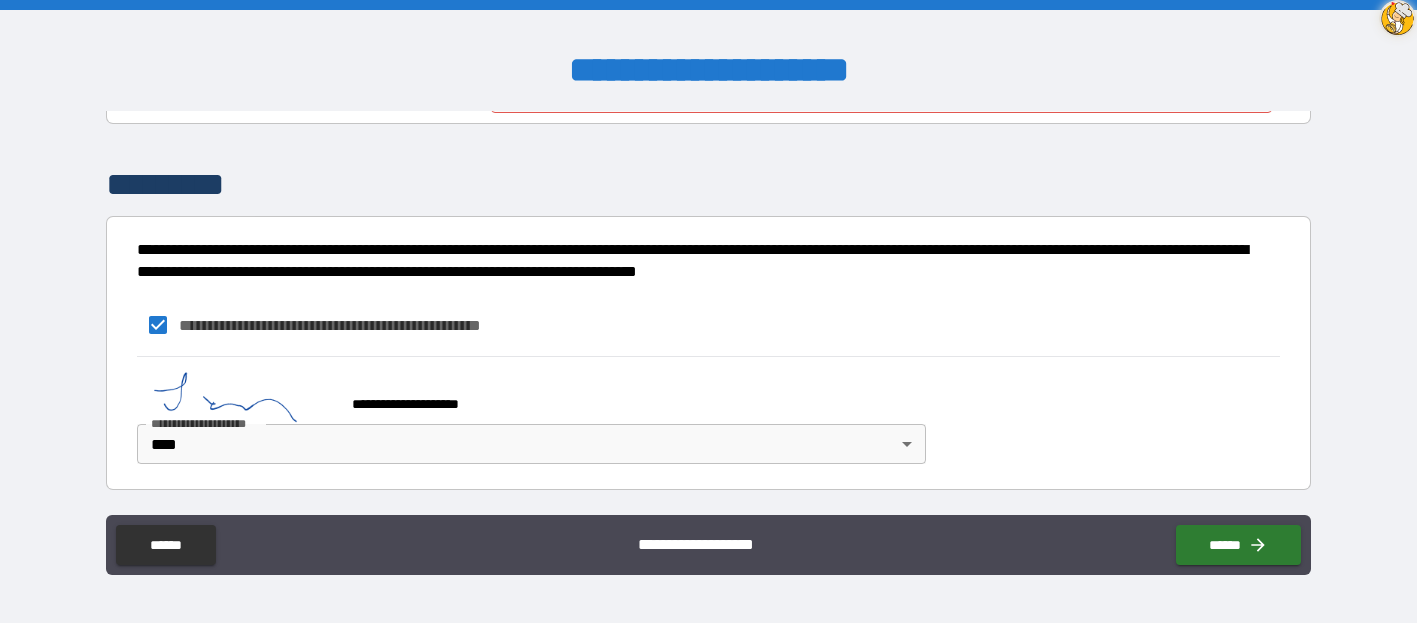 click on "**********" at bounding box center [708, 423] 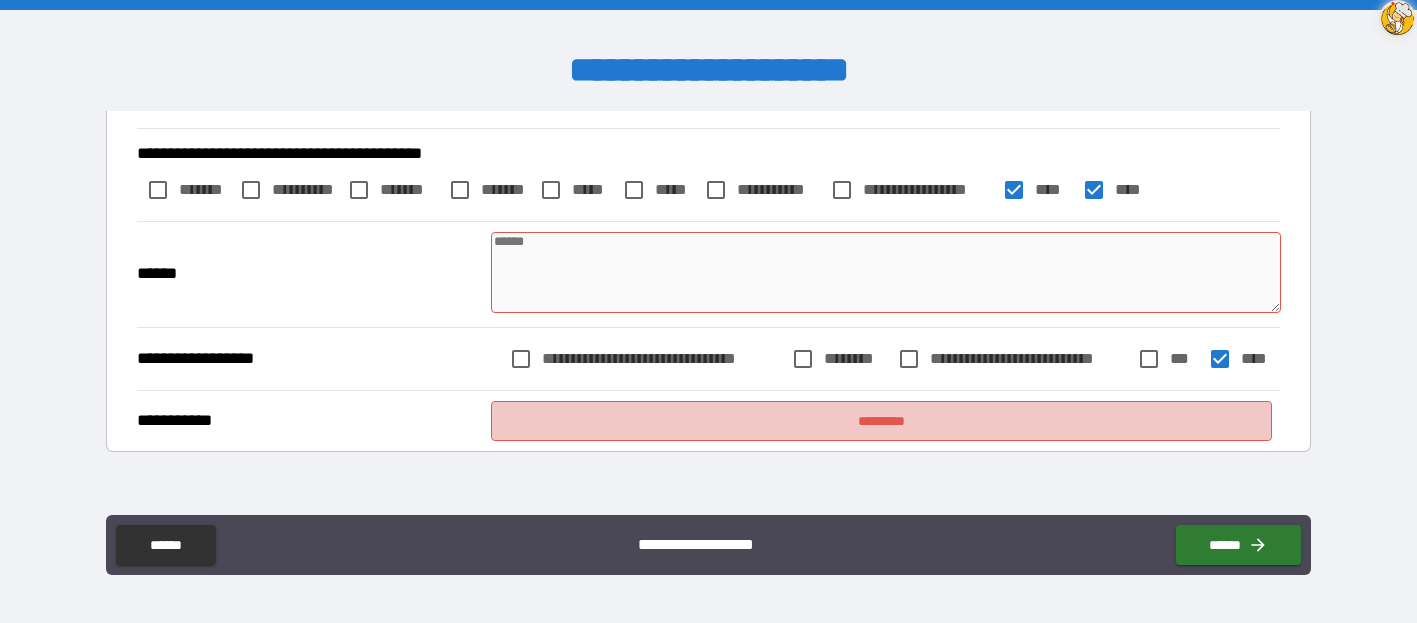 click on "*********" at bounding box center (881, 421) 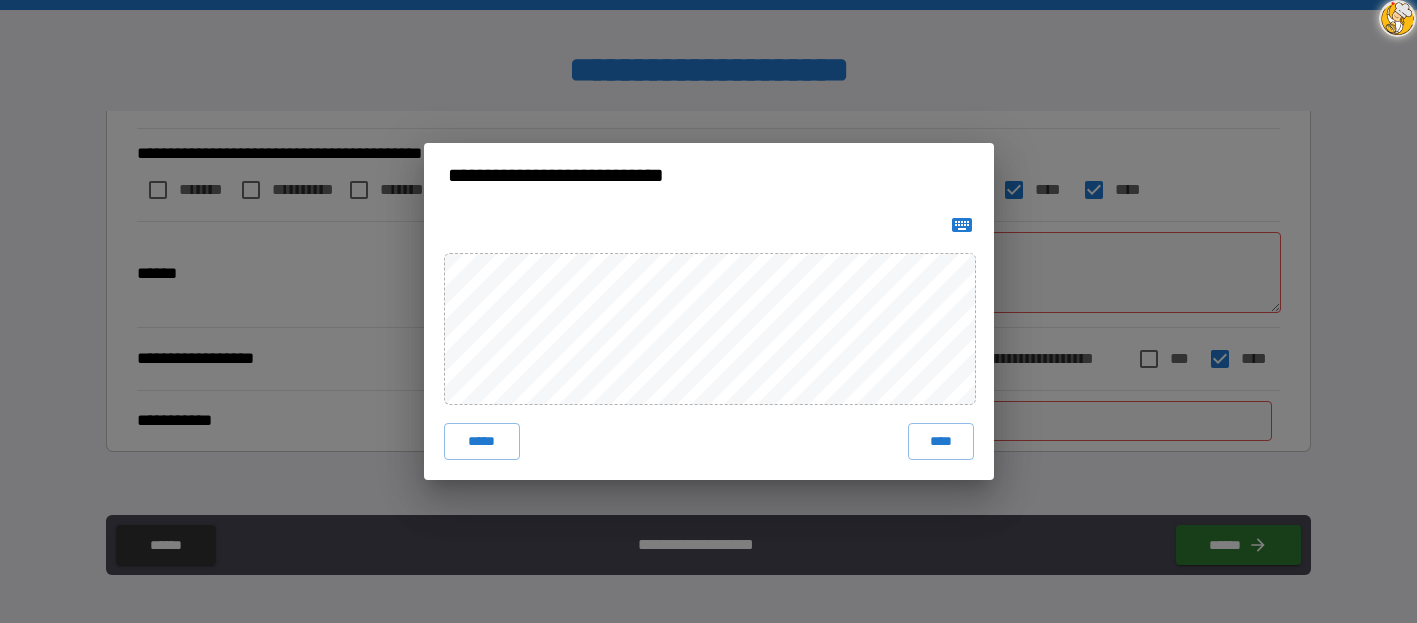 click on "***** ****" at bounding box center (709, 343) 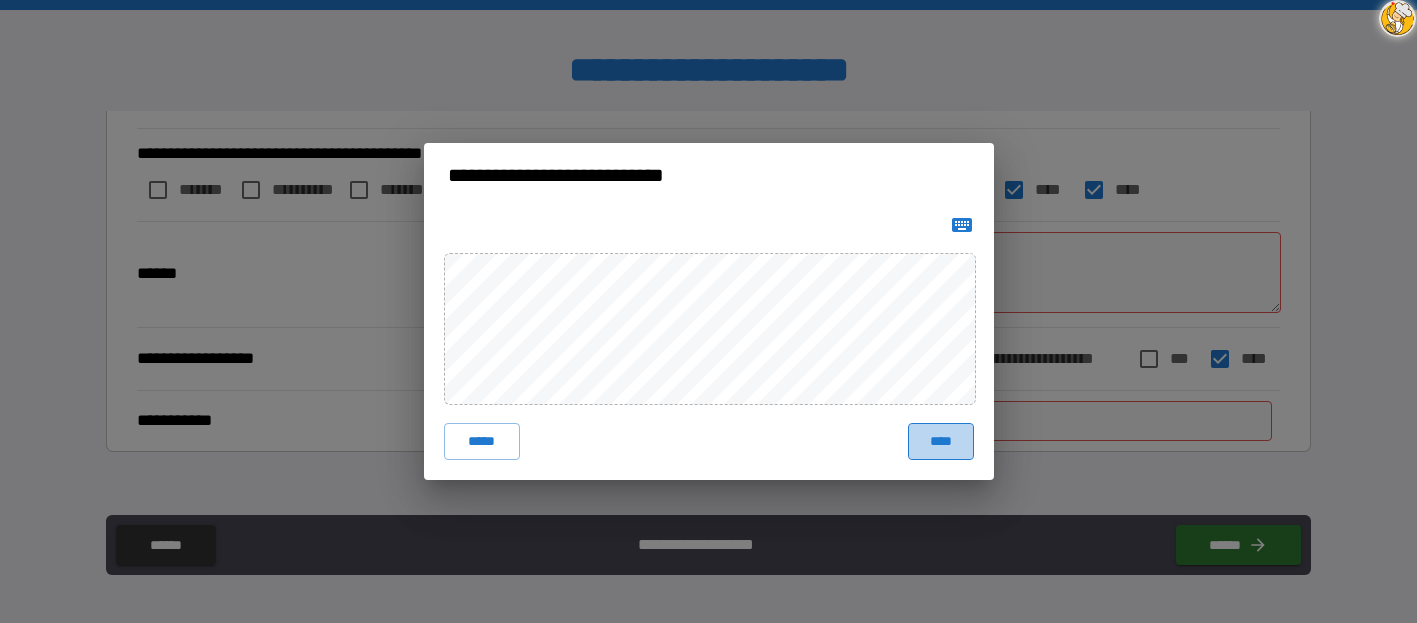 click on "****" at bounding box center (941, 441) 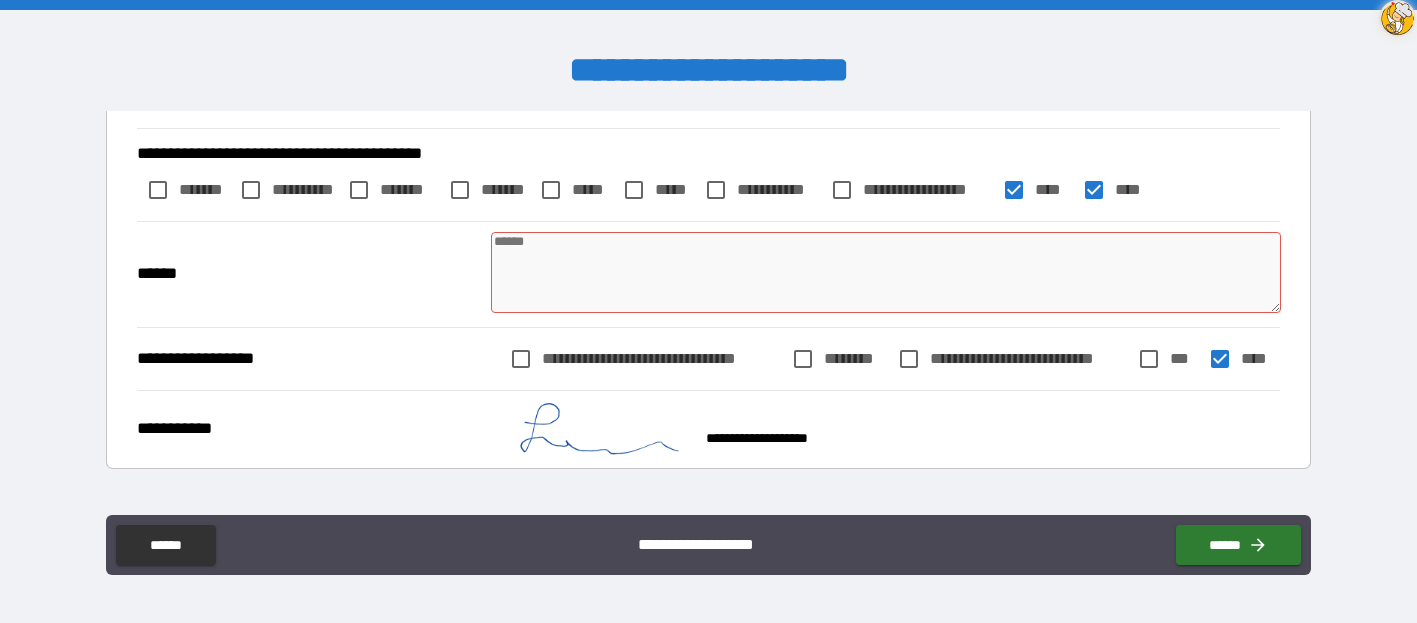 click at bounding box center (885, 272) 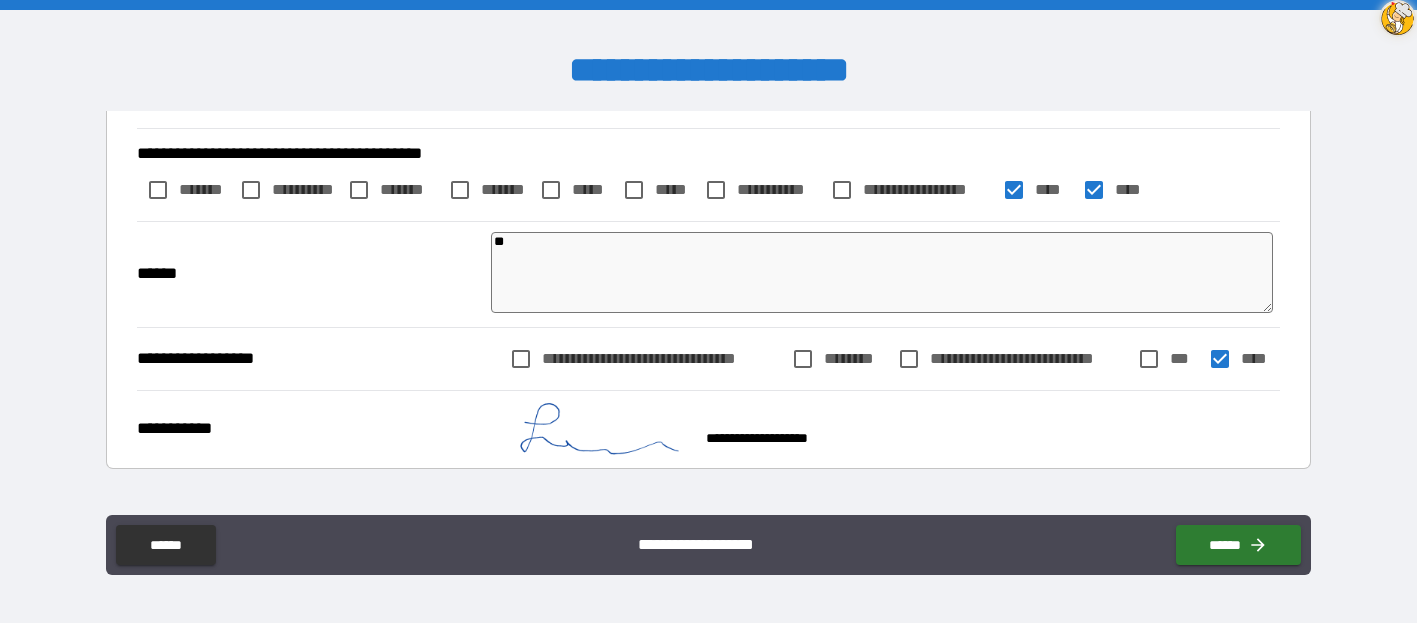 scroll, scrollTop: 2861, scrollLeft: 0, axis: vertical 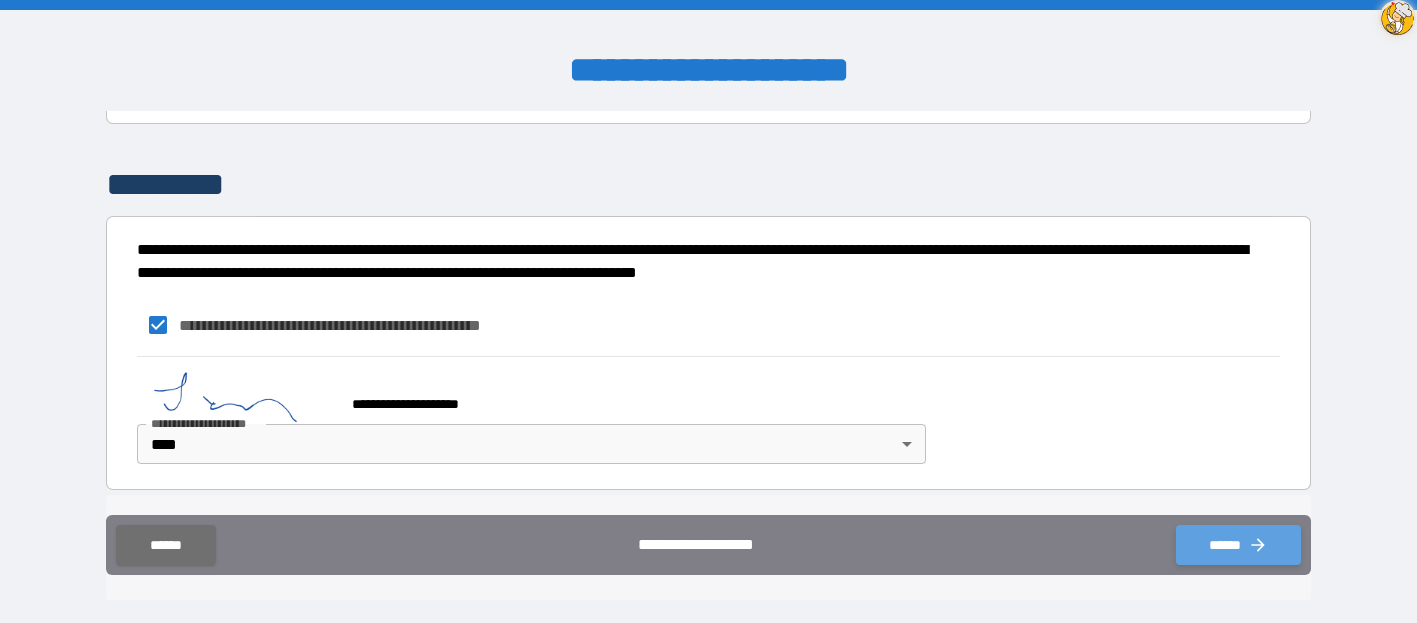 click on "******" at bounding box center (1238, 545) 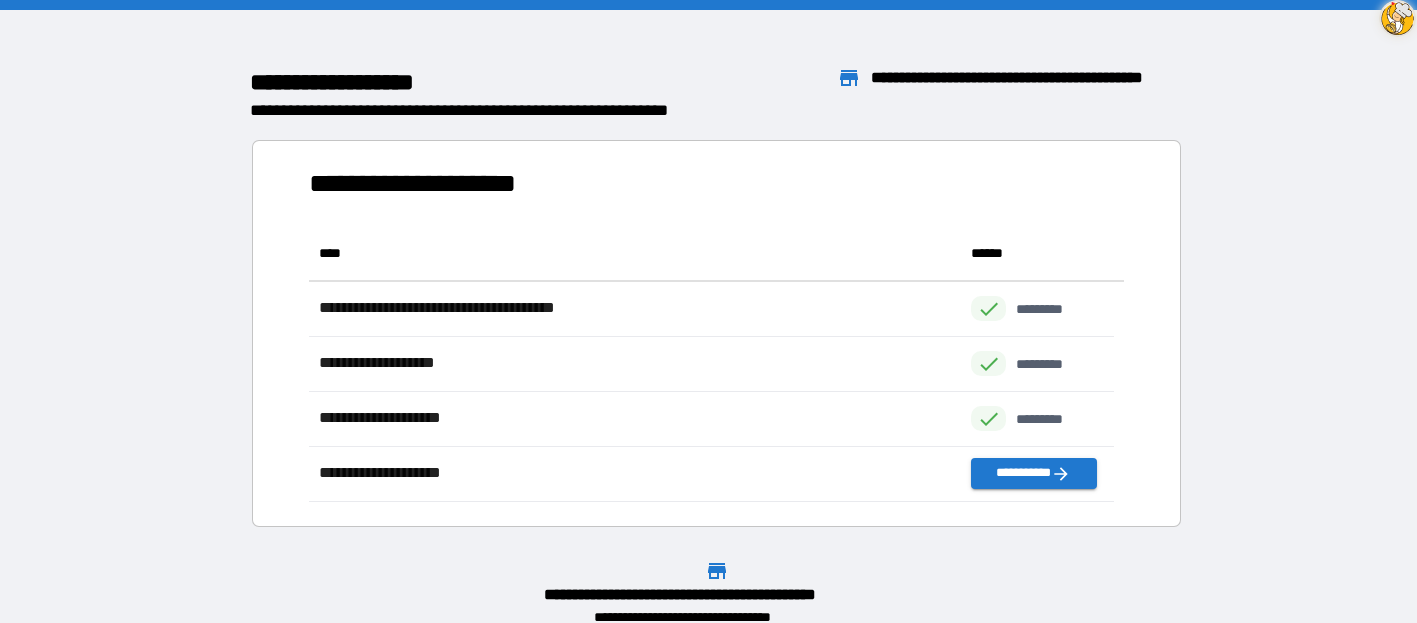 scroll, scrollTop: 16, scrollLeft: 16, axis: both 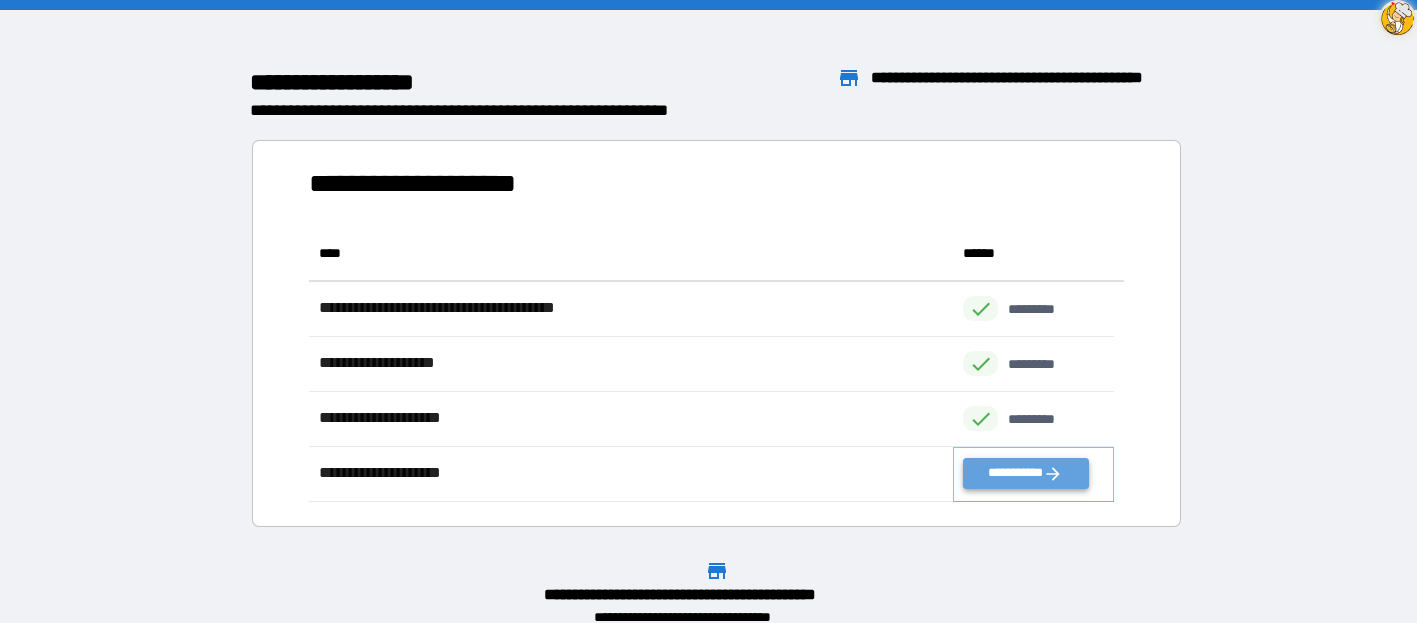 click on "**********" at bounding box center [1025, 473] 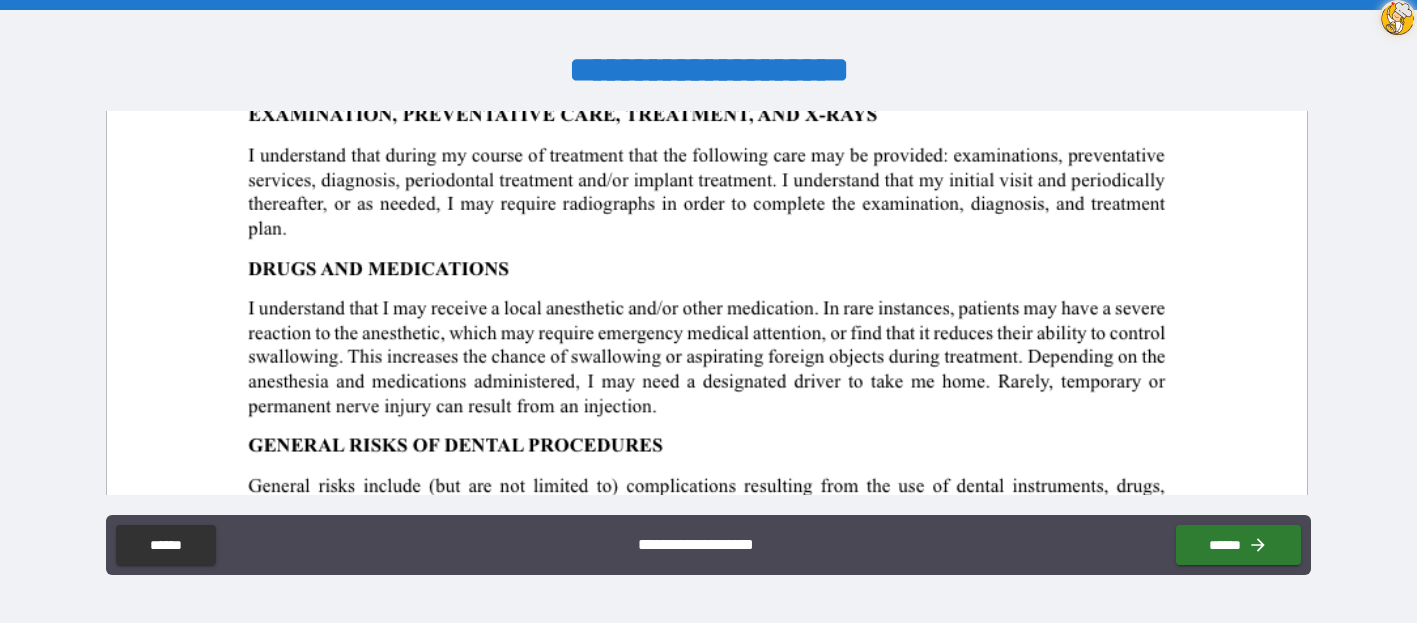 scroll, scrollTop: 630, scrollLeft: 0, axis: vertical 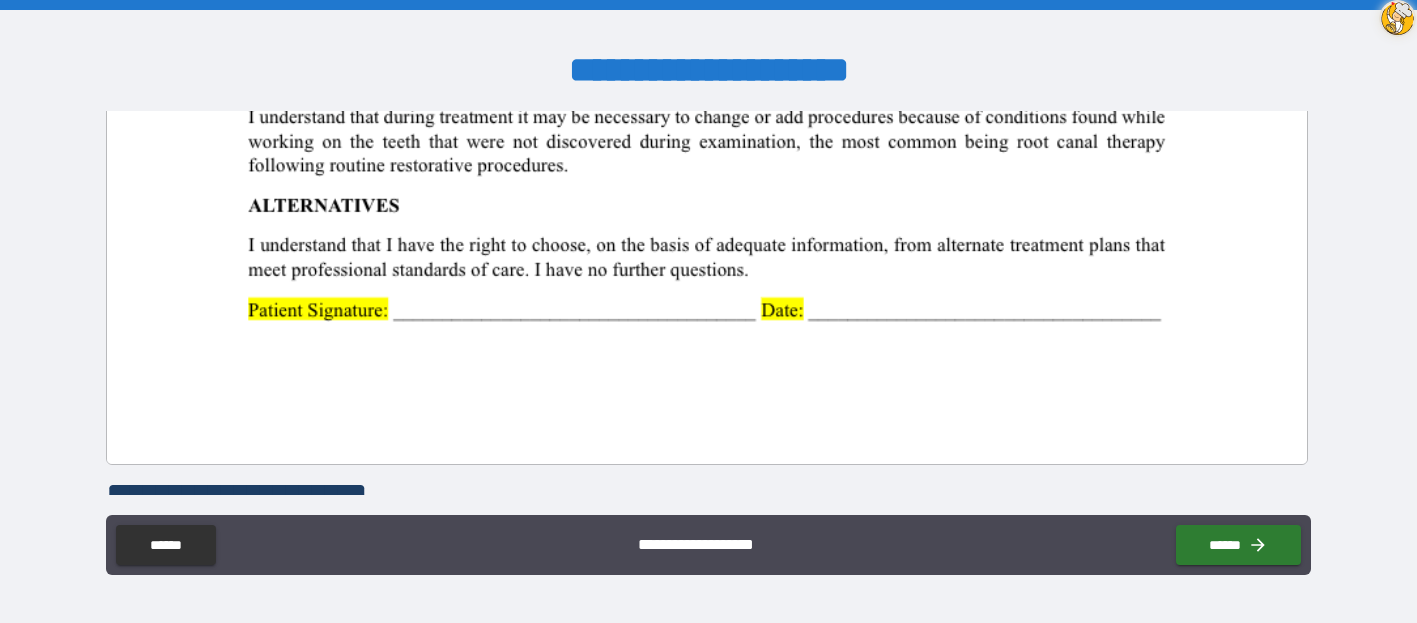 click at bounding box center [706, -312] 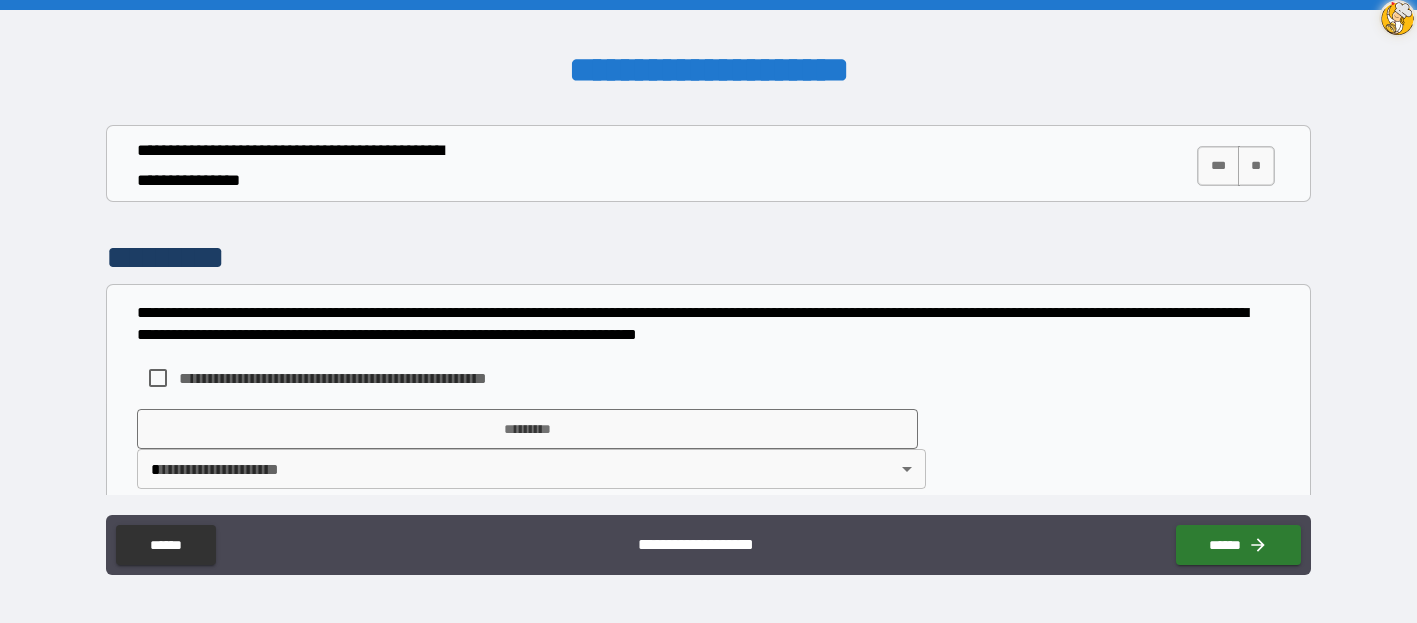 scroll, scrollTop: 1631, scrollLeft: 0, axis: vertical 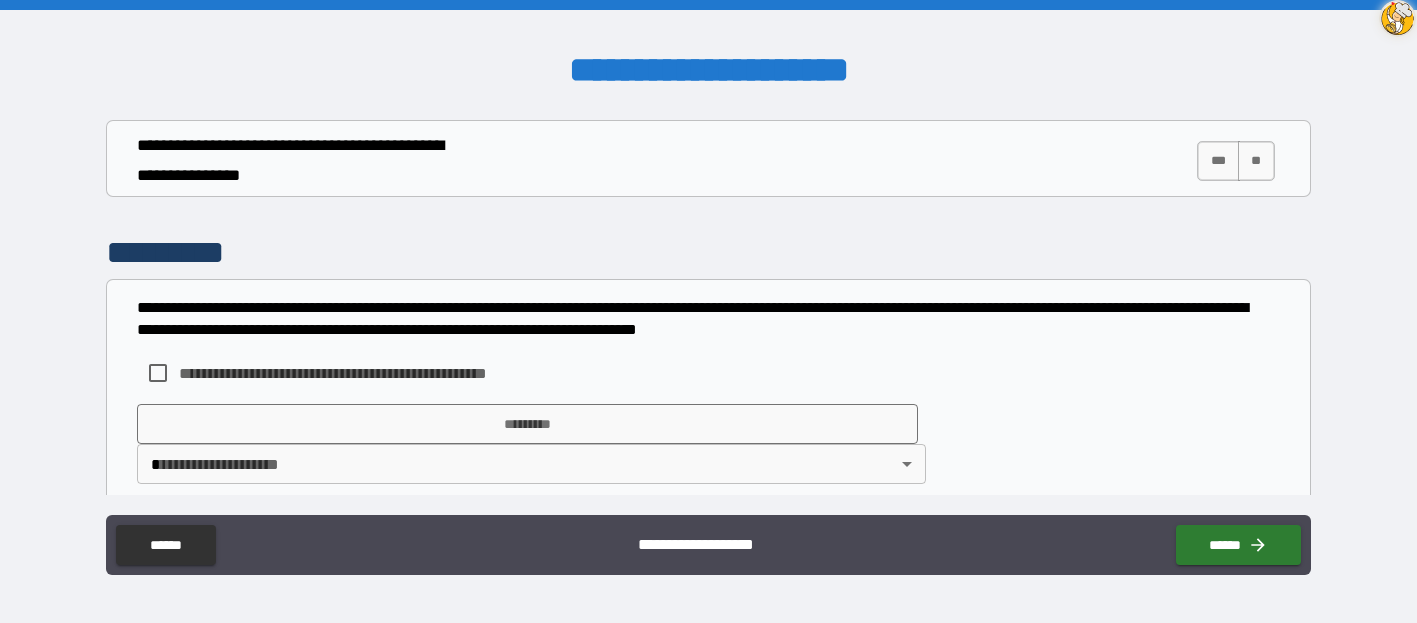 click on "[FIRST] [LAST] [STREET] [CITY], [STATE] [ZIP]" at bounding box center [708, 311] 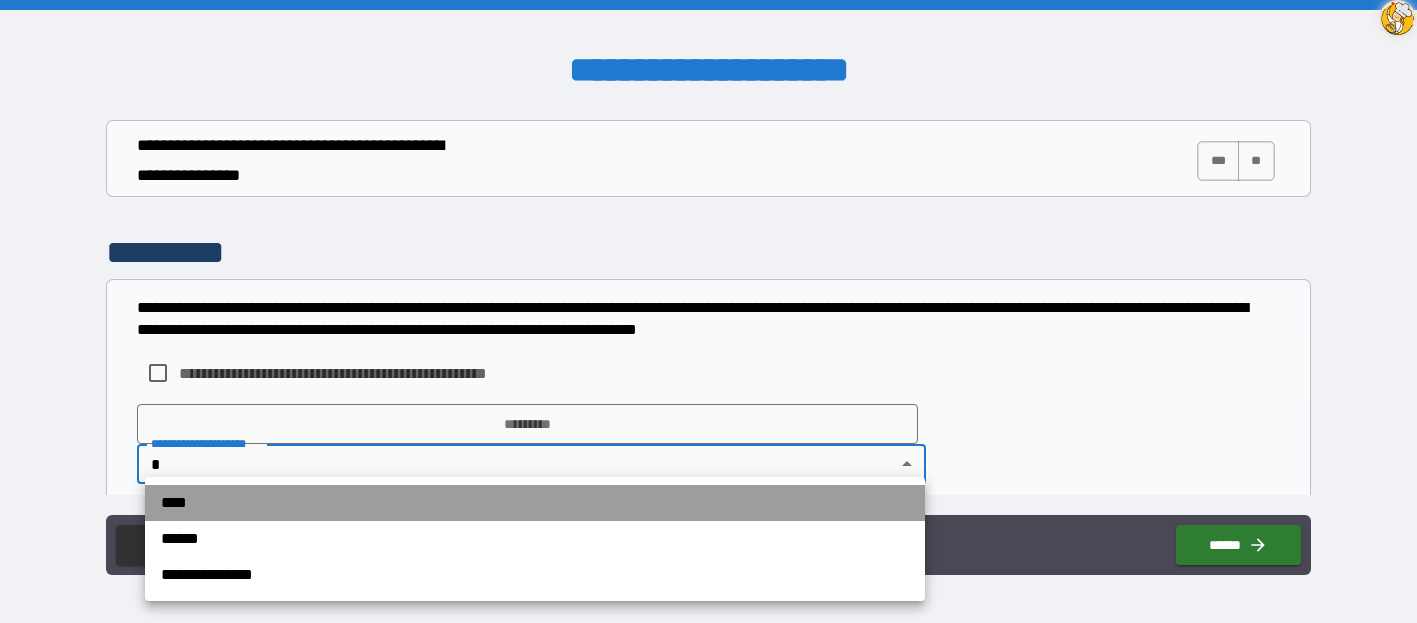 click on "****" at bounding box center (535, 503) 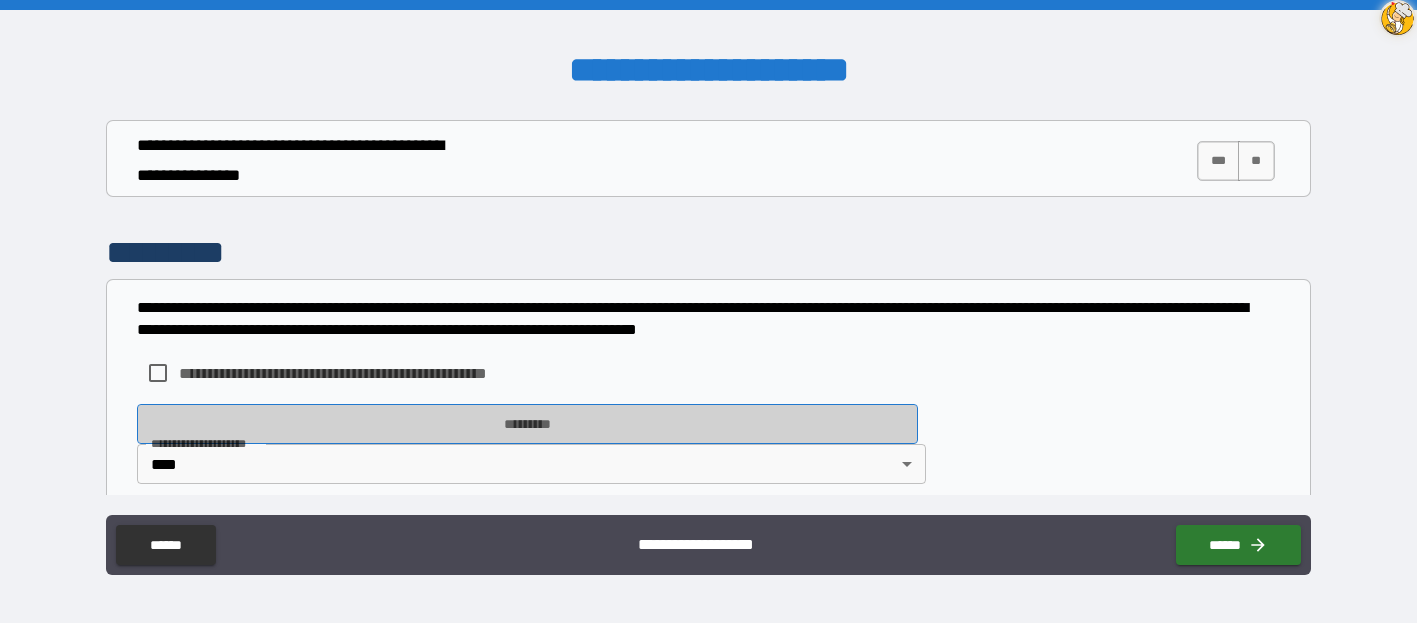 click on "*********" at bounding box center (527, 424) 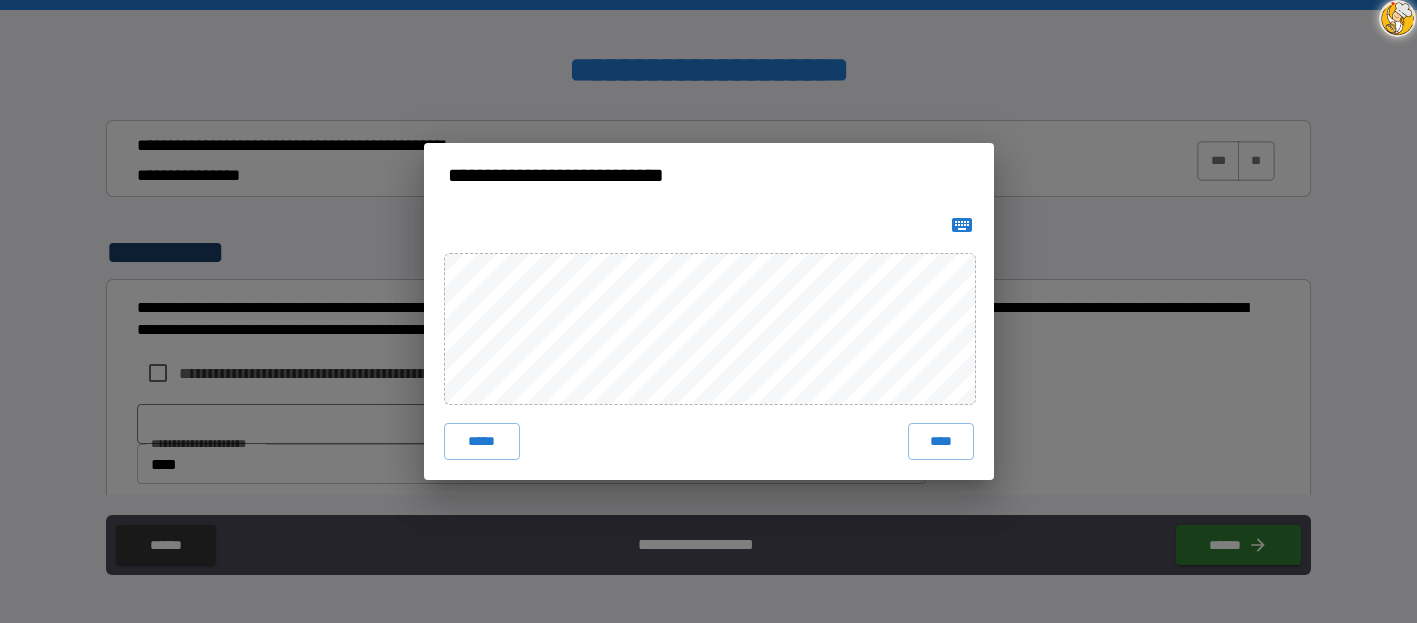 click on "***** ****" at bounding box center (709, 343) 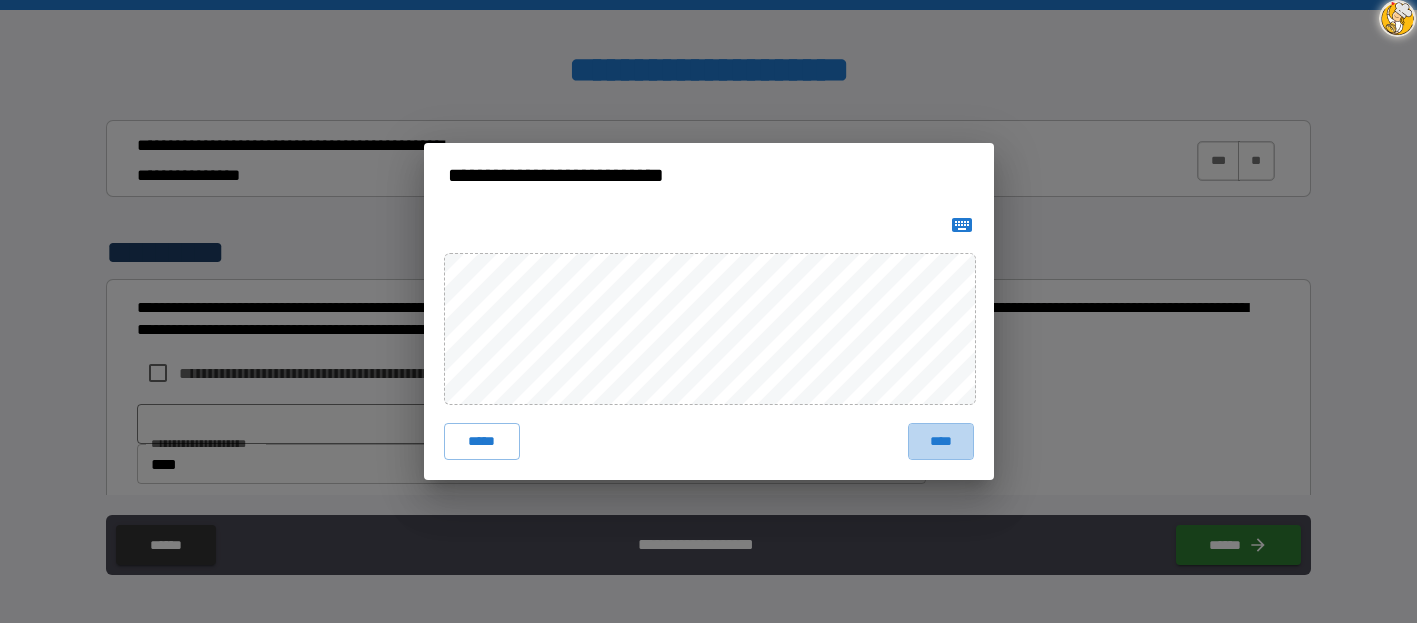 click on "****" at bounding box center (941, 441) 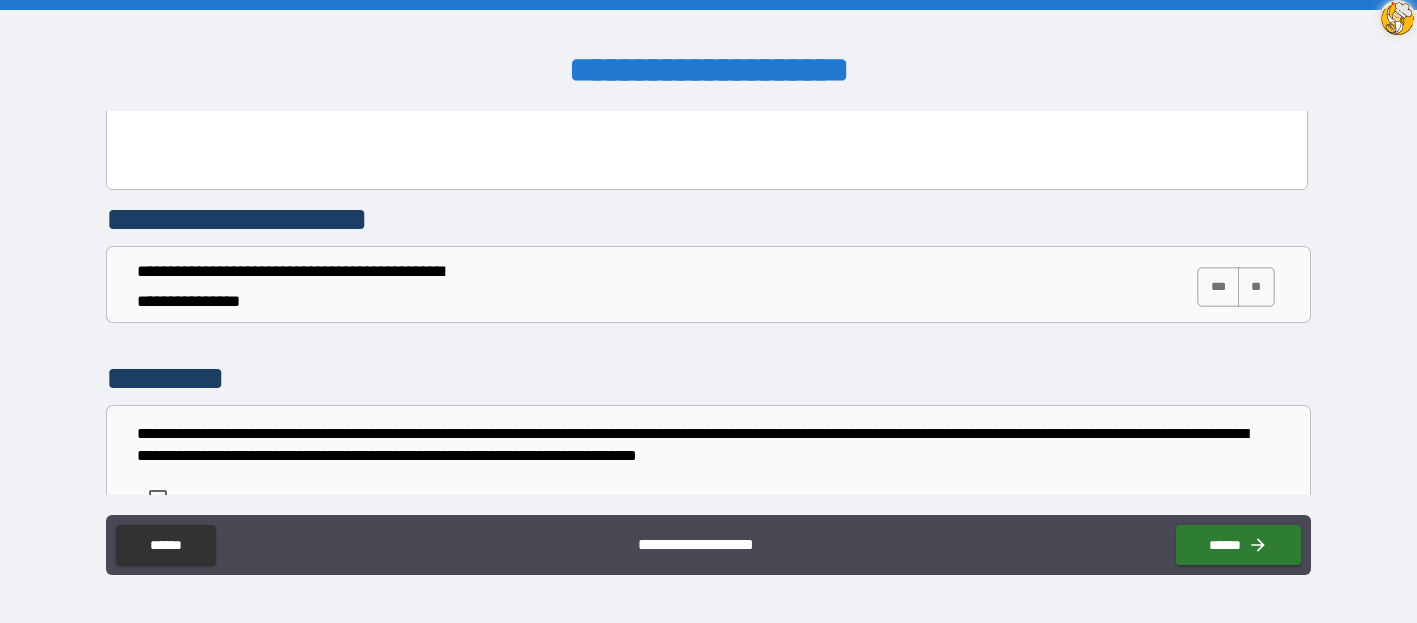scroll, scrollTop: 1500, scrollLeft: 0, axis: vertical 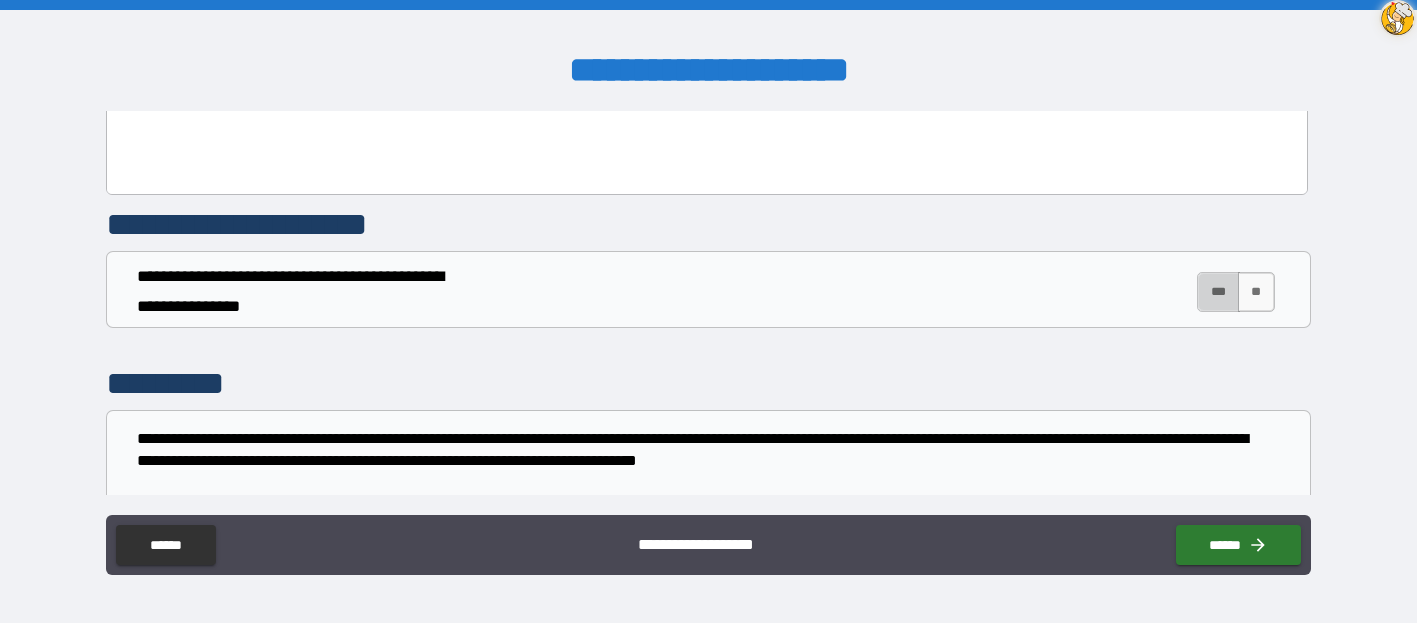 drag, startPoint x: 1211, startPoint y: 273, endPoint x: 1211, endPoint y: 285, distance: 12 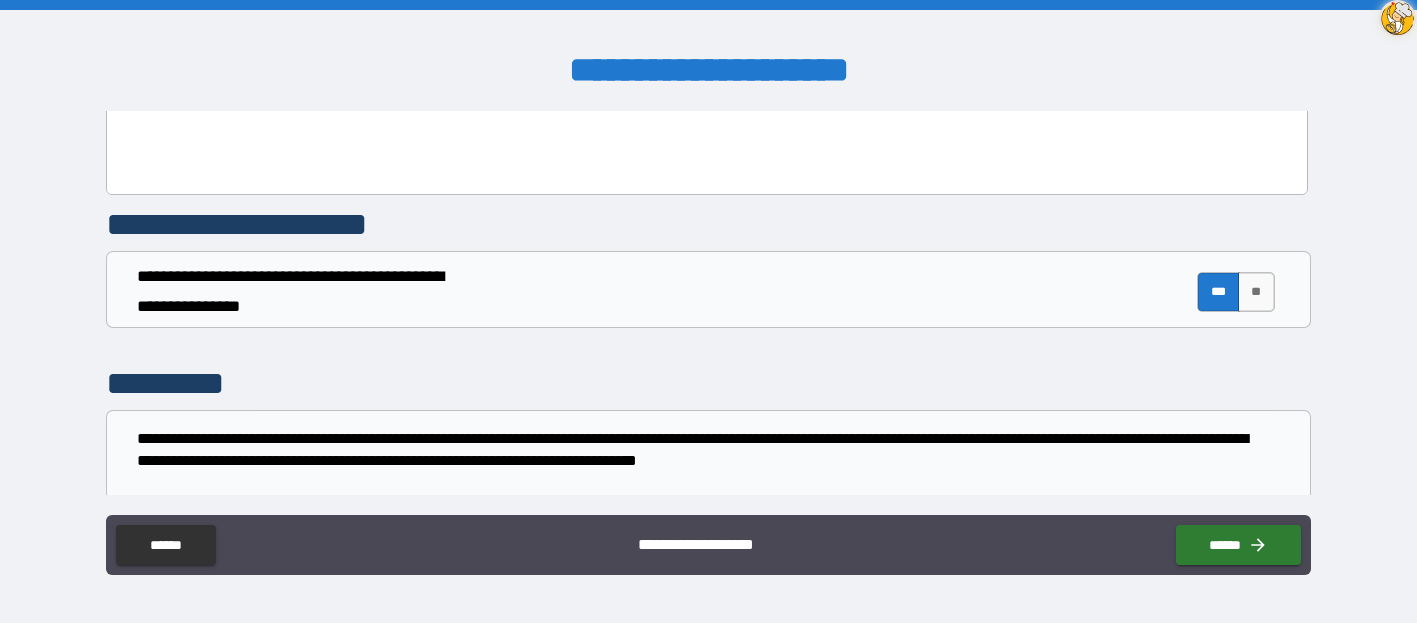 drag, startPoint x: 1298, startPoint y: 404, endPoint x: 1296, endPoint y: 369, distance: 35.057095 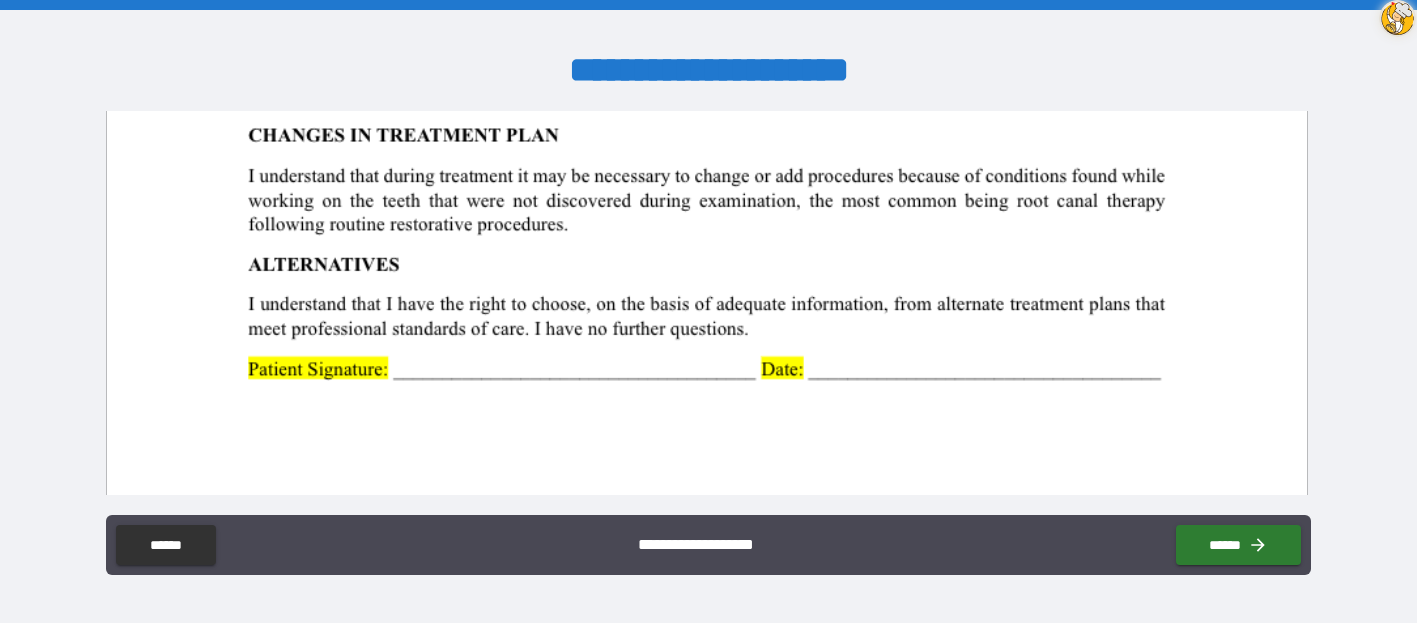 scroll, scrollTop: 1155, scrollLeft: 0, axis: vertical 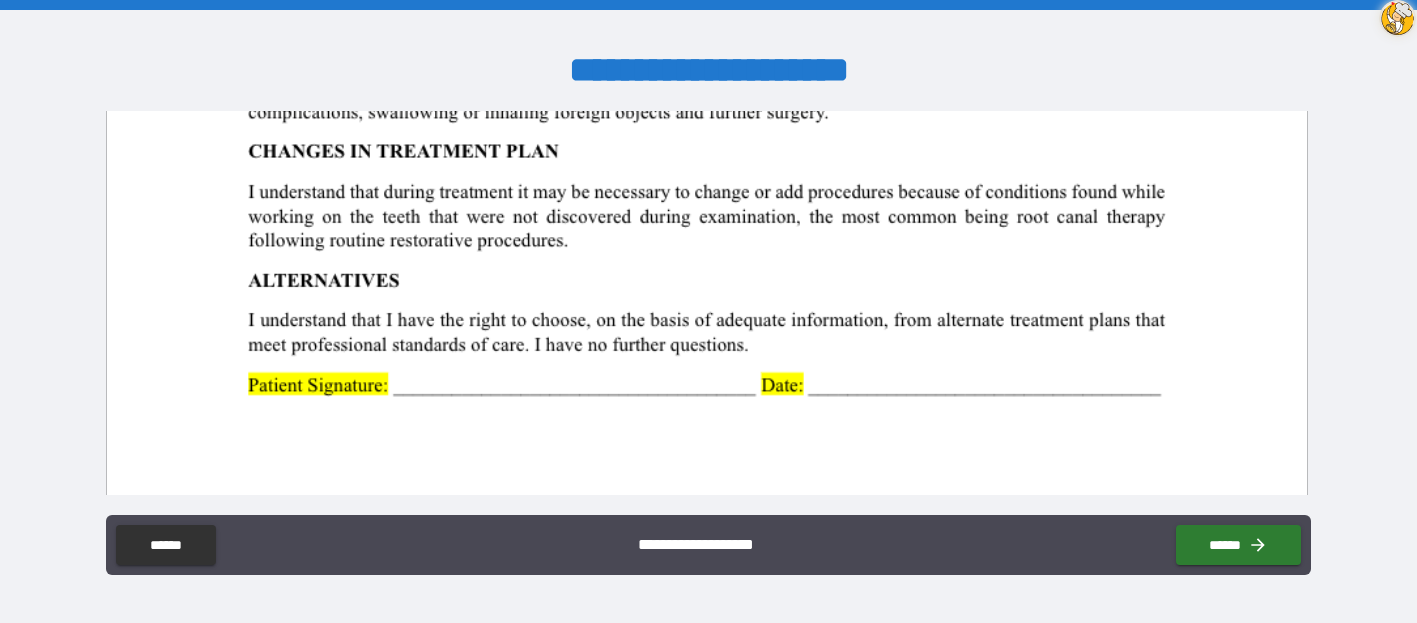click at bounding box center [706, -237] 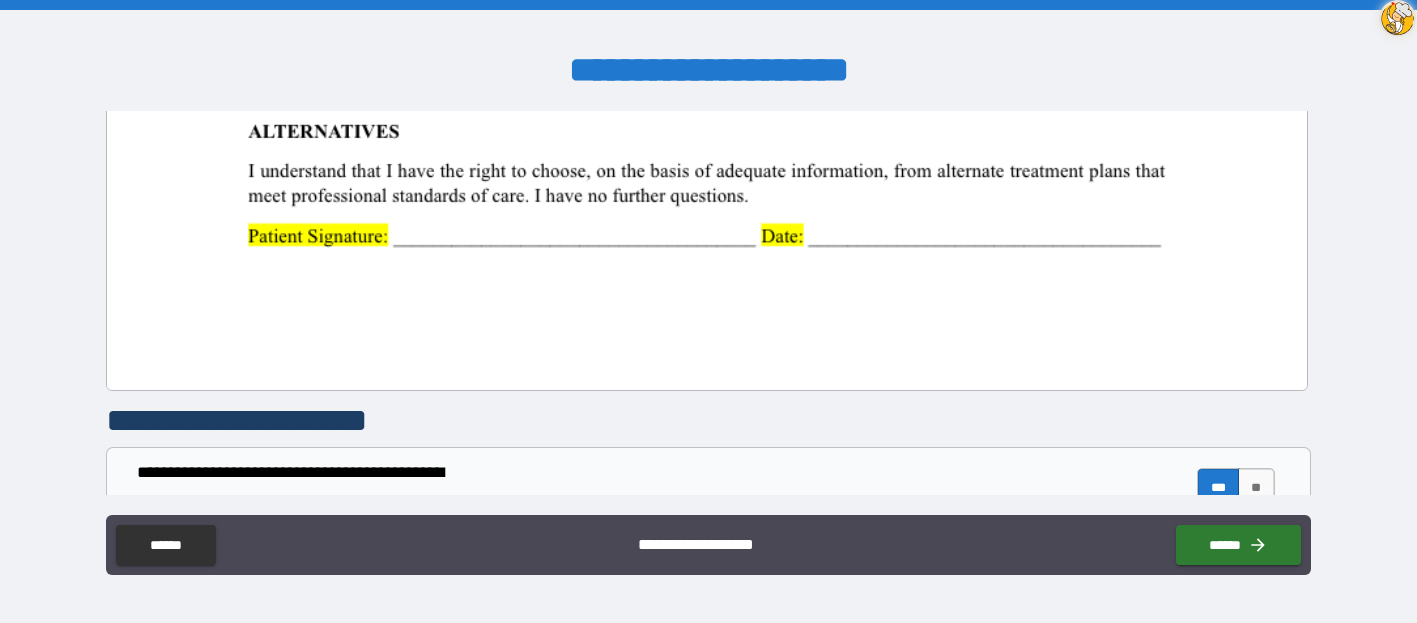 scroll, scrollTop: 1298, scrollLeft: 0, axis: vertical 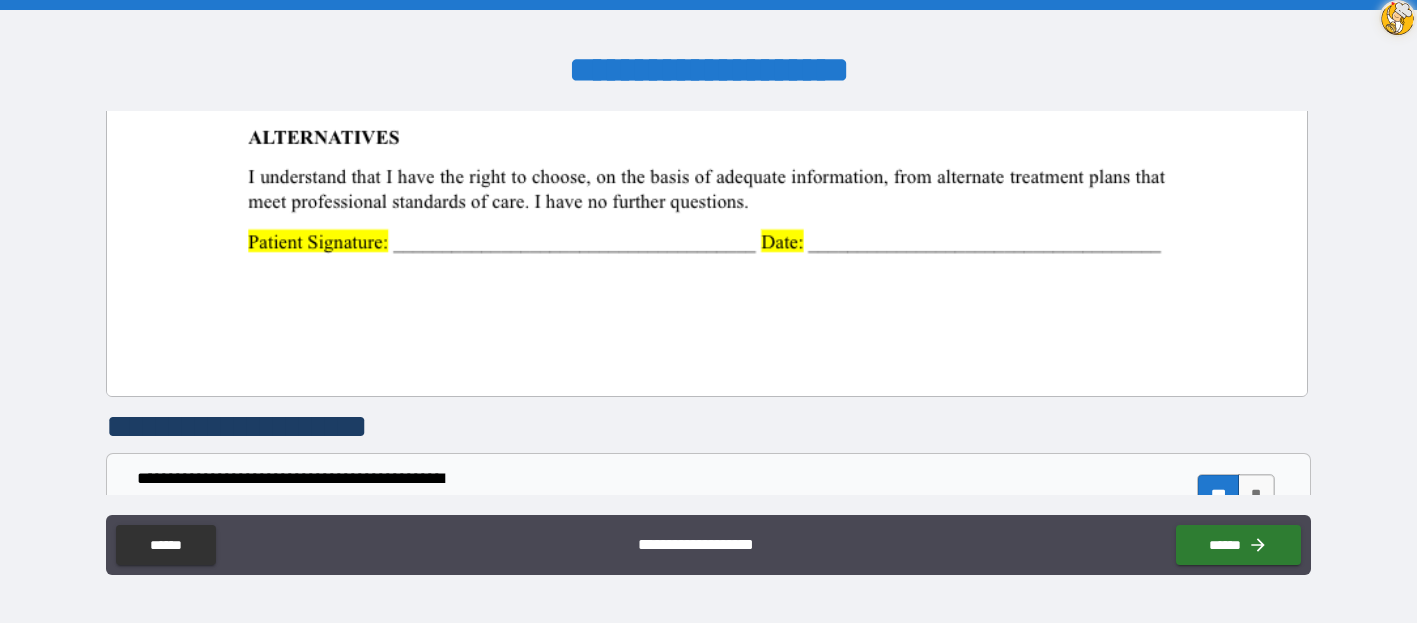 click at bounding box center [706, -380] 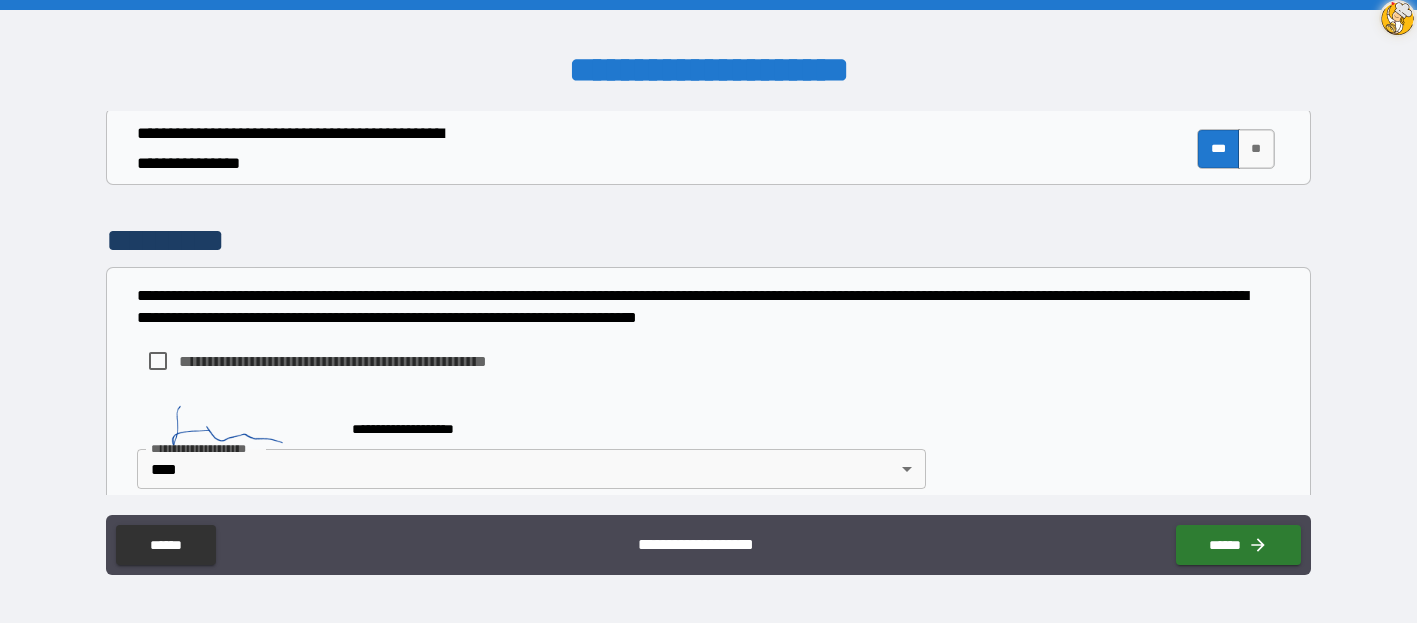 scroll, scrollTop: 1648, scrollLeft: 0, axis: vertical 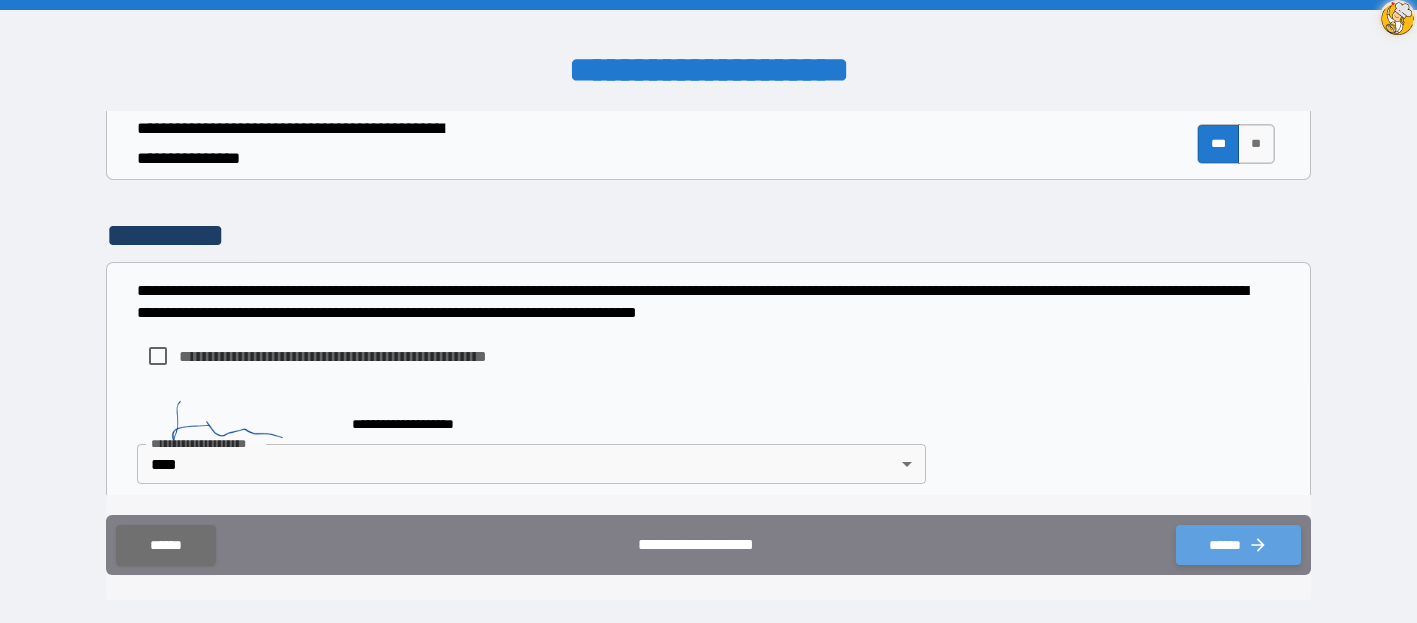 click on "******" at bounding box center (1238, 545) 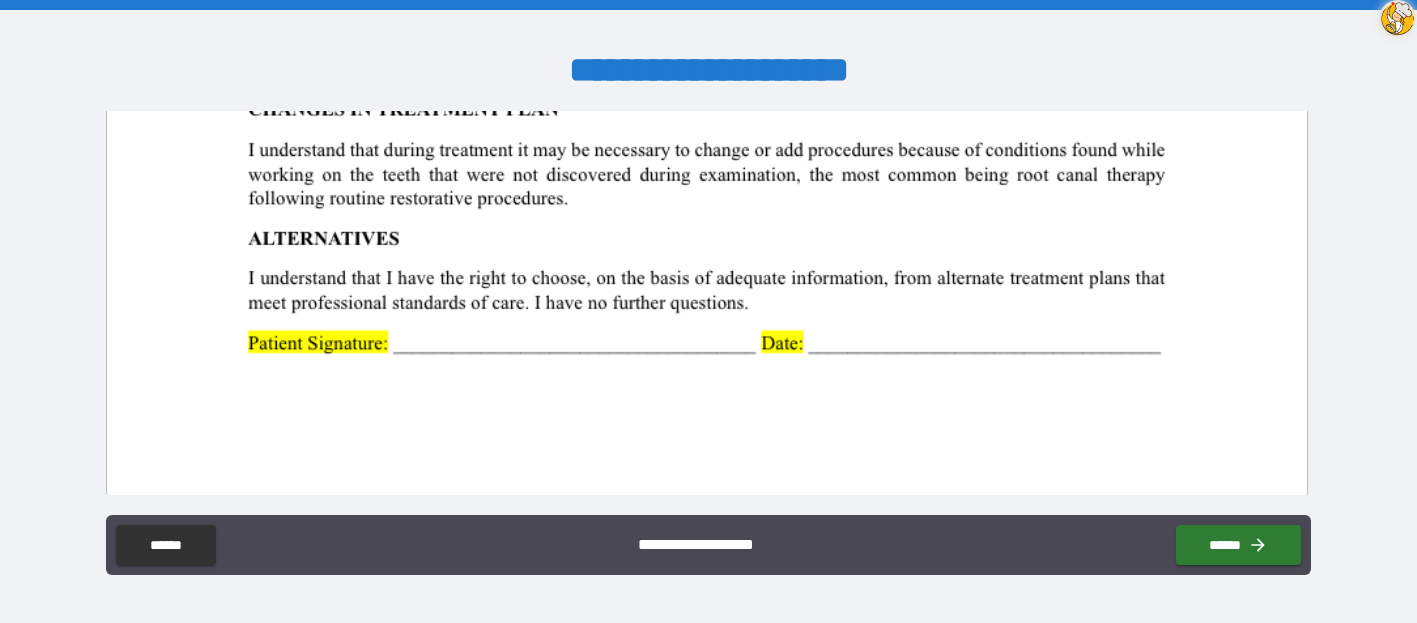 scroll, scrollTop: 1203, scrollLeft: 0, axis: vertical 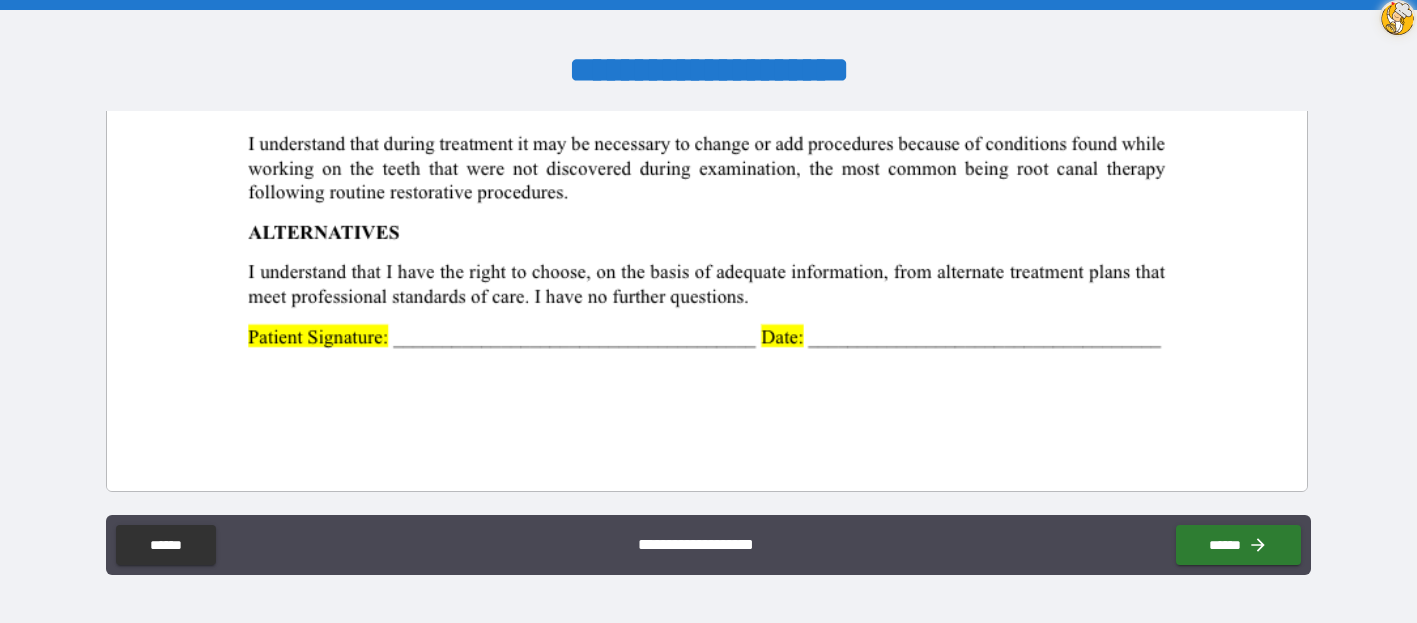 click at bounding box center (706, -285) 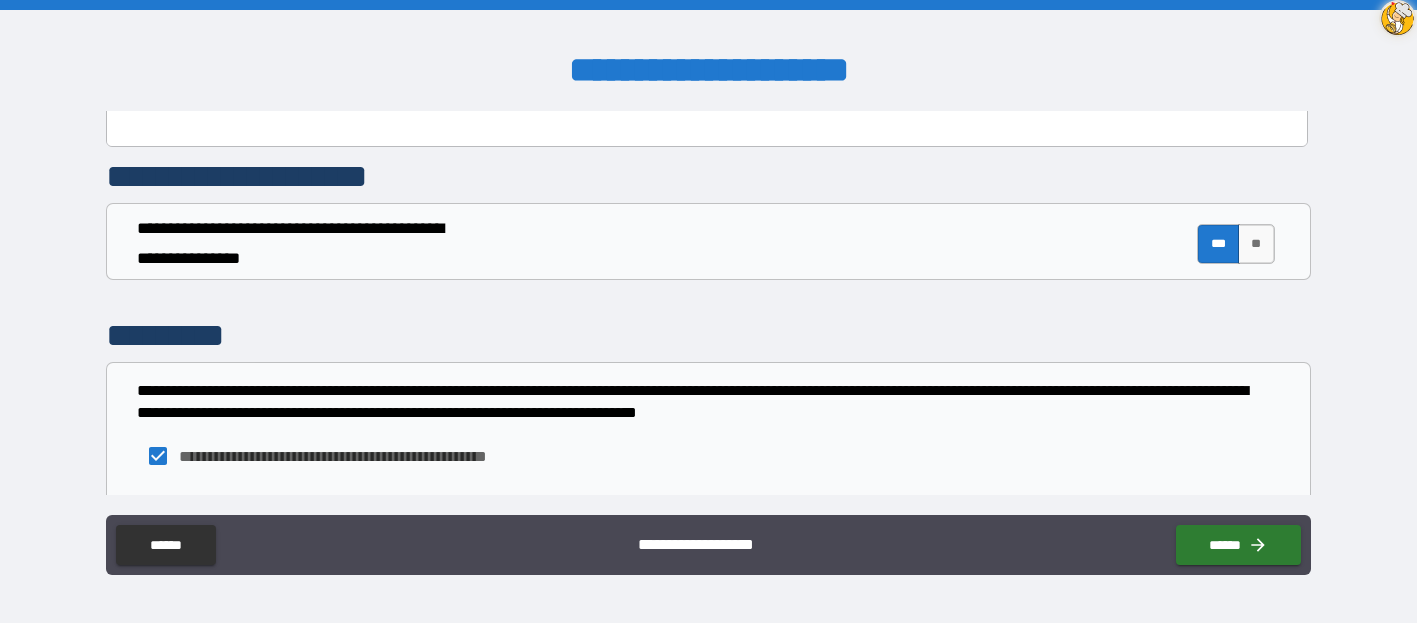 scroll, scrollTop: 1648, scrollLeft: 0, axis: vertical 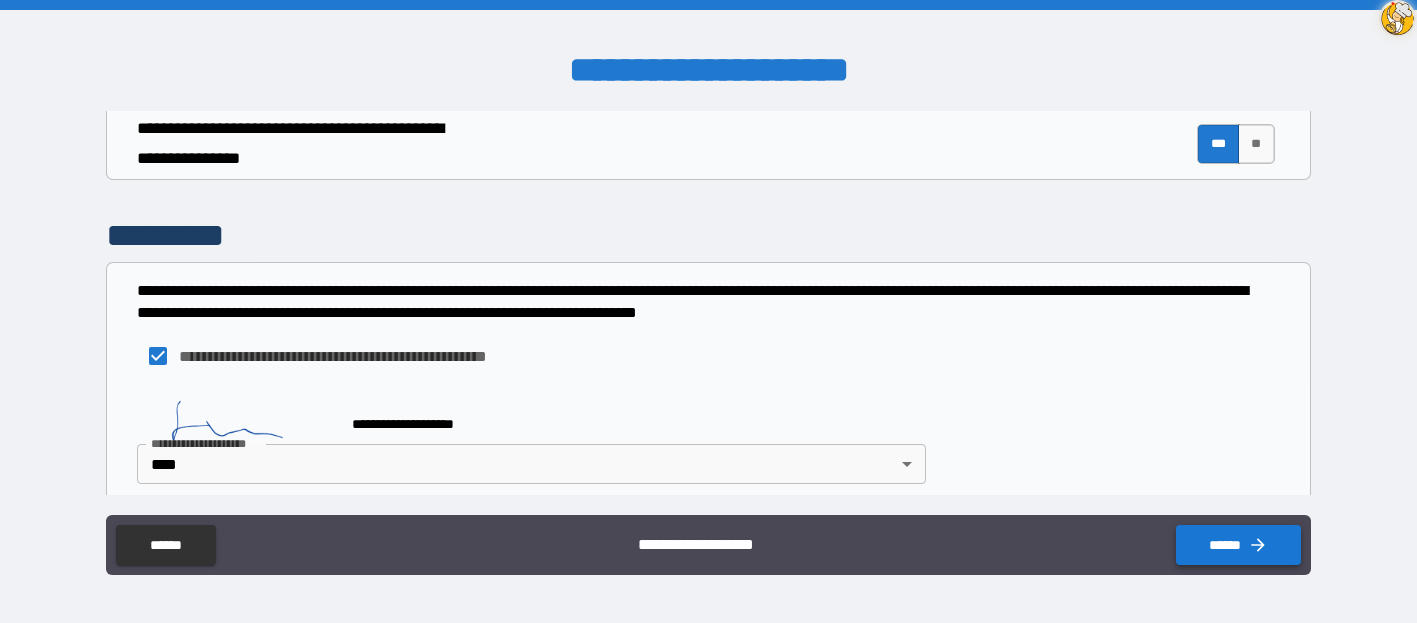 click on "******" at bounding box center (1238, 545) 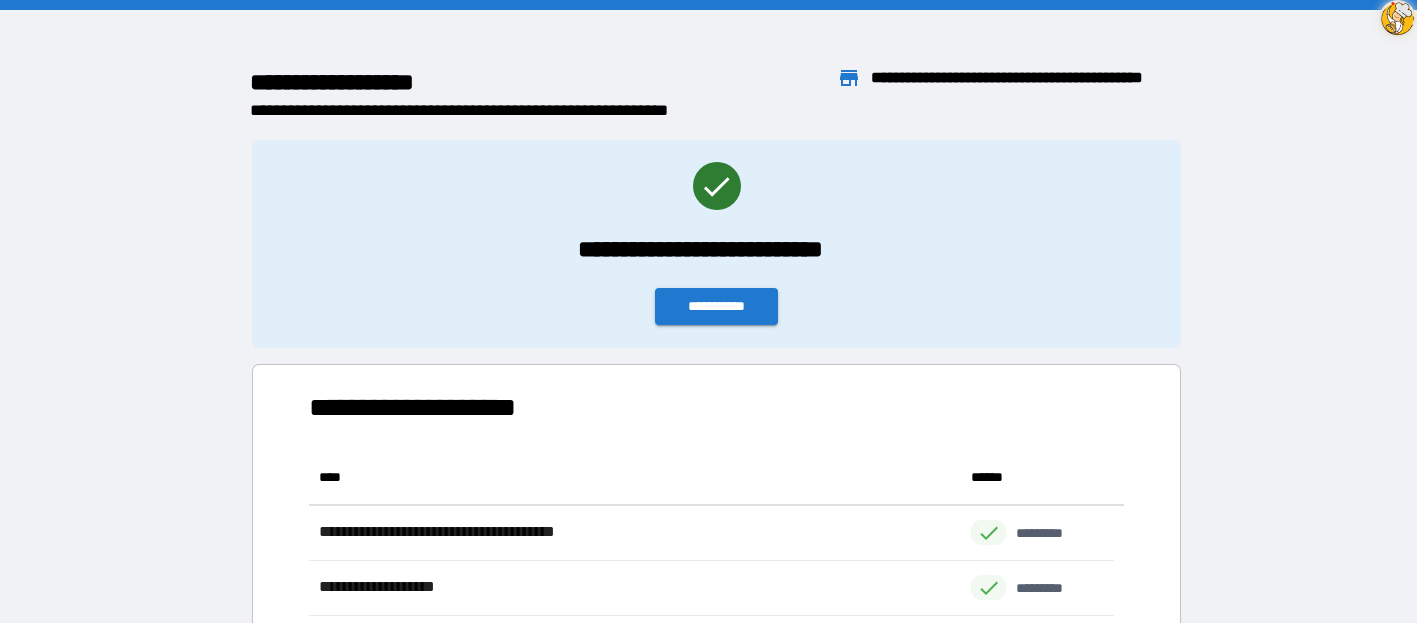 scroll, scrollTop: 261, scrollLeft: 789, axis: both 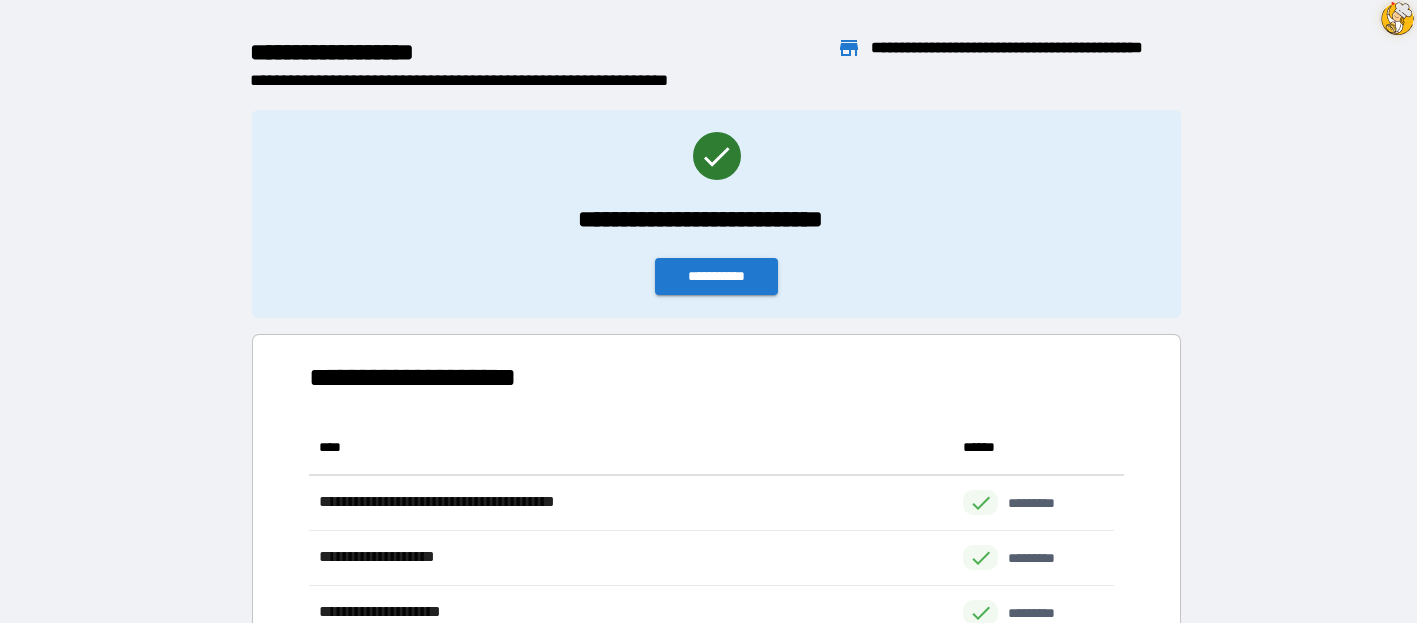click on "**********" at bounding box center [716, 214] 